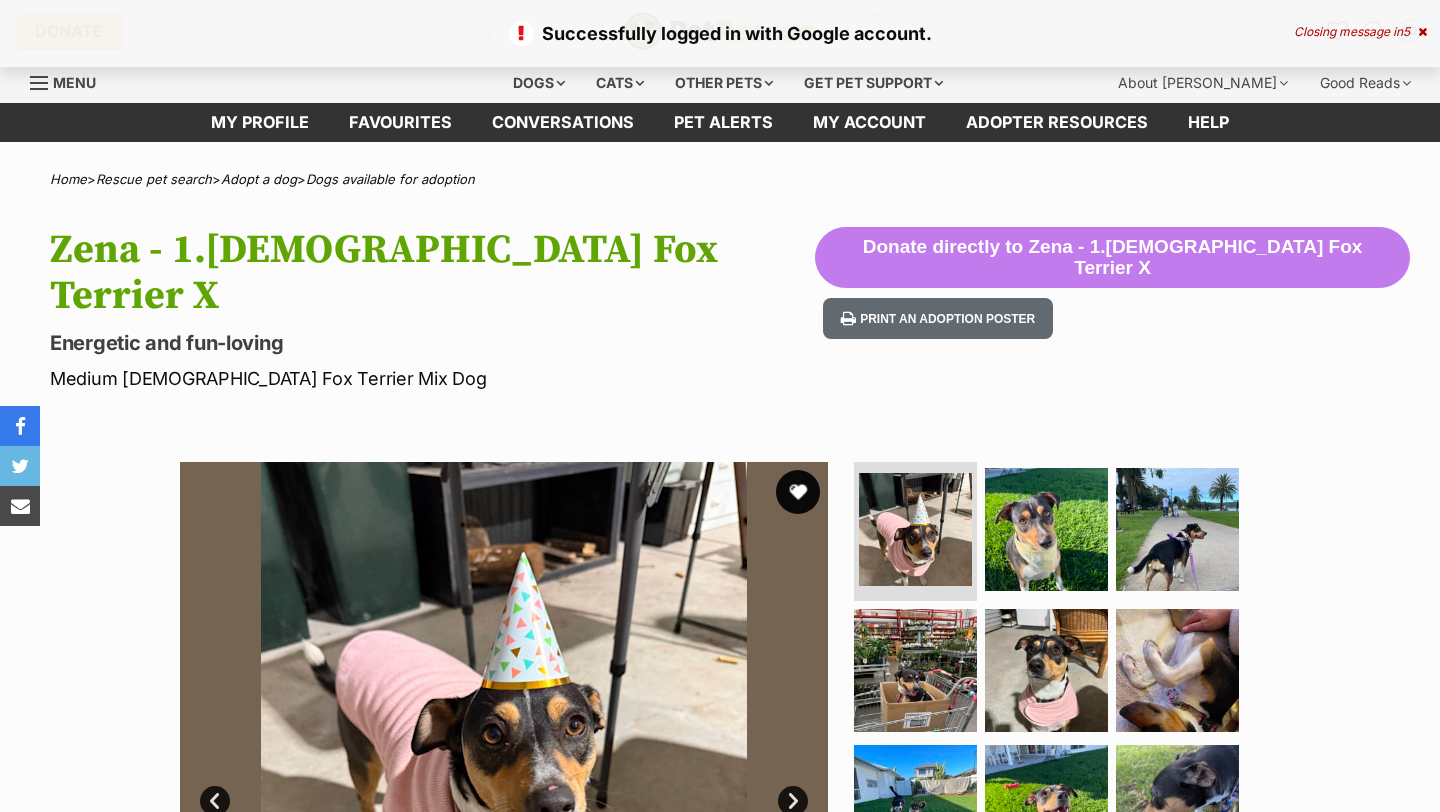 scroll, scrollTop: 0, scrollLeft: 0, axis: both 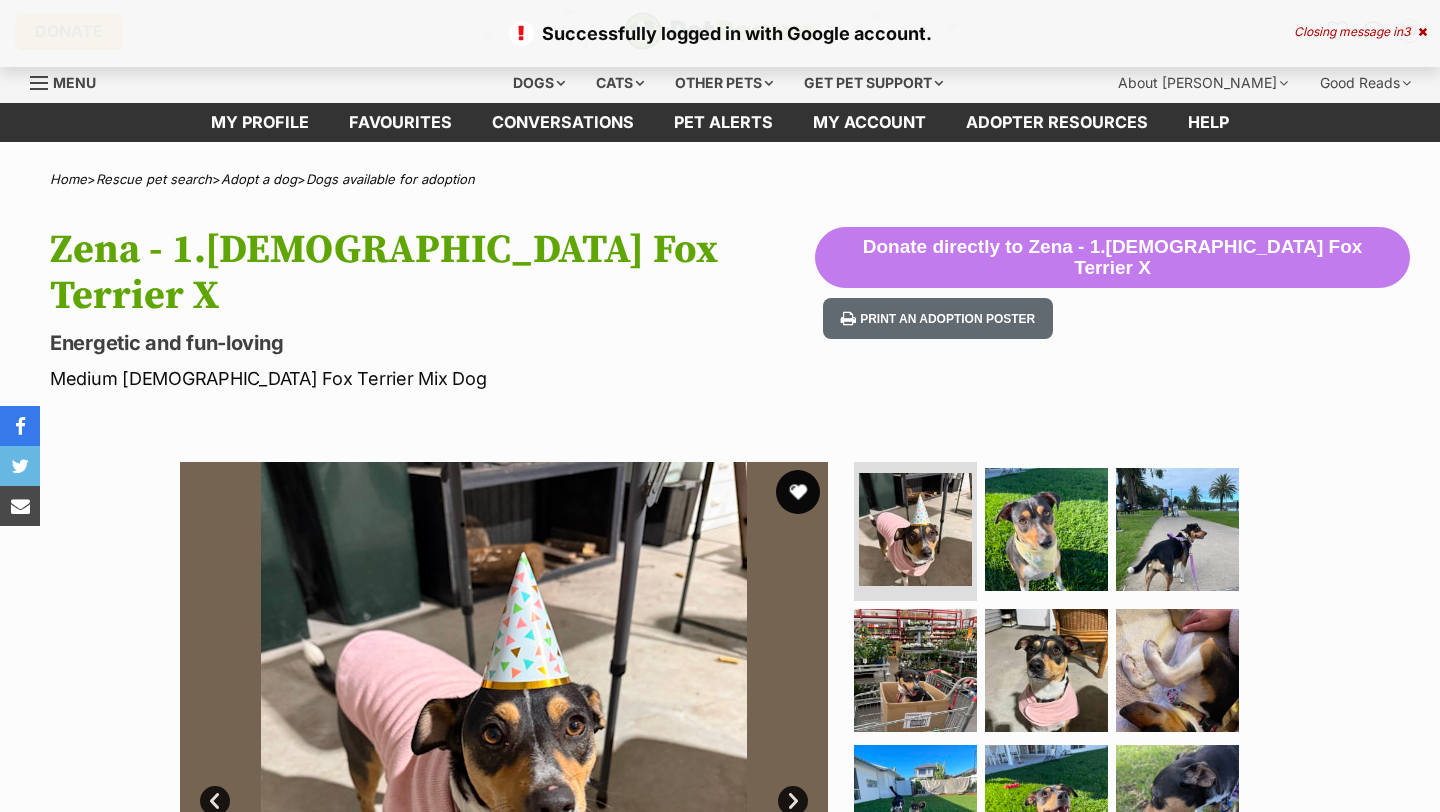 click at bounding box center [798, 492] 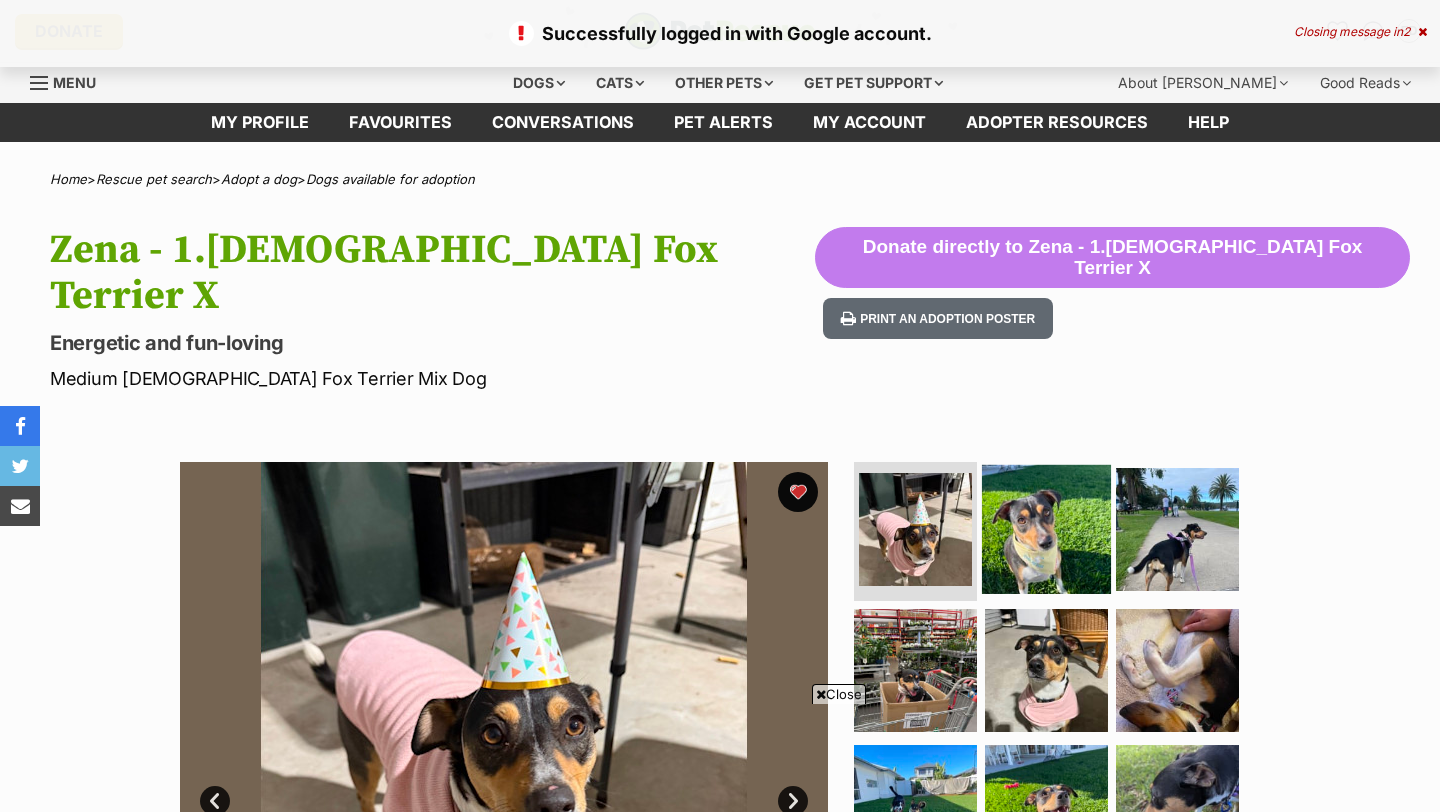 scroll, scrollTop: 118, scrollLeft: 0, axis: vertical 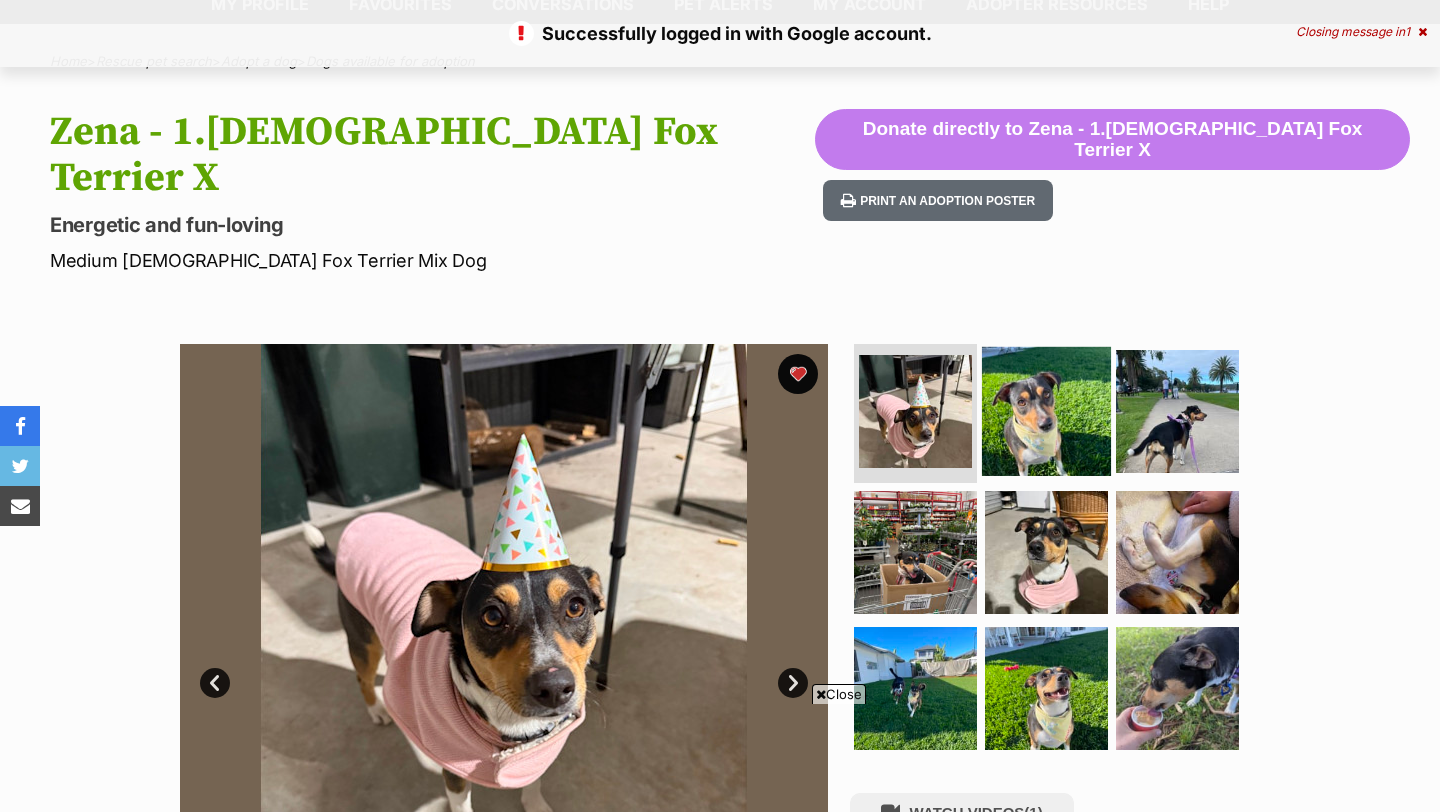 click at bounding box center (1046, 410) 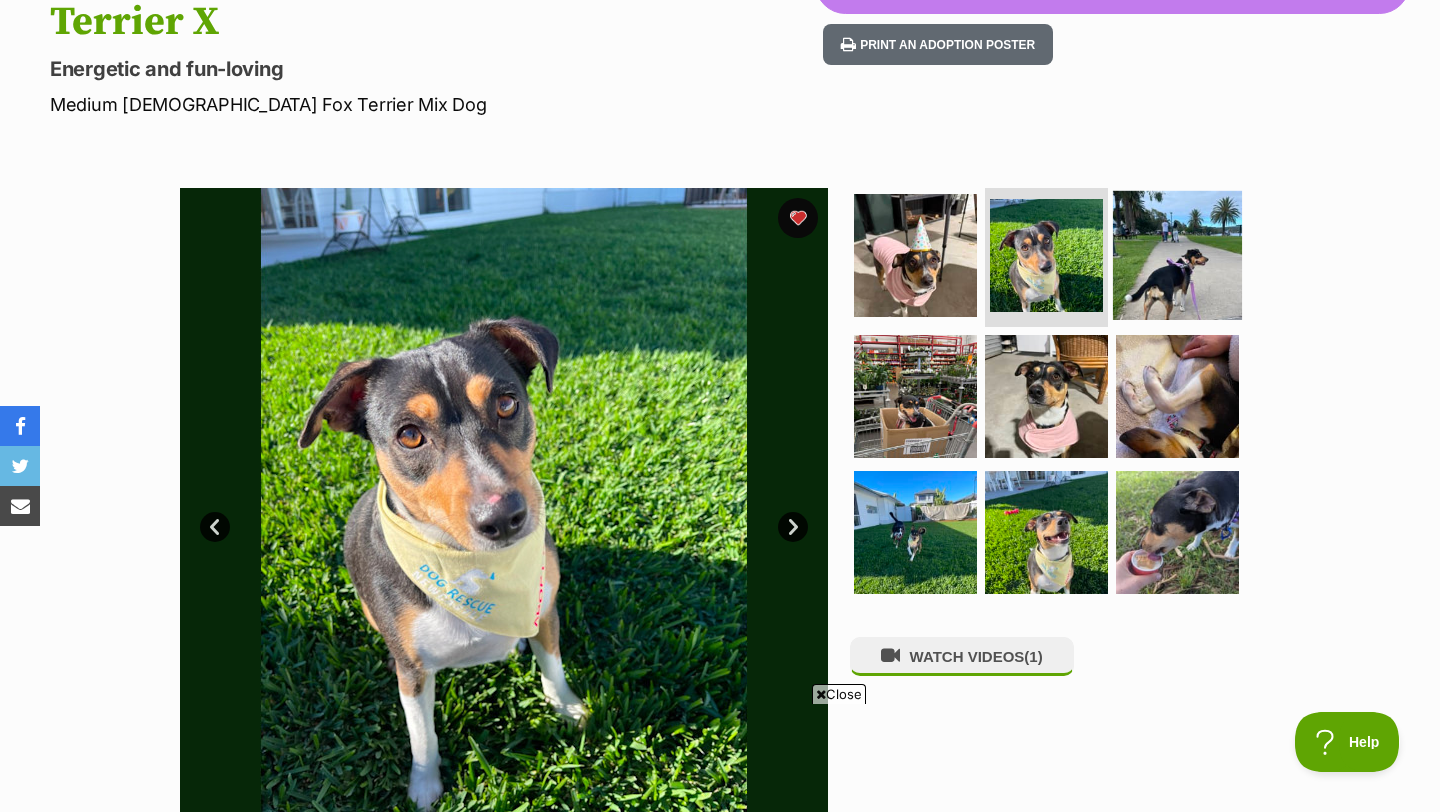 scroll, scrollTop: 0, scrollLeft: 0, axis: both 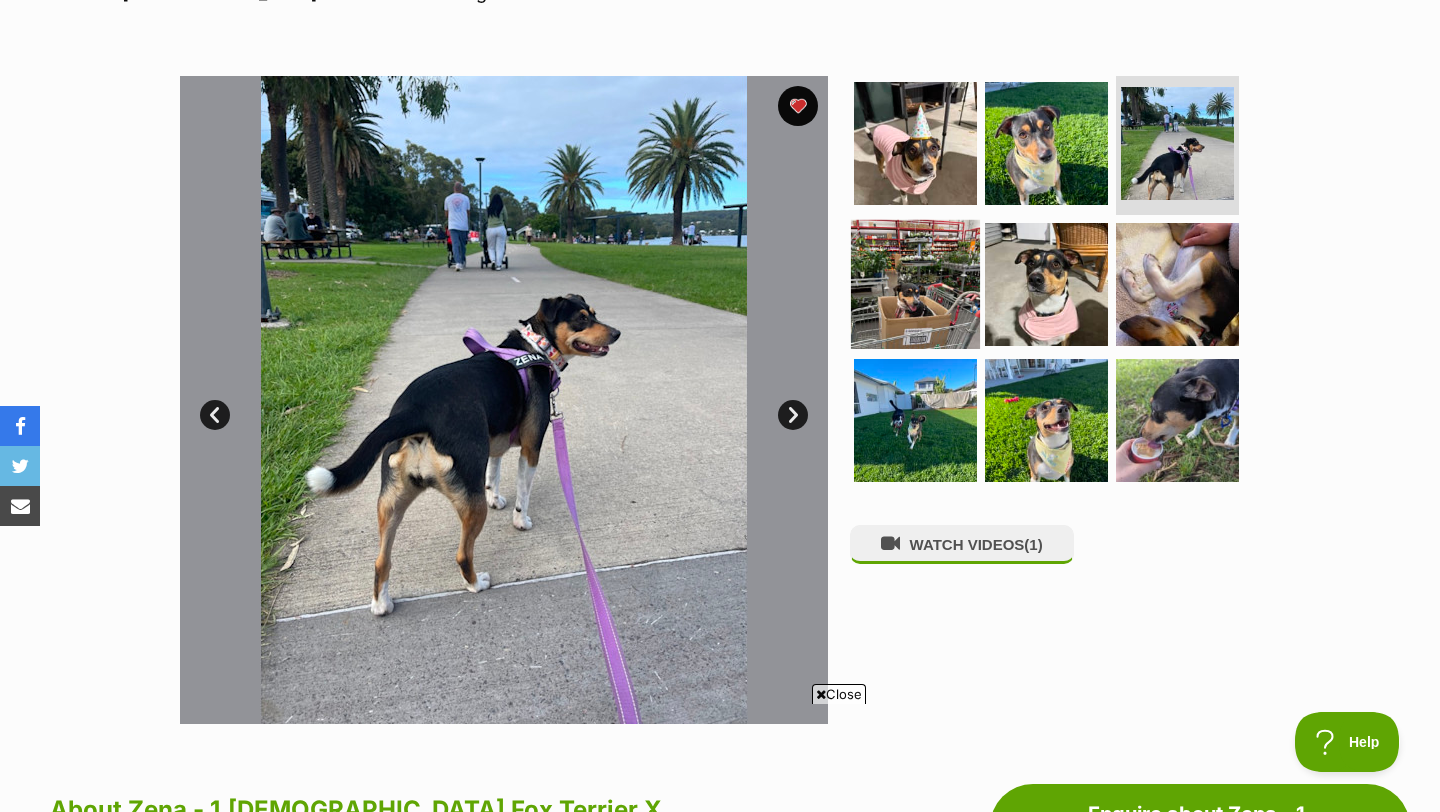 click at bounding box center [915, 284] 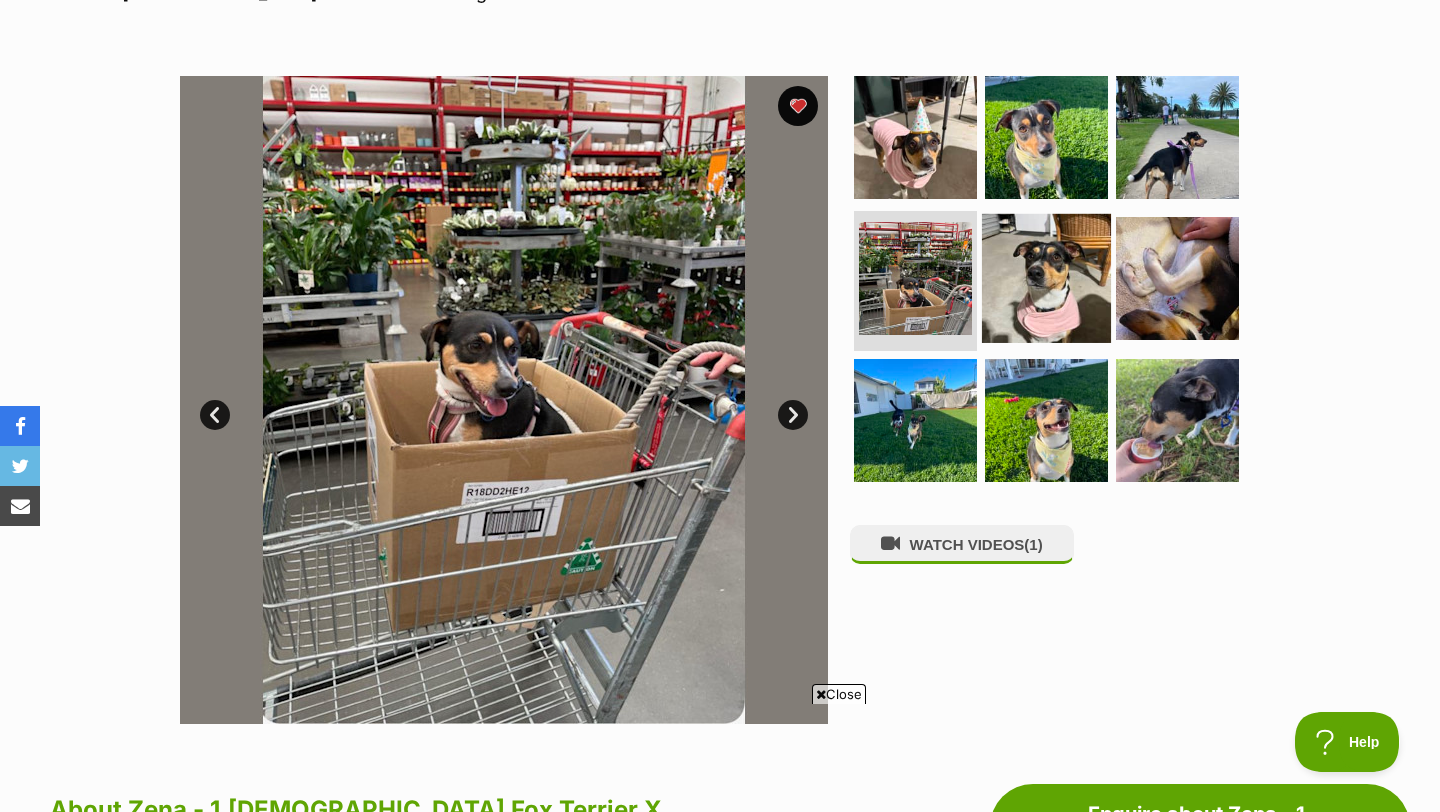 click at bounding box center (1046, 278) 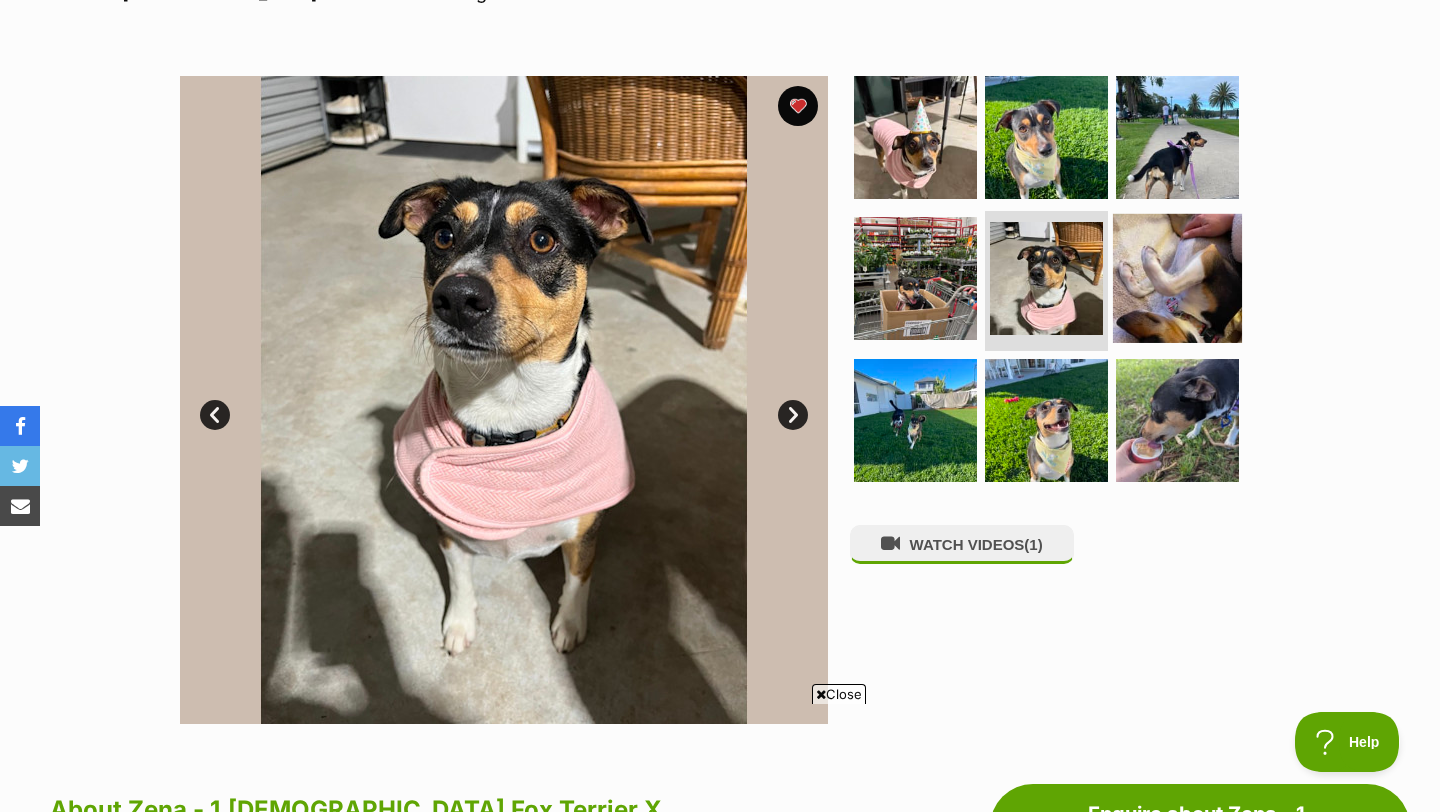 click at bounding box center (1177, 278) 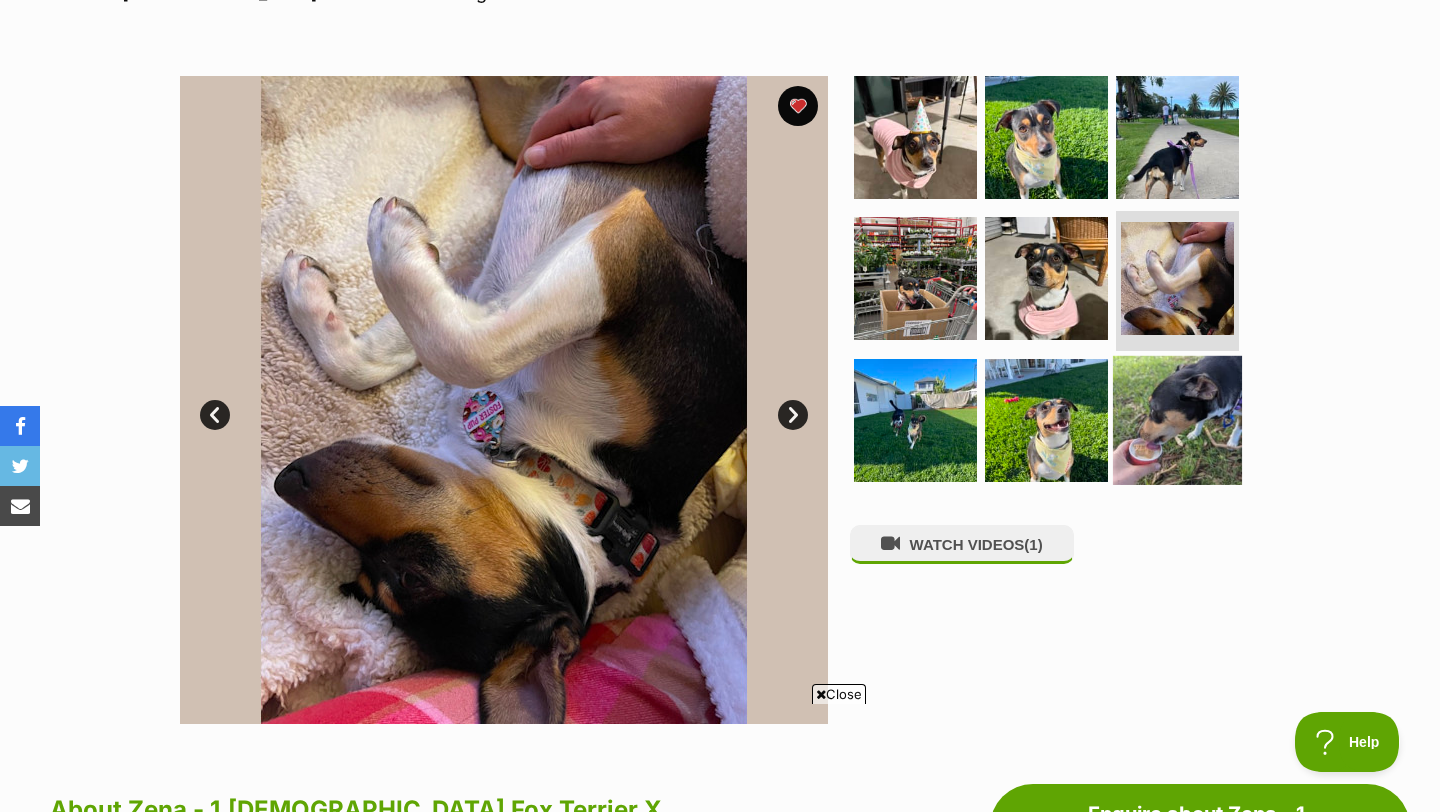 click at bounding box center (1177, 420) 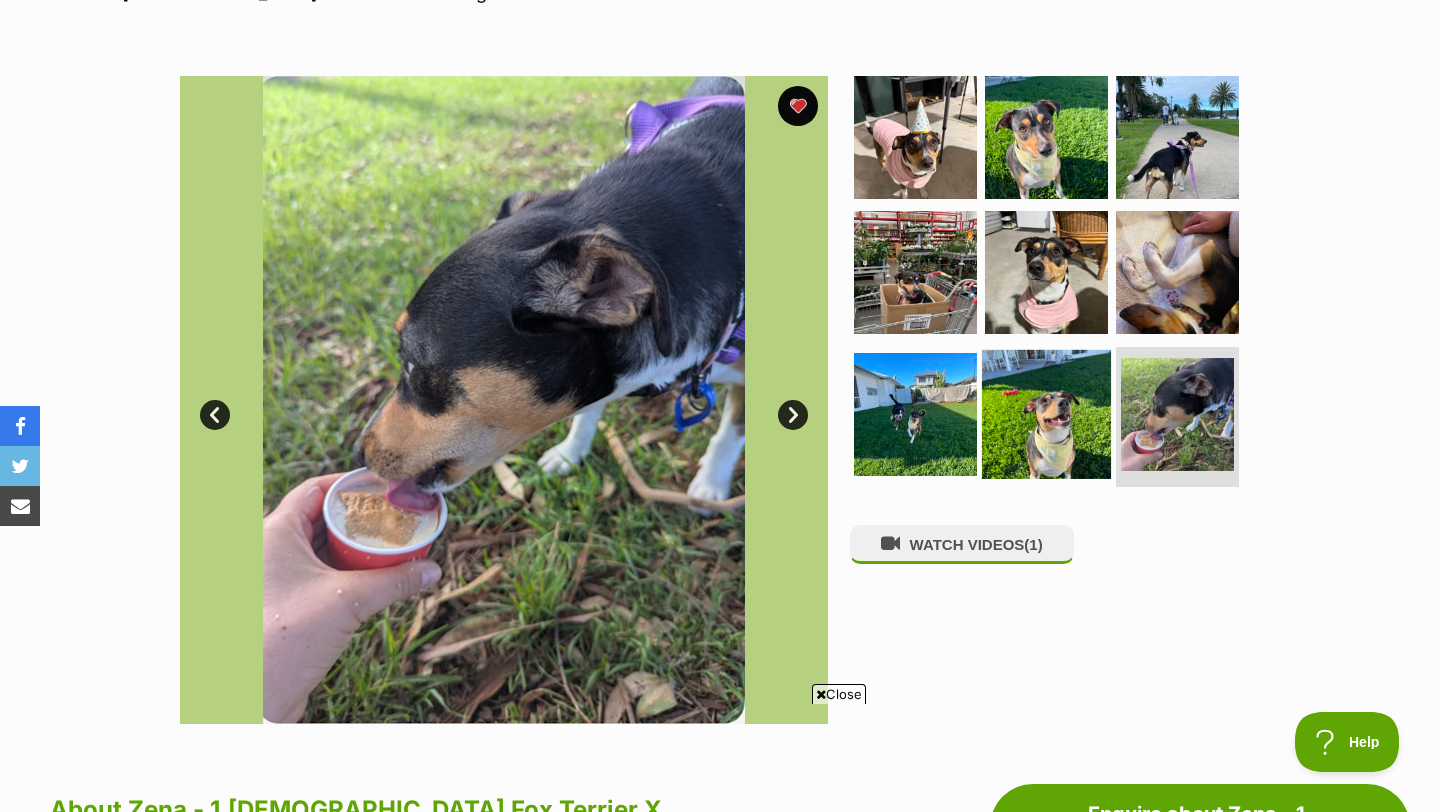 click at bounding box center (1046, 414) 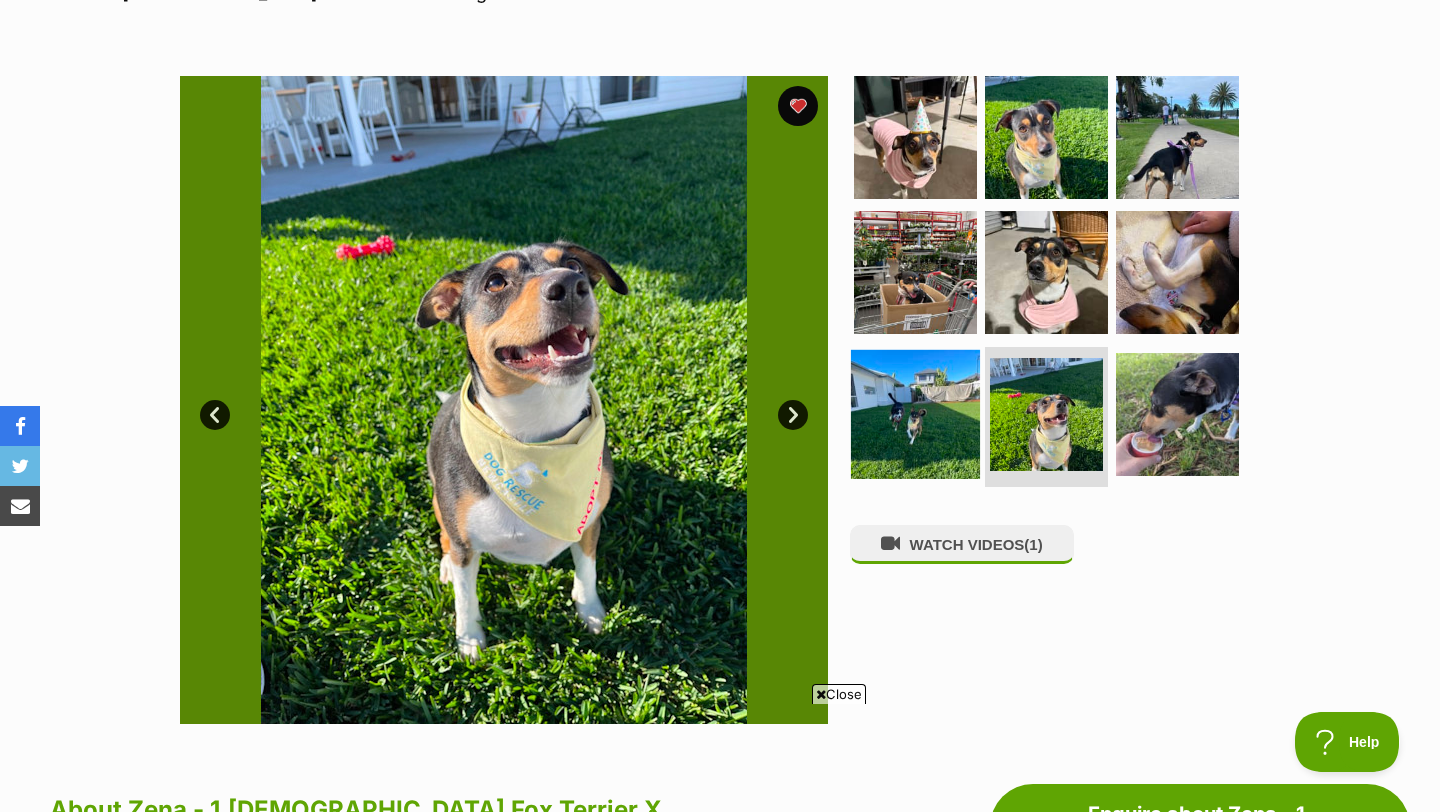 click at bounding box center [915, 414] 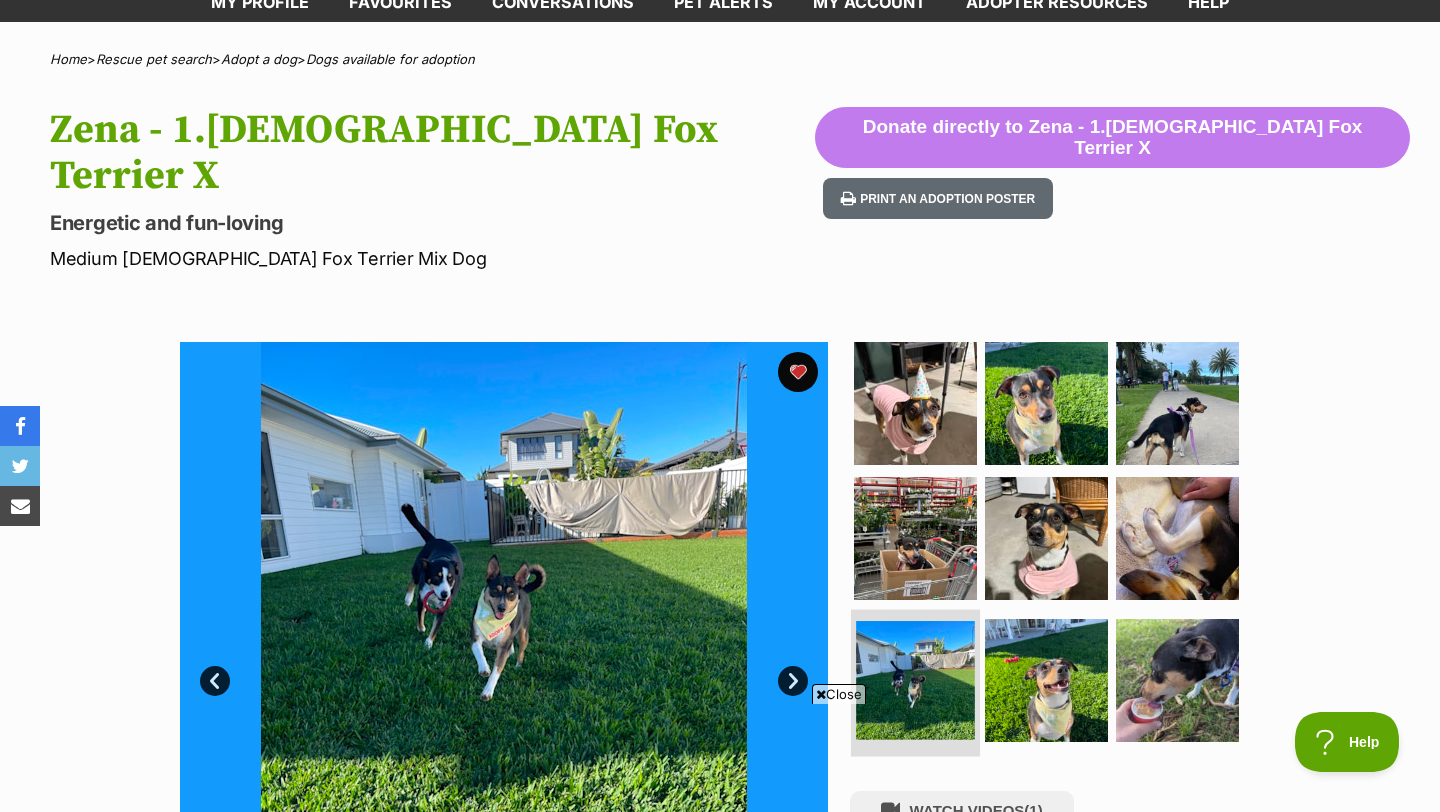 scroll, scrollTop: 65, scrollLeft: 0, axis: vertical 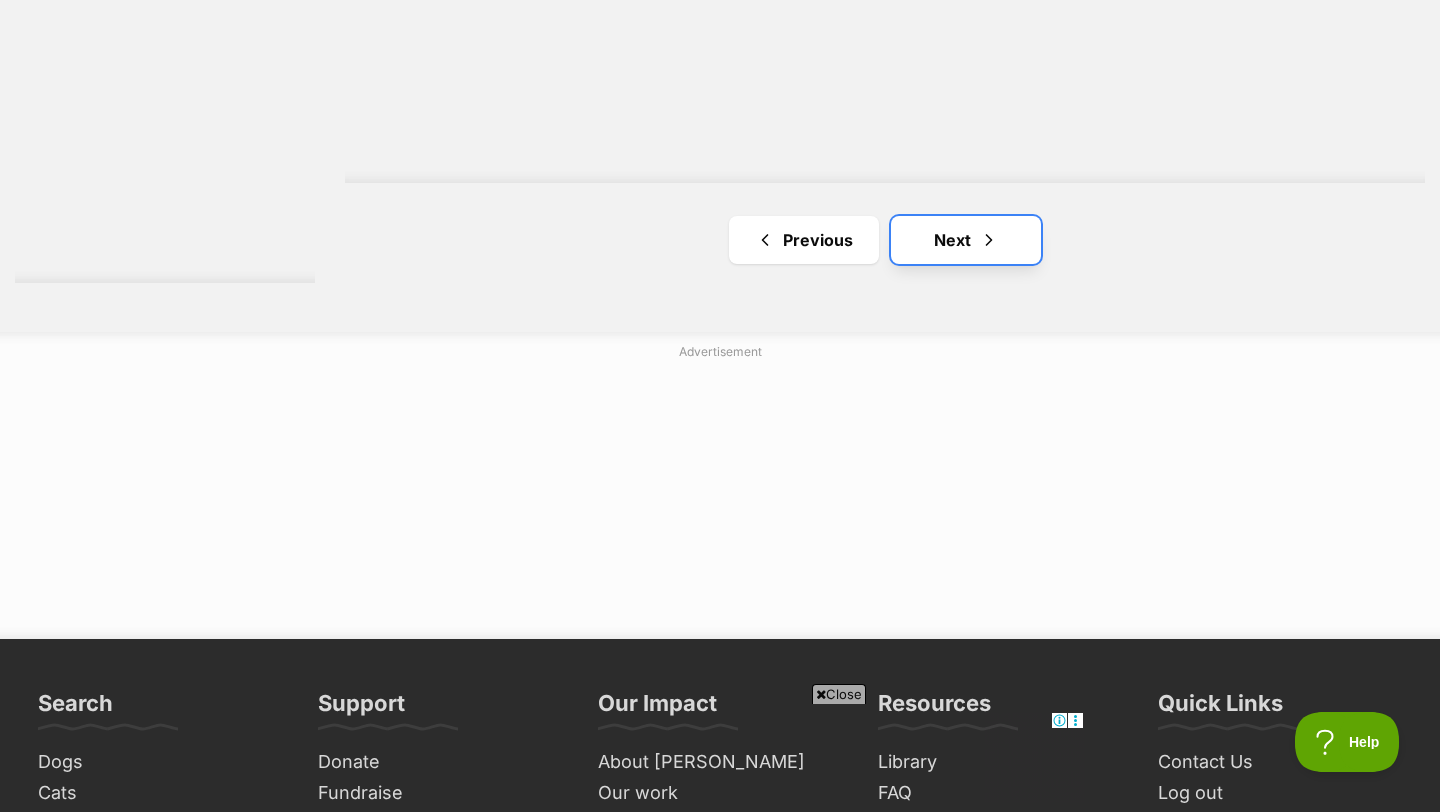 click on "Next" at bounding box center (966, 240) 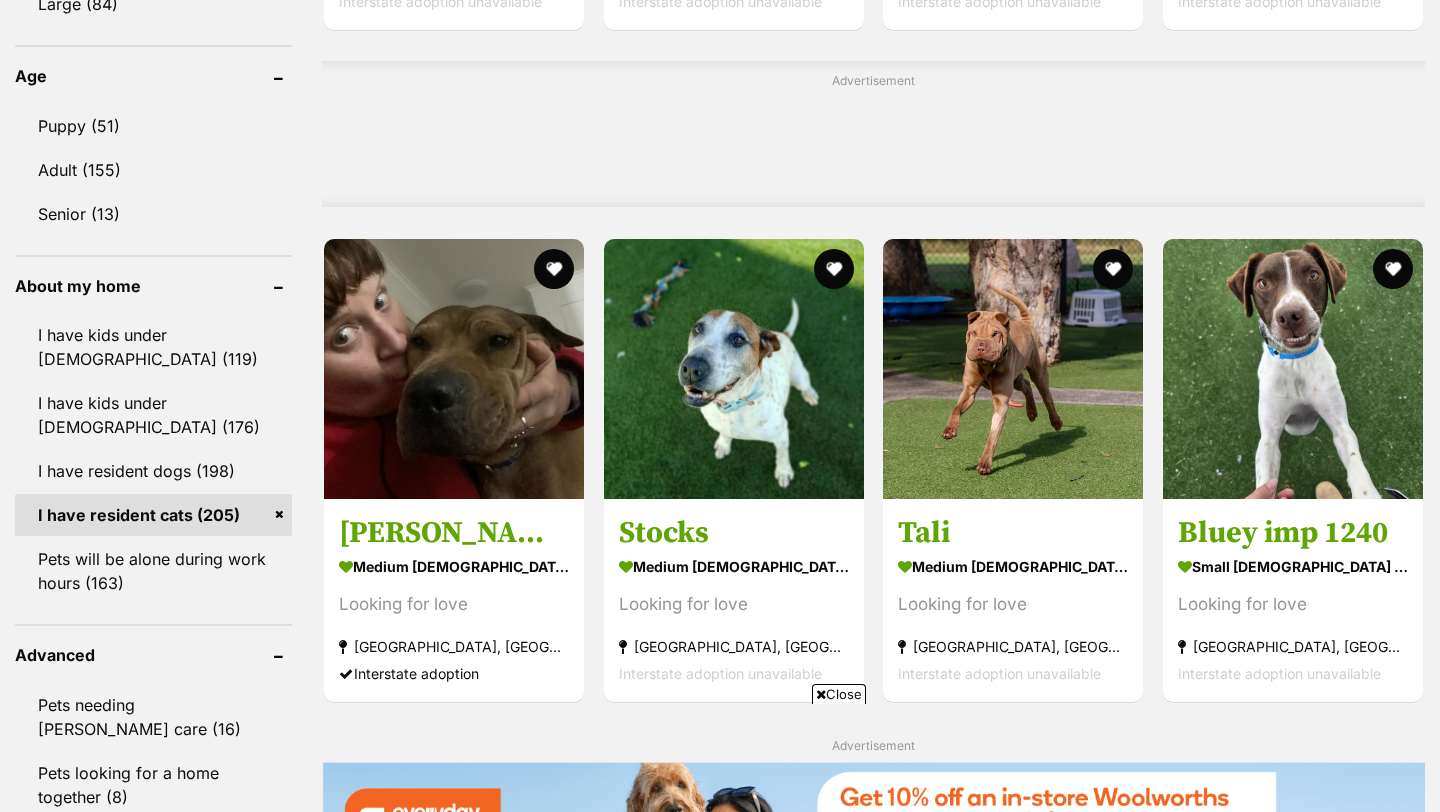 scroll, scrollTop: 1712, scrollLeft: 0, axis: vertical 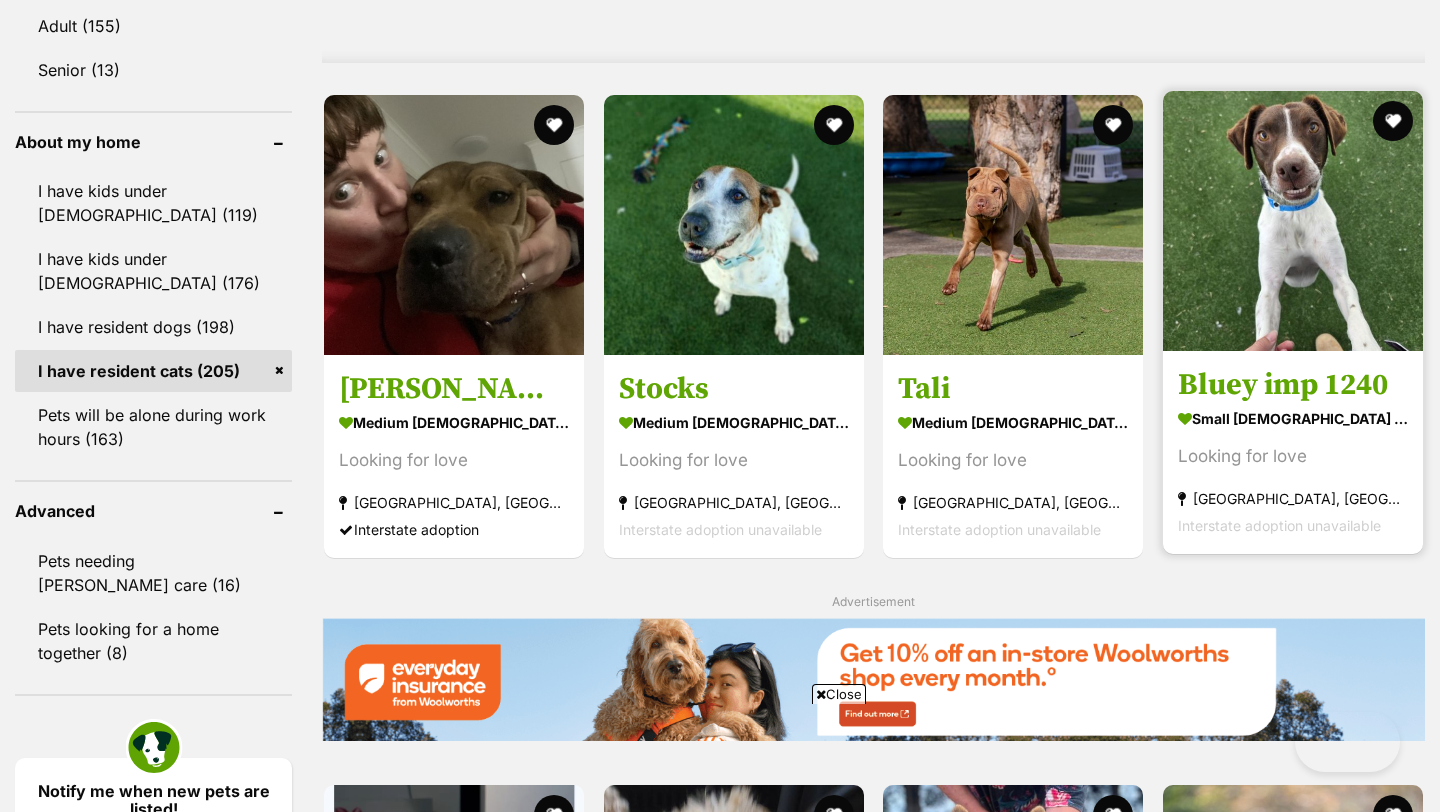 click at bounding box center (1293, 221) 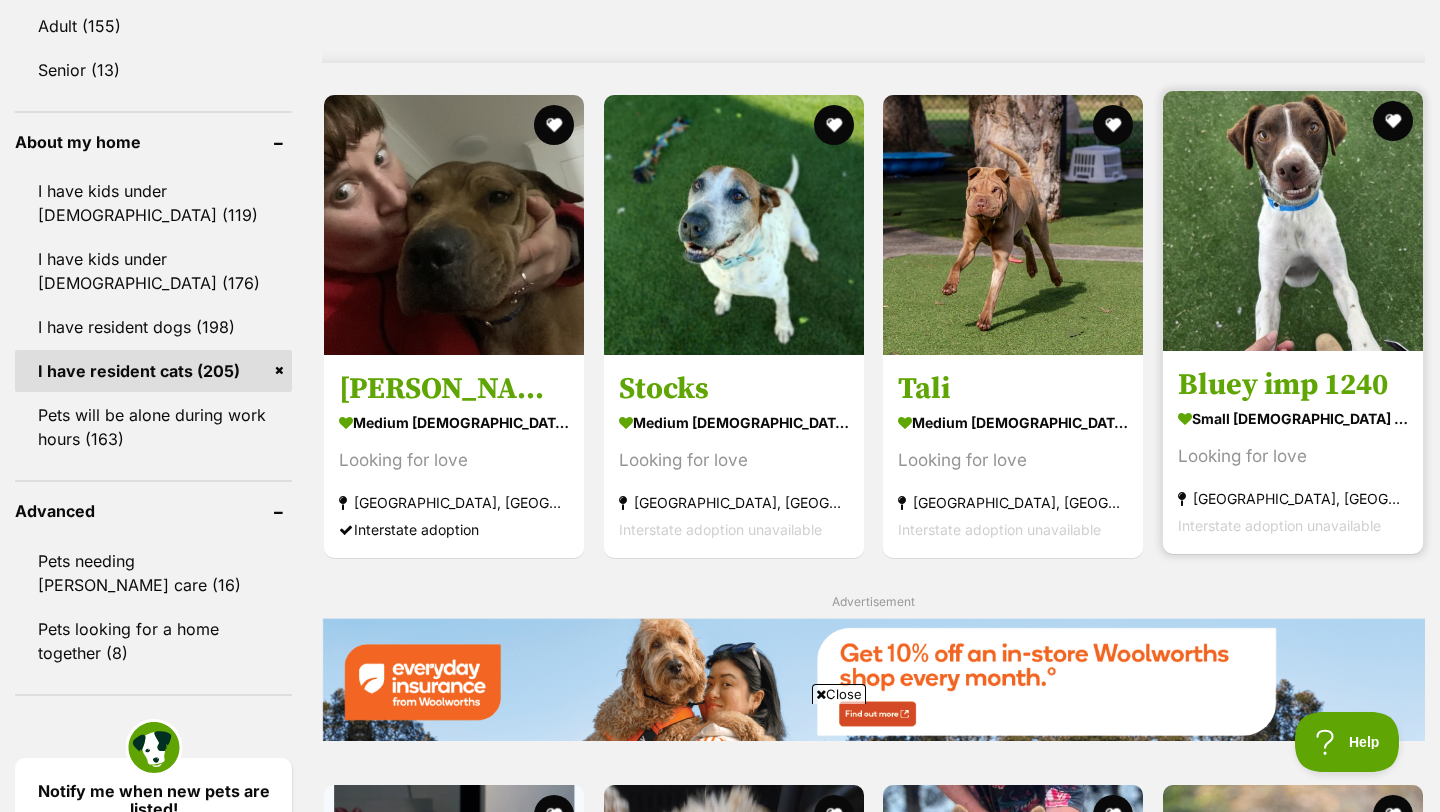scroll, scrollTop: 0, scrollLeft: 0, axis: both 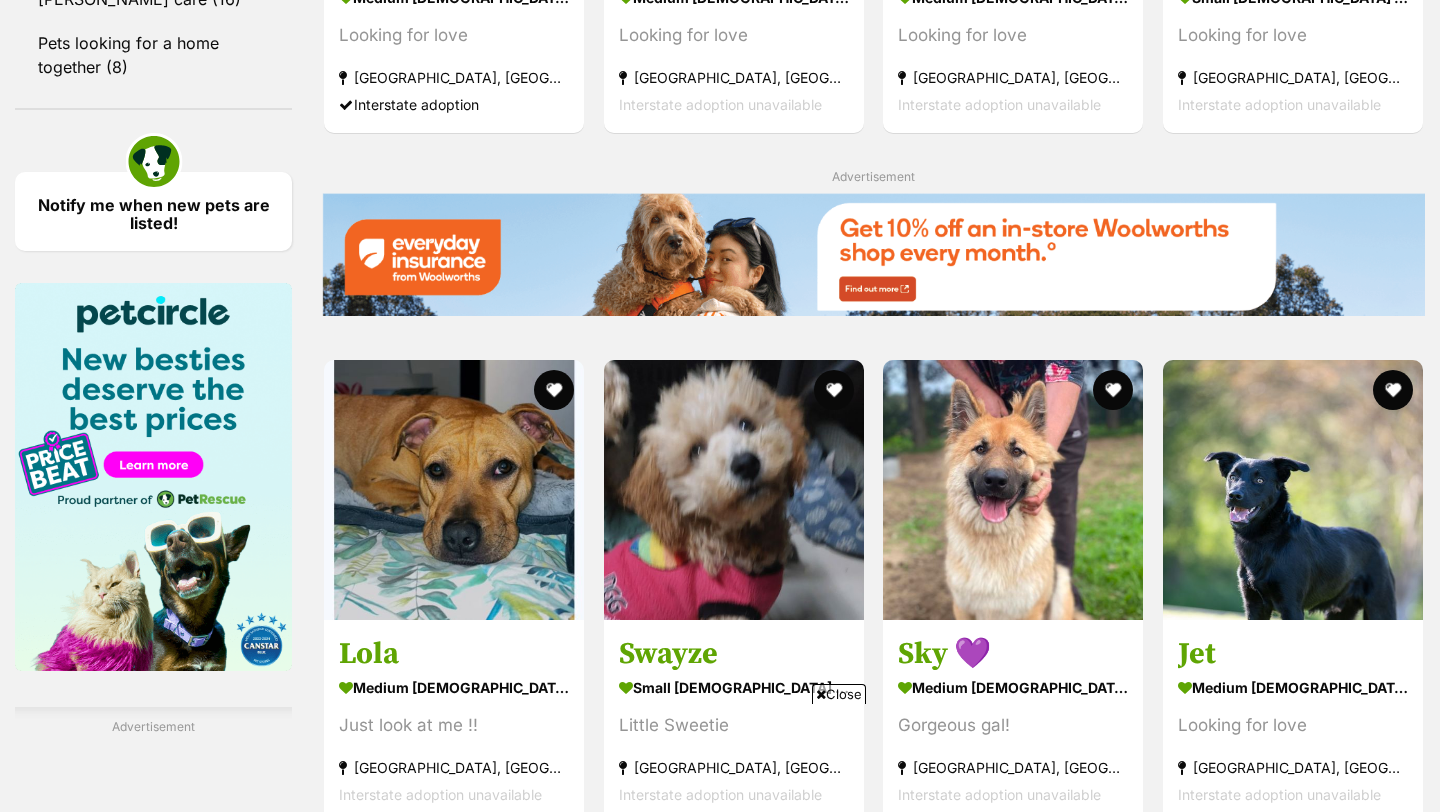 click on "Lucky
medium [DEMOGRAPHIC_DATA] Dog
Looking to be Loved
[GEOGRAPHIC_DATA], [GEOGRAPHIC_DATA]
Interstate adoption unavailable
[GEOGRAPHIC_DATA]
medium [DEMOGRAPHIC_DATA] Dog
Loyal
[GEOGRAPHIC_DATA], [GEOGRAPHIC_DATA]
Interstate adoption unavailable
Marly
small [DEMOGRAPHIC_DATA] Dog
The best scruffy
[GEOGRAPHIC_DATA], [GEOGRAPHIC_DATA]
Interstate adoption unavailable
[PERSON_NAME]
medium [DEMOGRAPHIC_DATA] Dog
Looking for love
[GEOGRAPHIC_DATA], [GEOGRAPHIC_DATA]
Interstate adoption unavailable
[PERSON_NAME]
medium [DEMOGRAPHIC_DATA] Dog
Looking for love
[GEOGRAPHIC_DATA], [GEOGRAPHIC_DATA]
Interstate adoption unavailable
[PERSON_NAME]
medium [DEMOGRAPHIC_DATA] Dog
Happy and sweet
[GEOGRAPHIC_DATA], [GEOGRAPHIC_DATA]
Interstate adoption unavailable
Advertisement
Hope
medium [DEMOGRAPHIC_DATA] Dog
Beautiful Nature
[GEOGRAPHIC_DATA], [GEOGRAPHIC_DATA]" at bounding box center [873, -75] 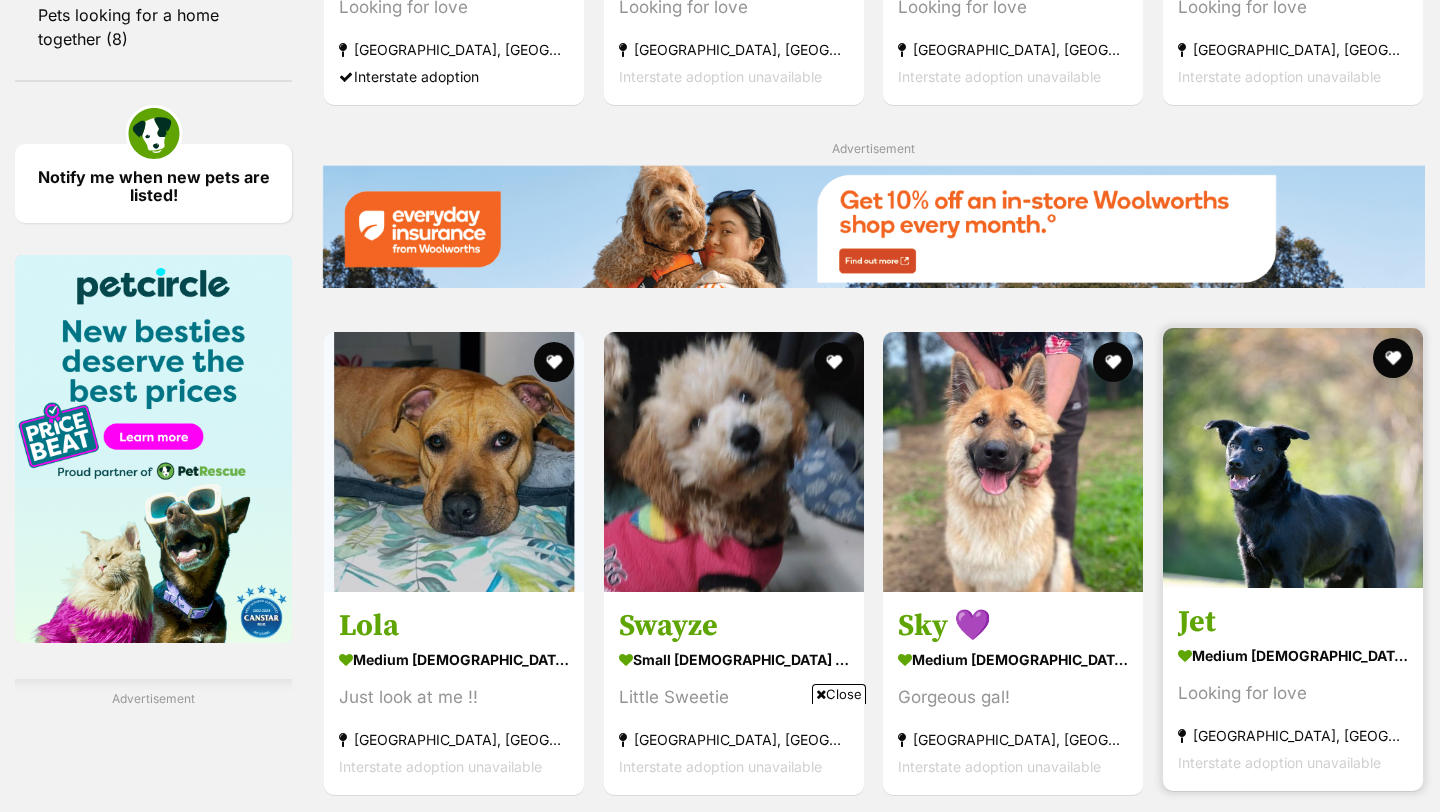 click at bounding box center [1293, 458] 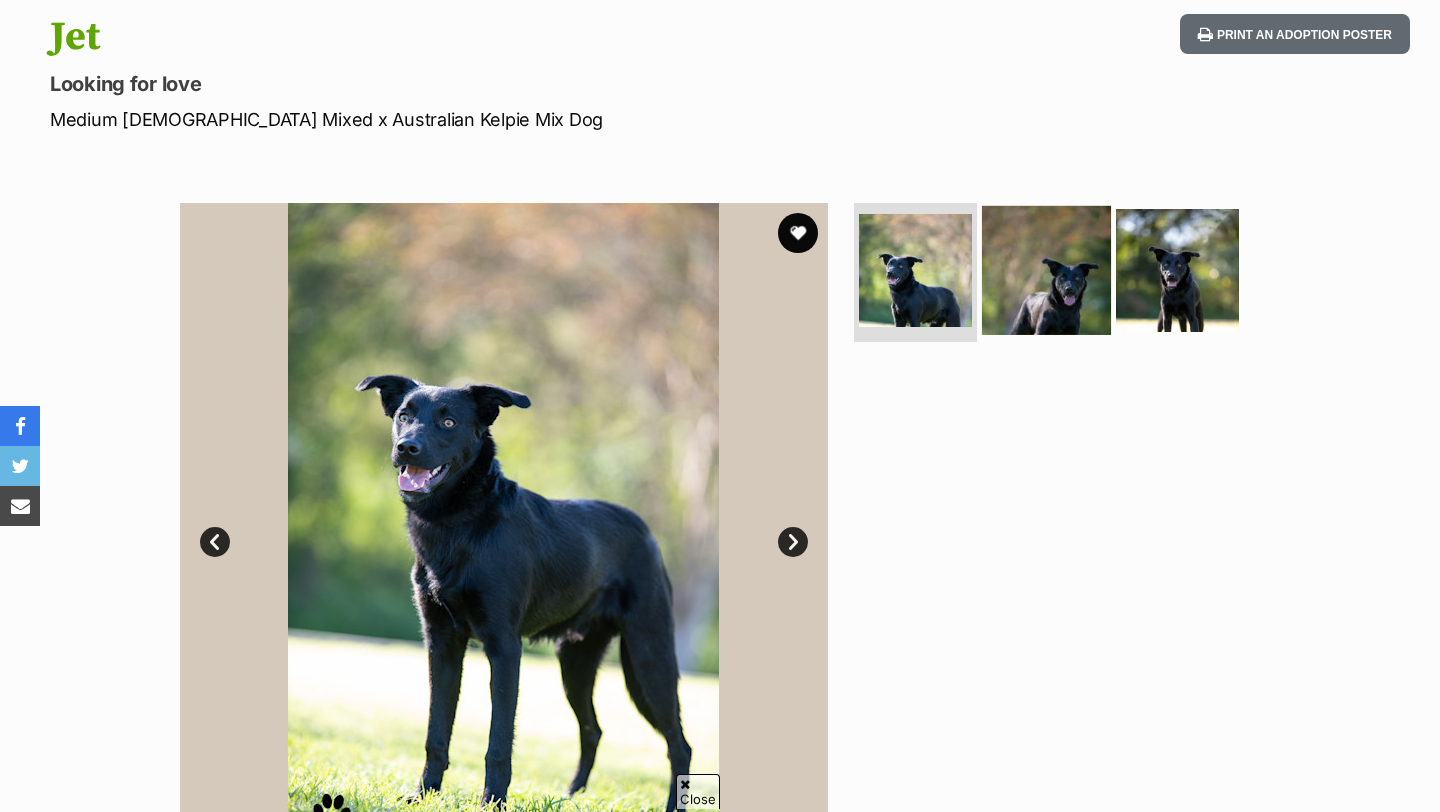 scroll, scrollTop: 420, scrollLeft: 0, axis: vertical 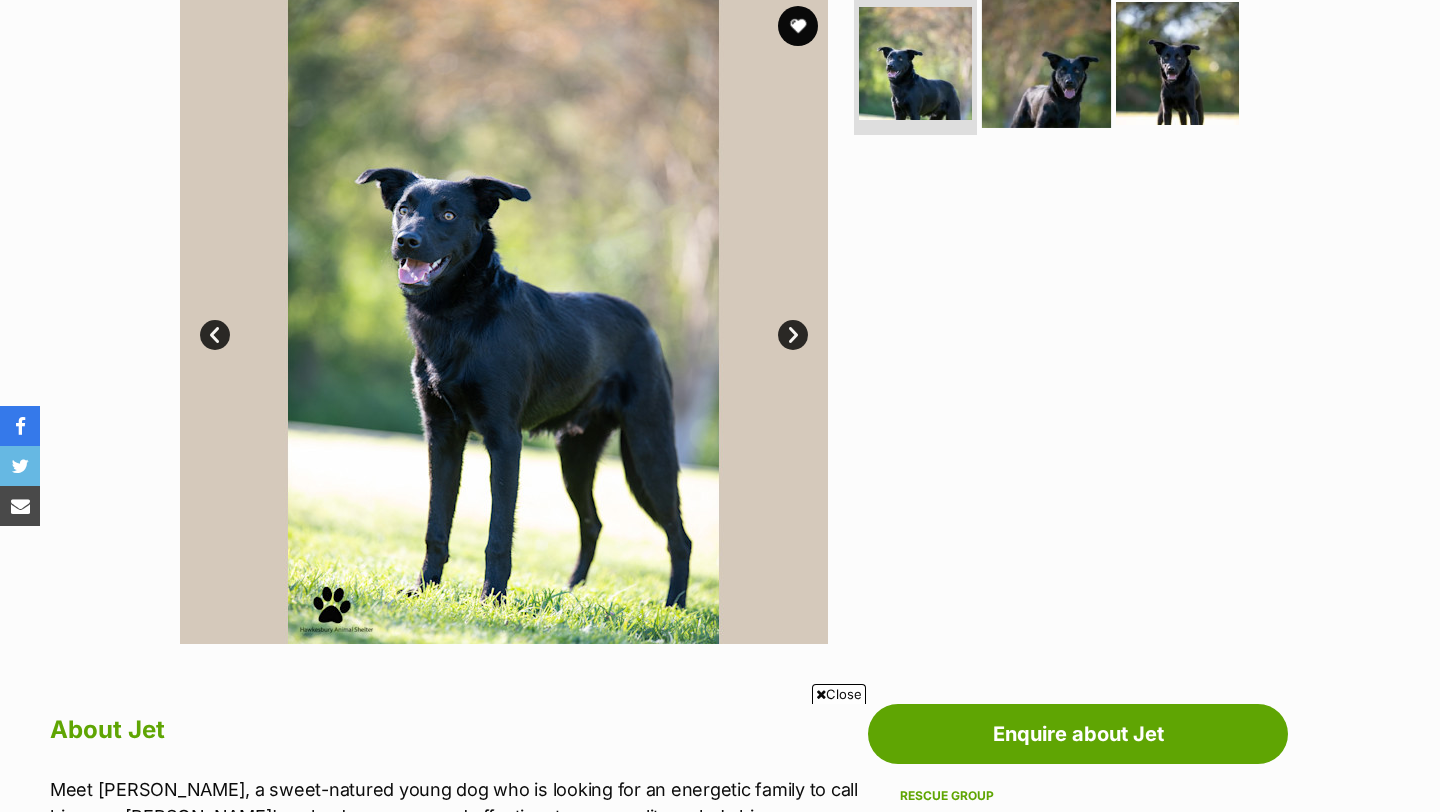 click at bounding box center [1046, 62] 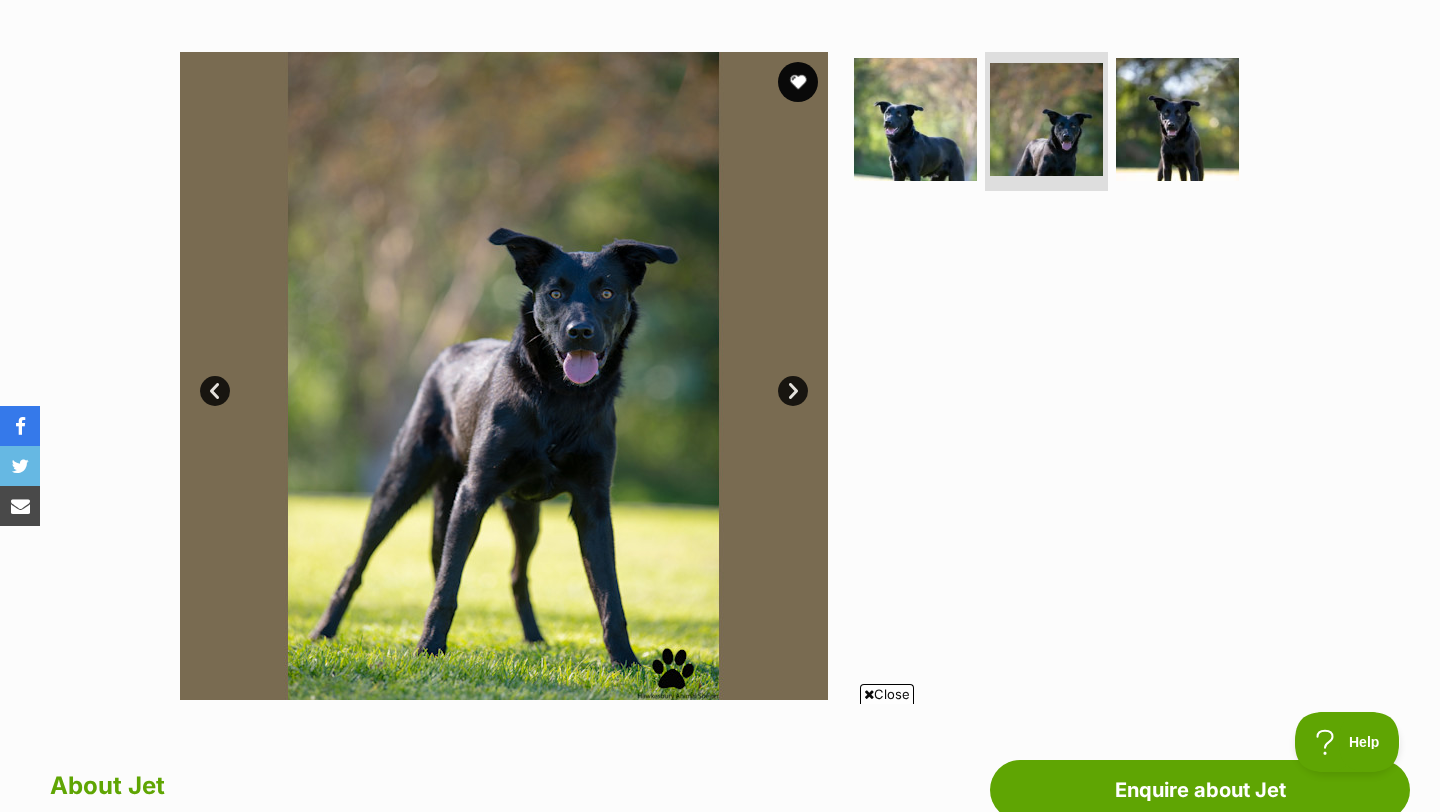 scroll, scrollTop: 263, scrollLeft: 0, axis: vertical 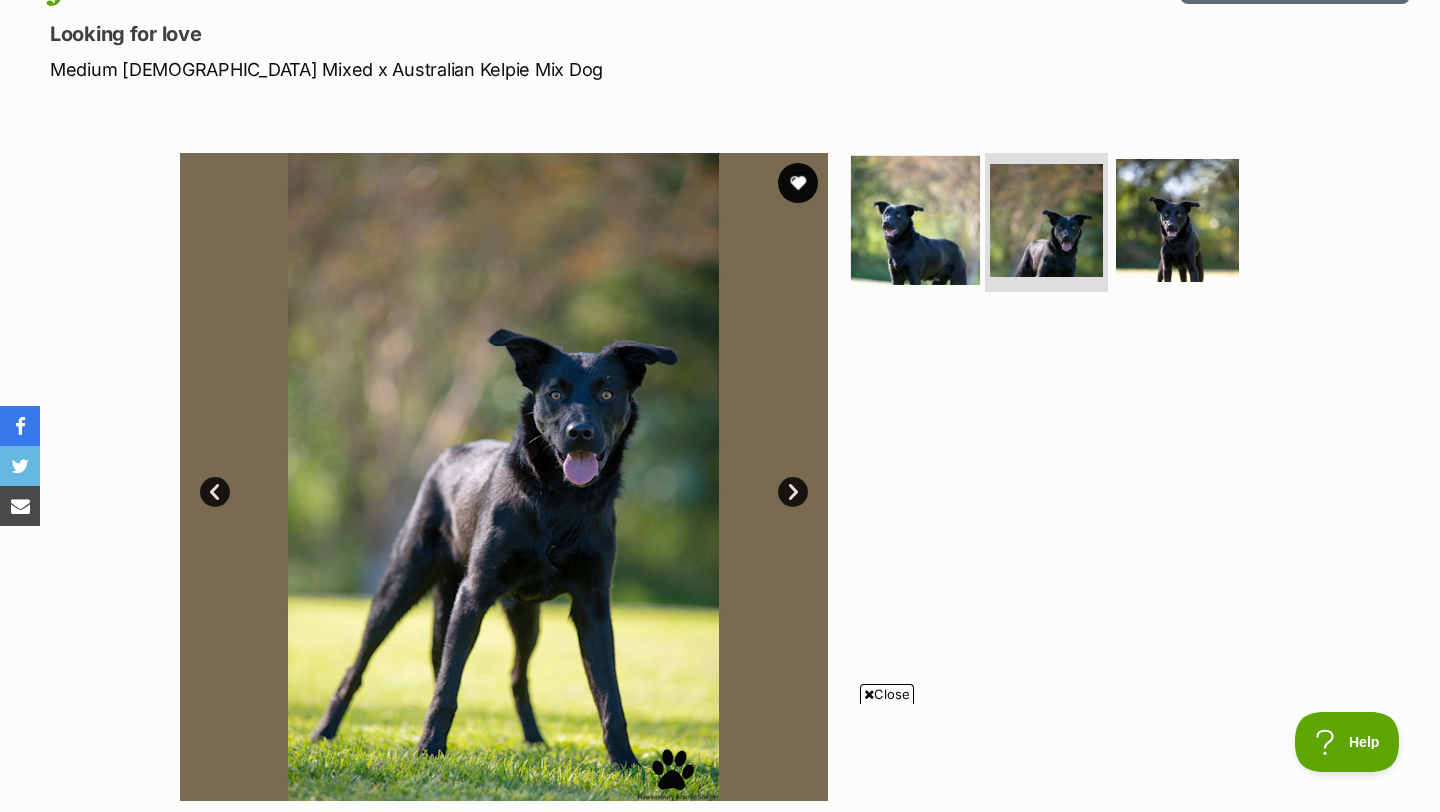 click at bounding box center (915, 219) 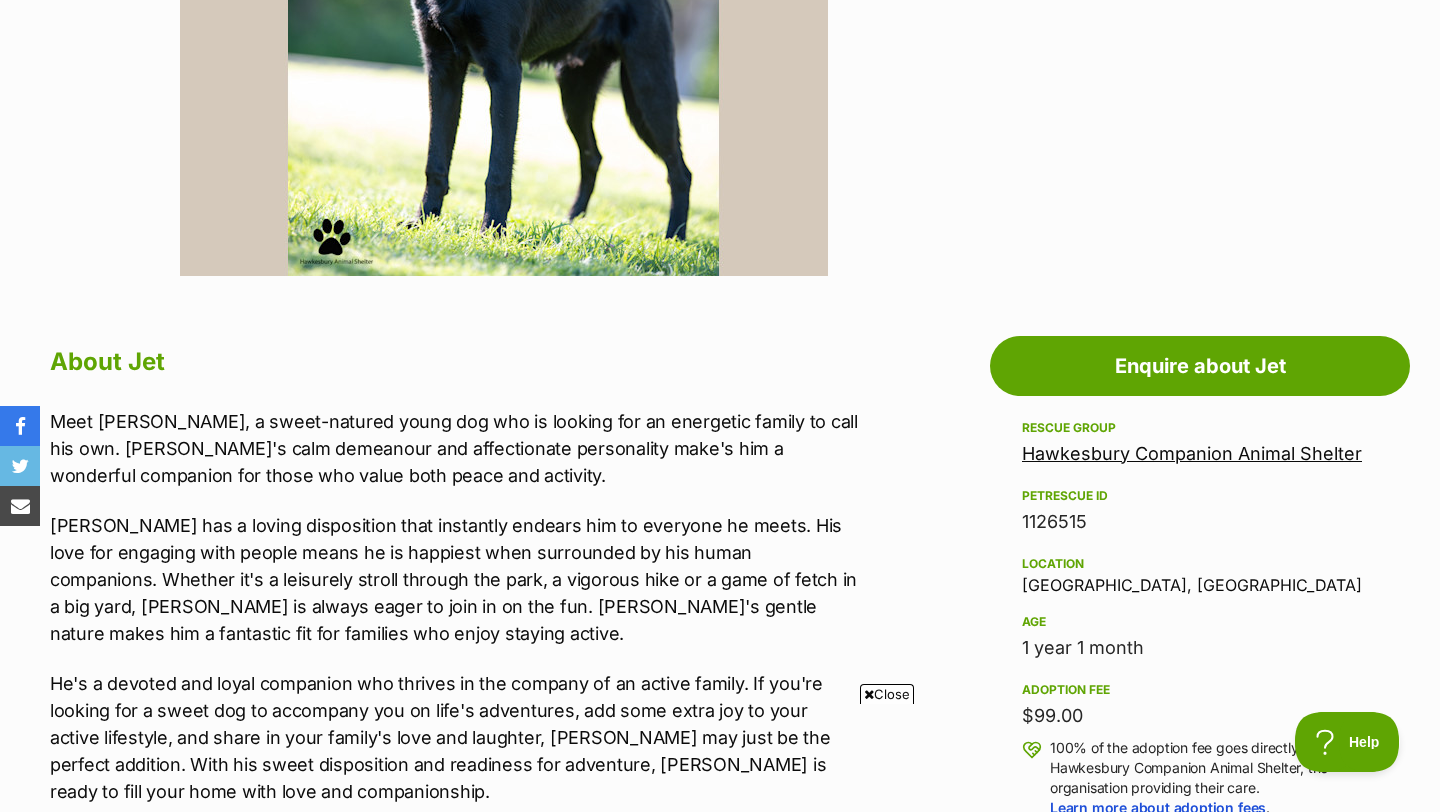 scroll, scrollTop: 798, scrollLeft: 0, axis: vertical 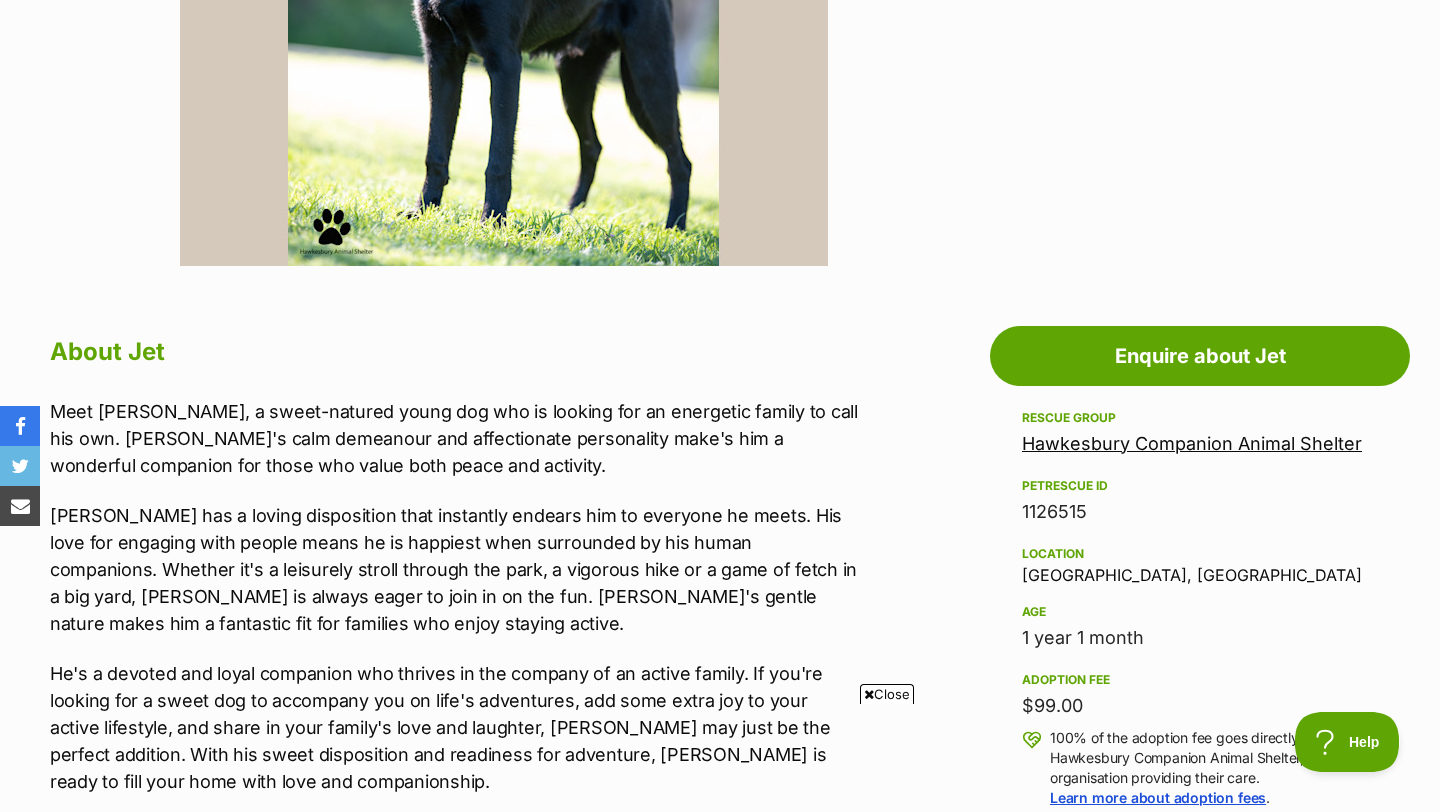 click on "Hawkesbury Companion Animal Shelter" at bounding box center (1192, 443) 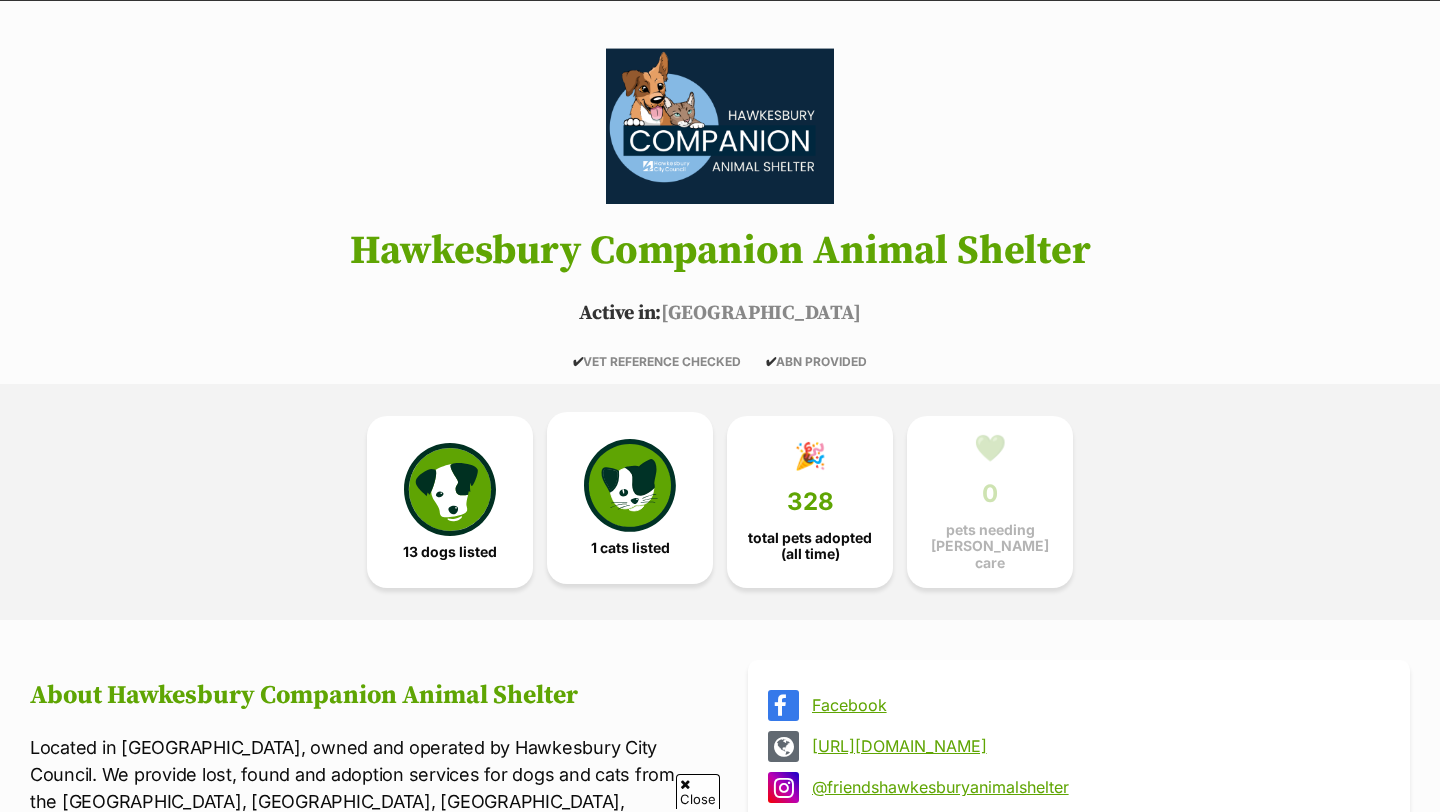 scroll, scrollTop: 141, scrollLeft: 0, axis: vertical 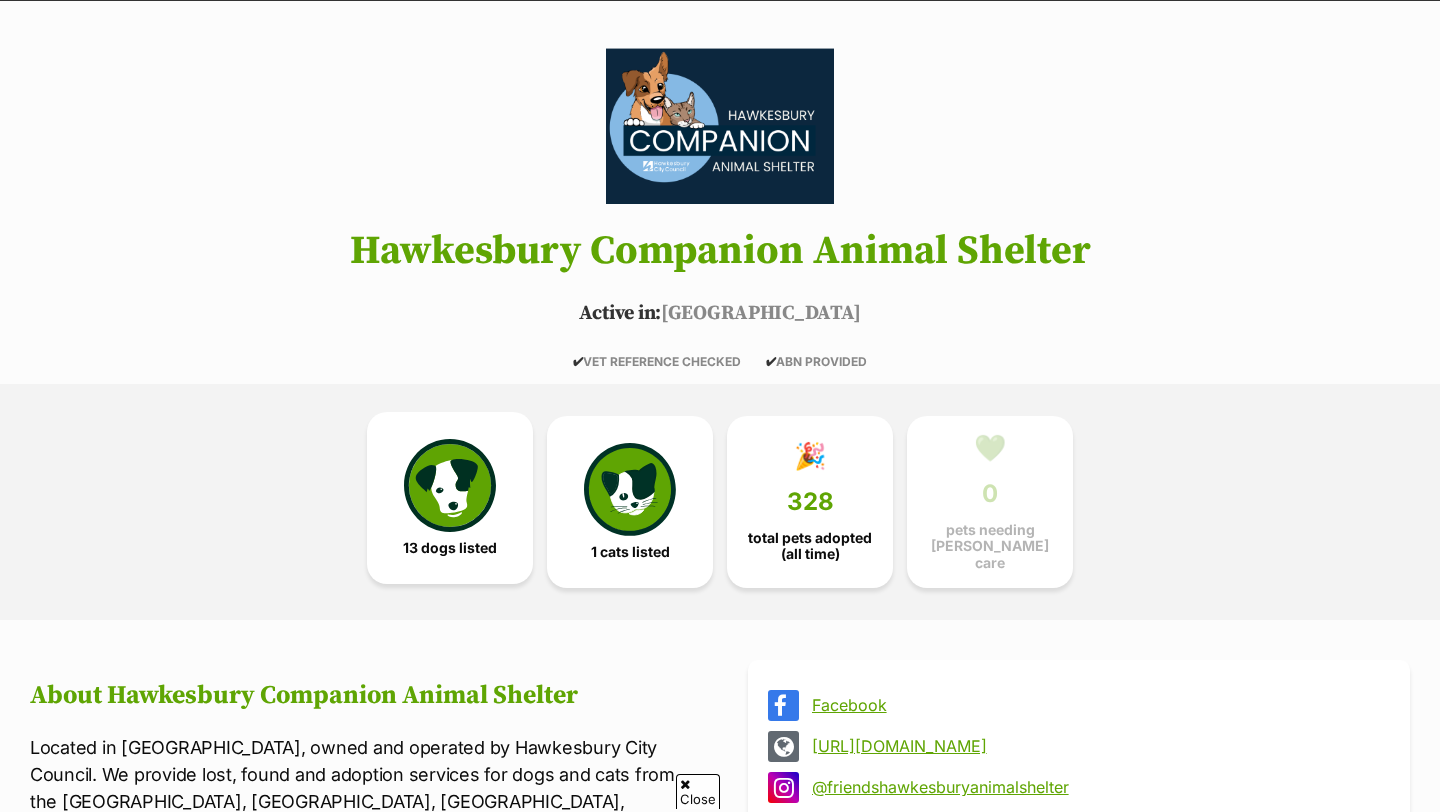 click at bounding box center (450, 485) 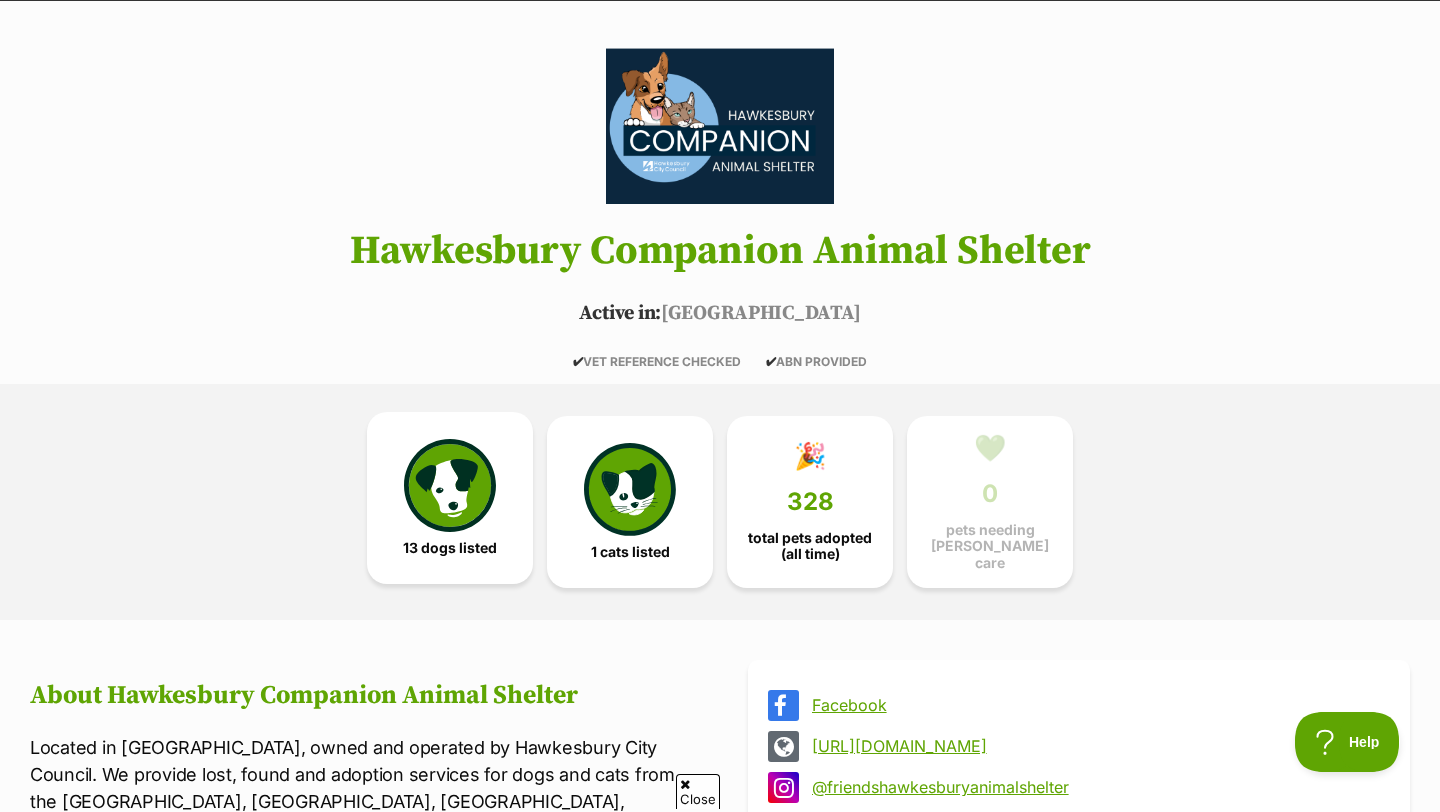 scroll, scrollTop: 0, scrollLeft: 0, axis: both 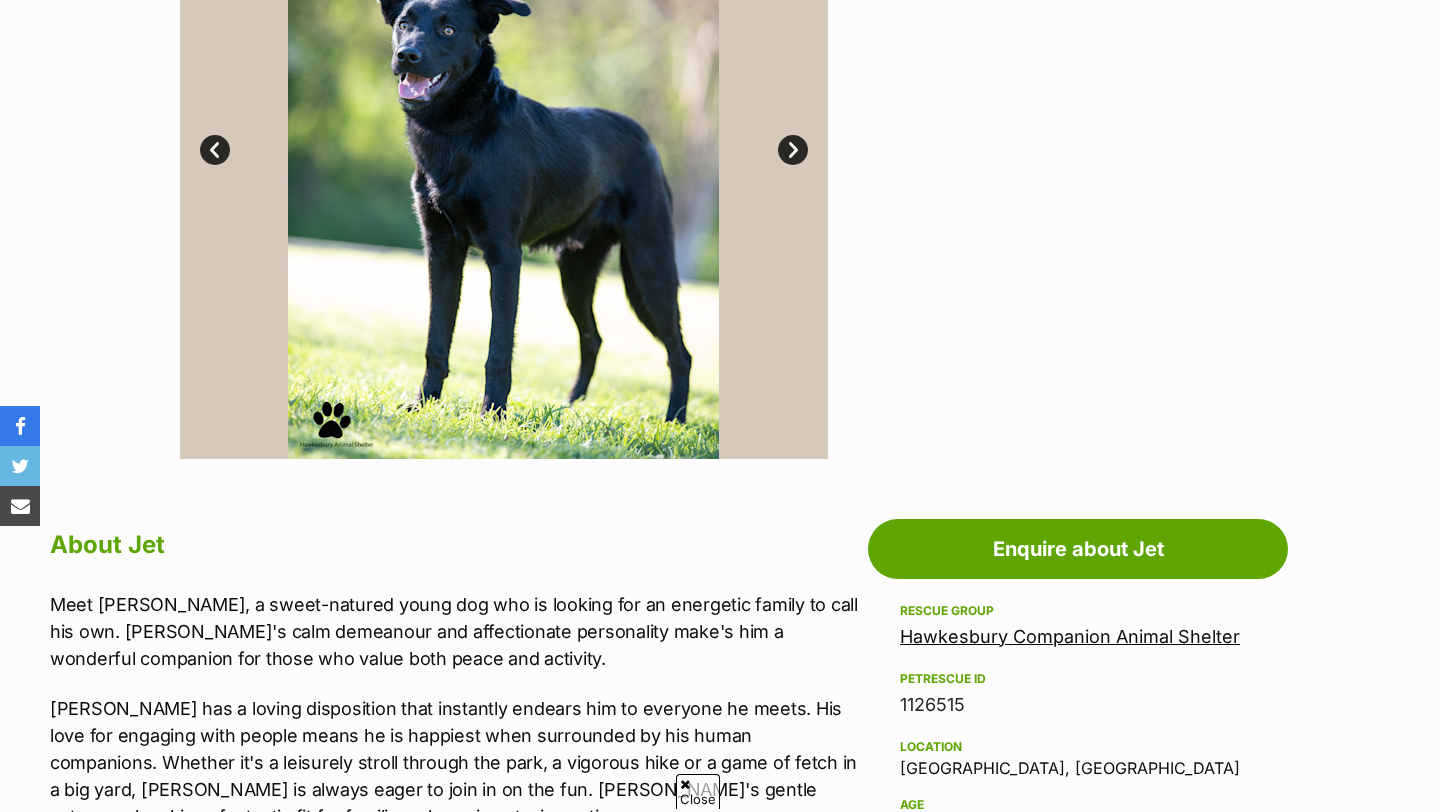 click at bounding box center (798, -159) 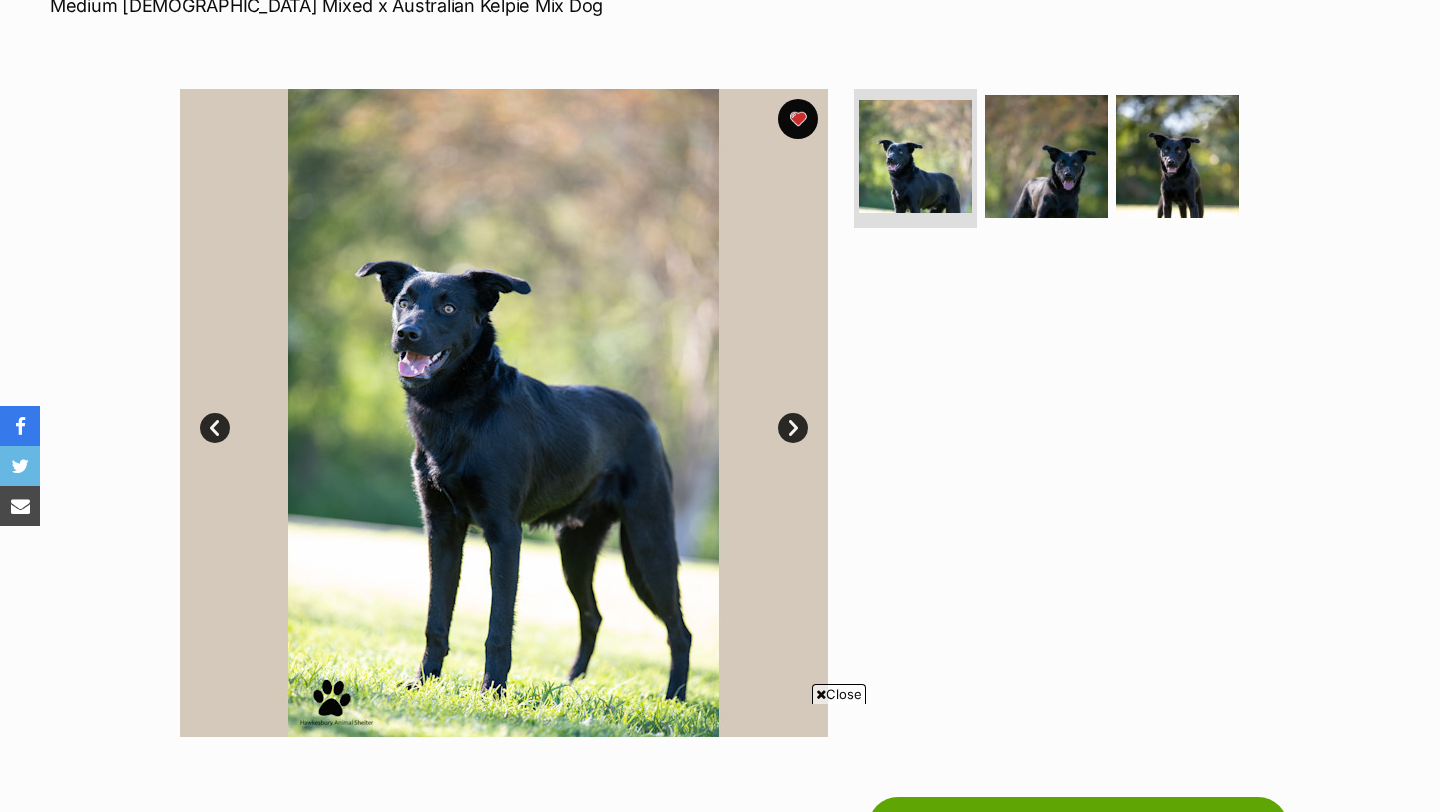 scroll, scrollTop: 327, scrollLeft: 0, axis: vertical 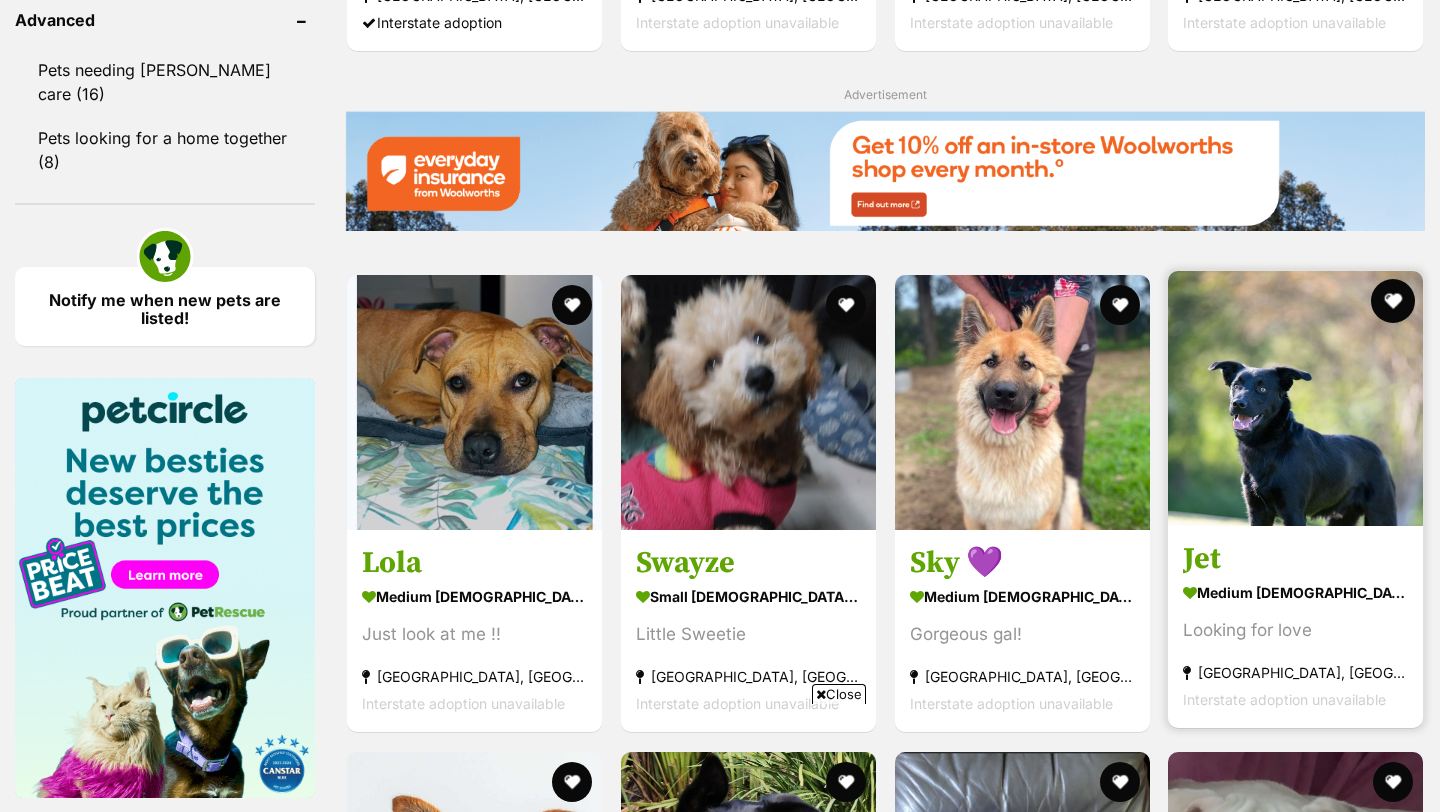 click at bounding box center [1393, 301] 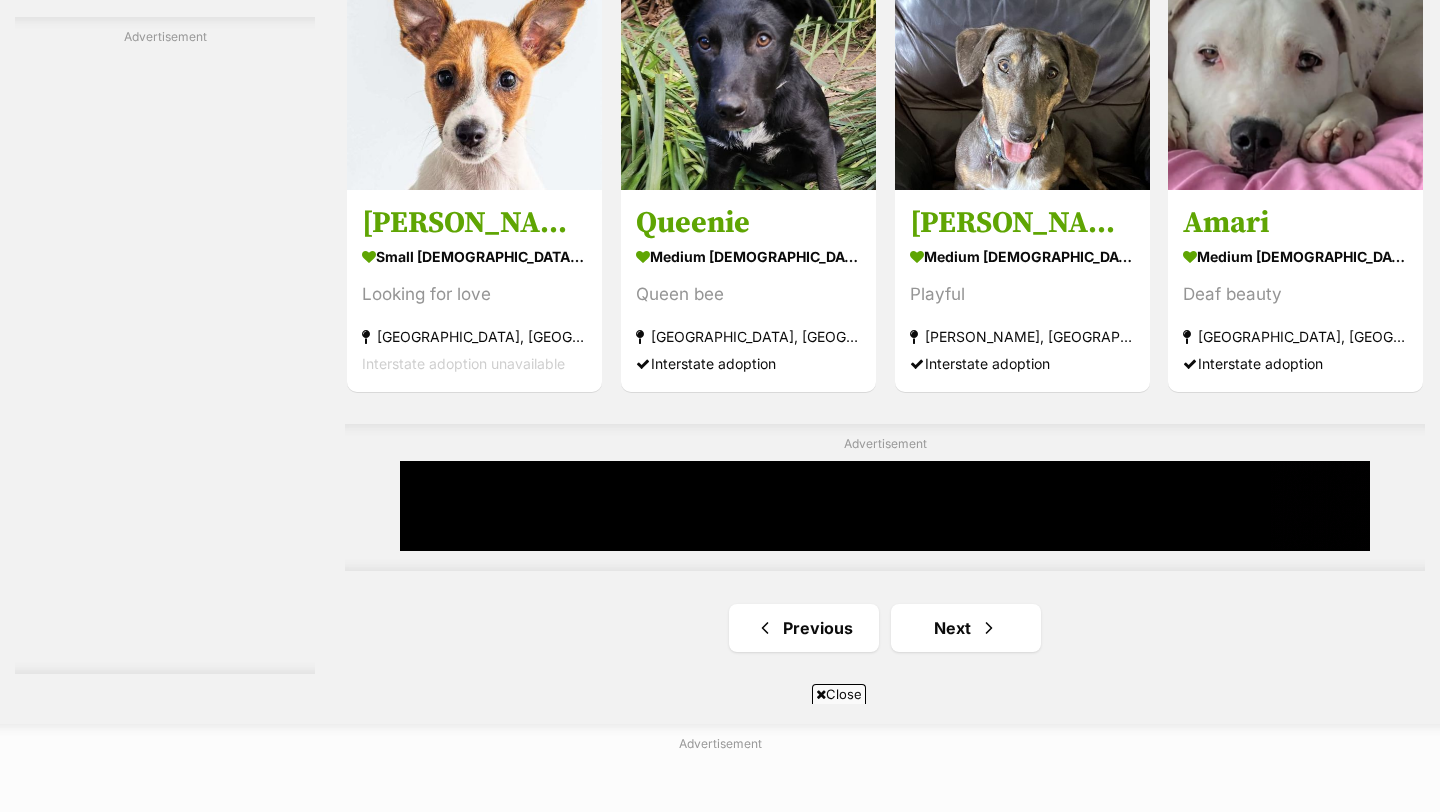scroll, scrollTop: 3049, scrollLeft: 0, axis: vertical 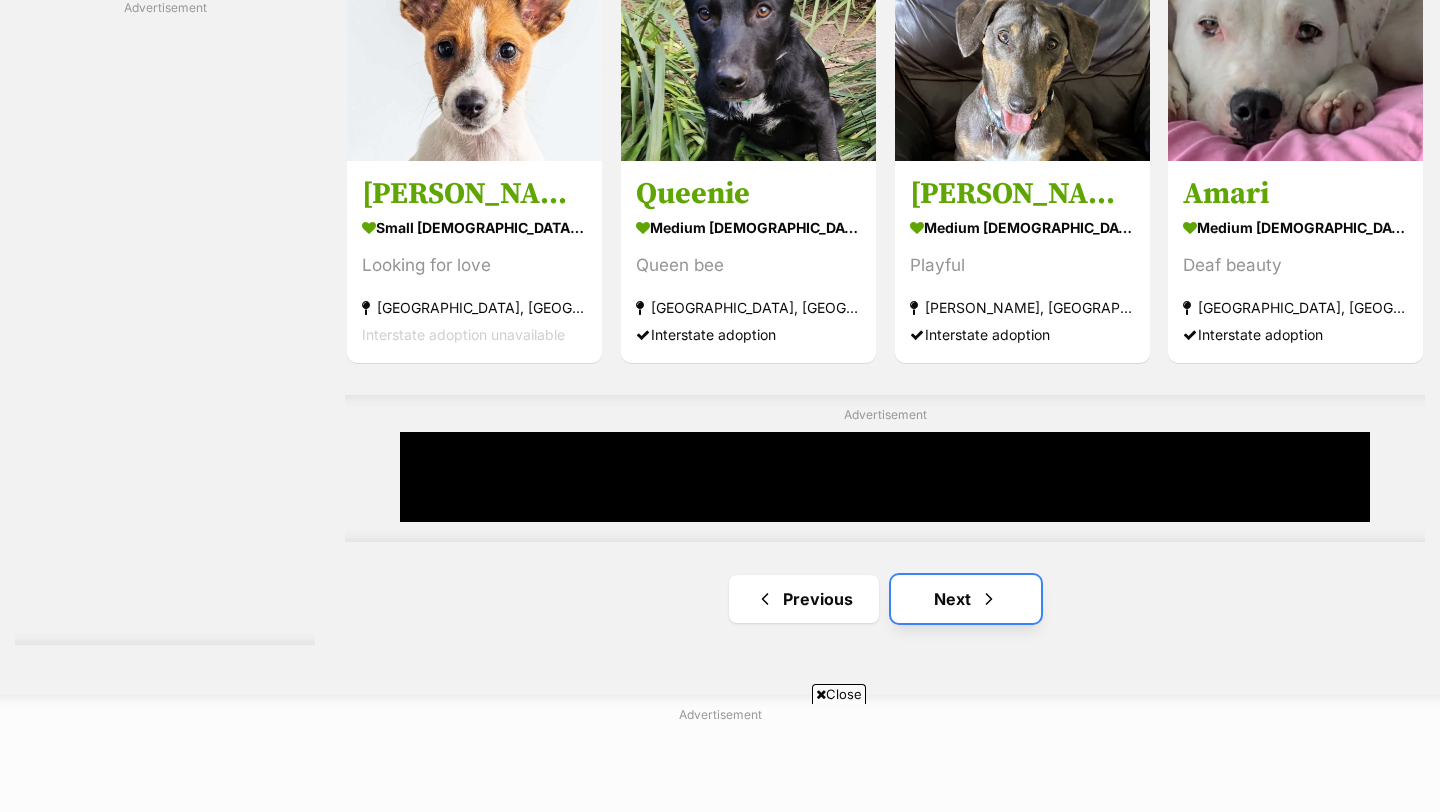 click at bounding box center (989, 599) 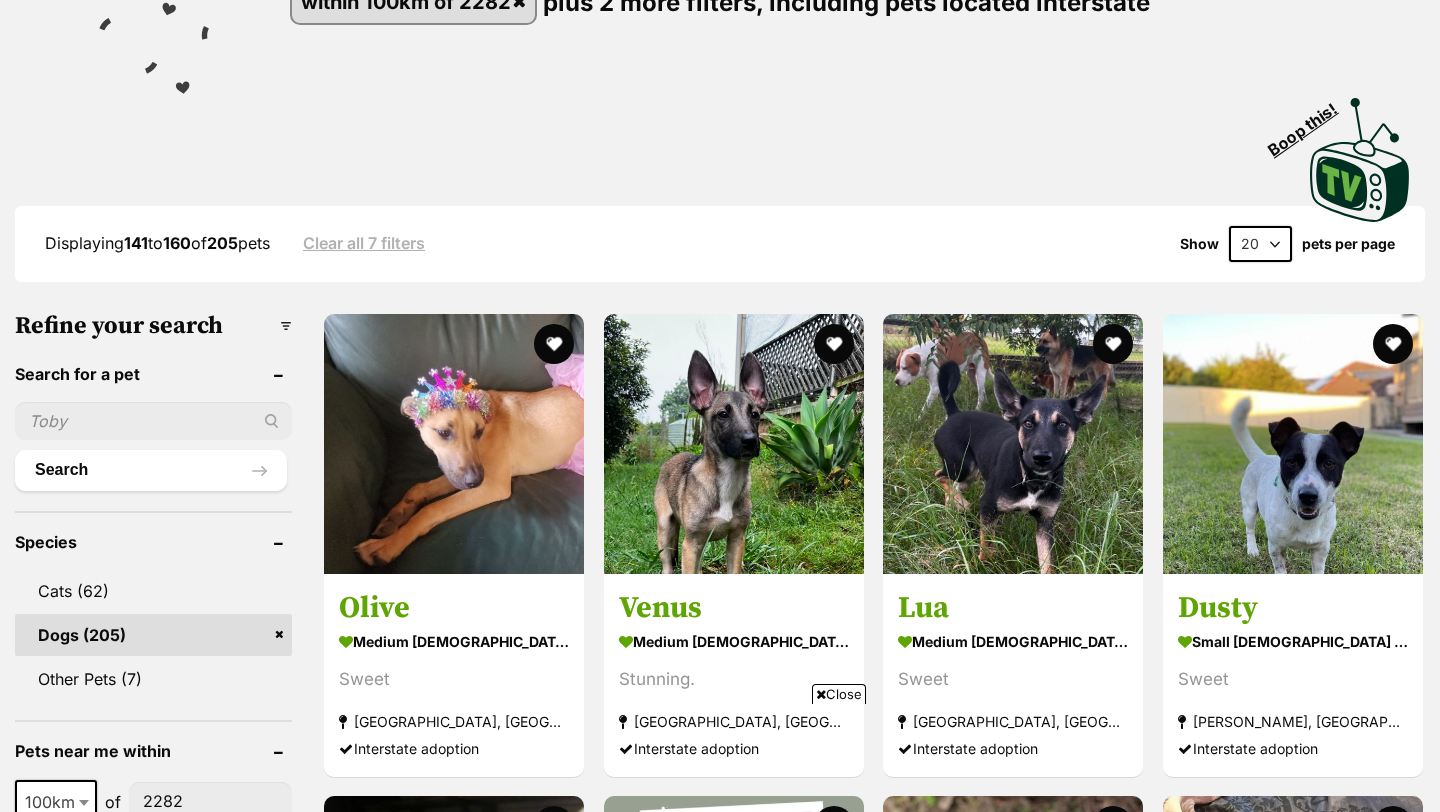 scroll, scrollTop: 365, scrollLeft: 0, axis: vertical 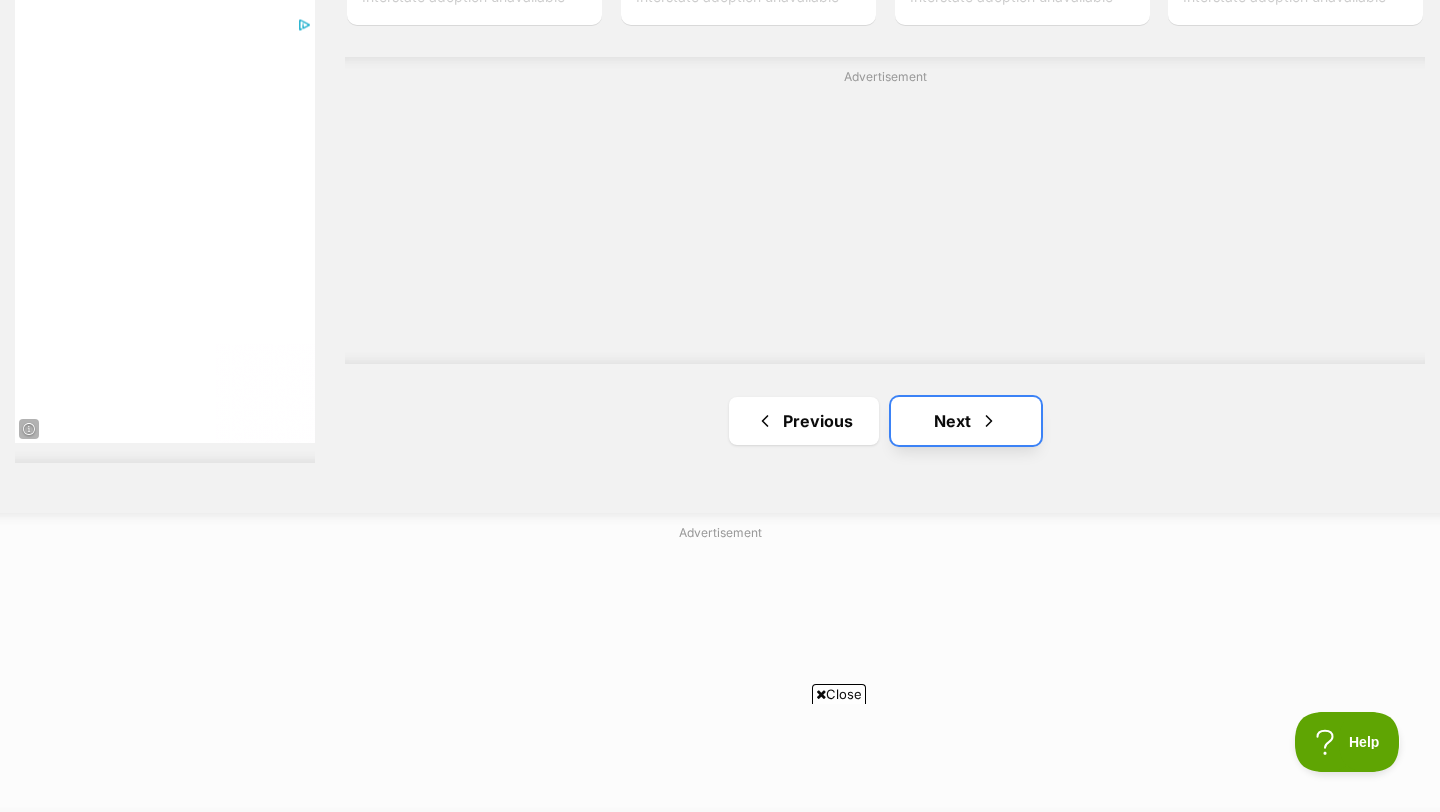 click on "Next" at bounding box center (966, 421) 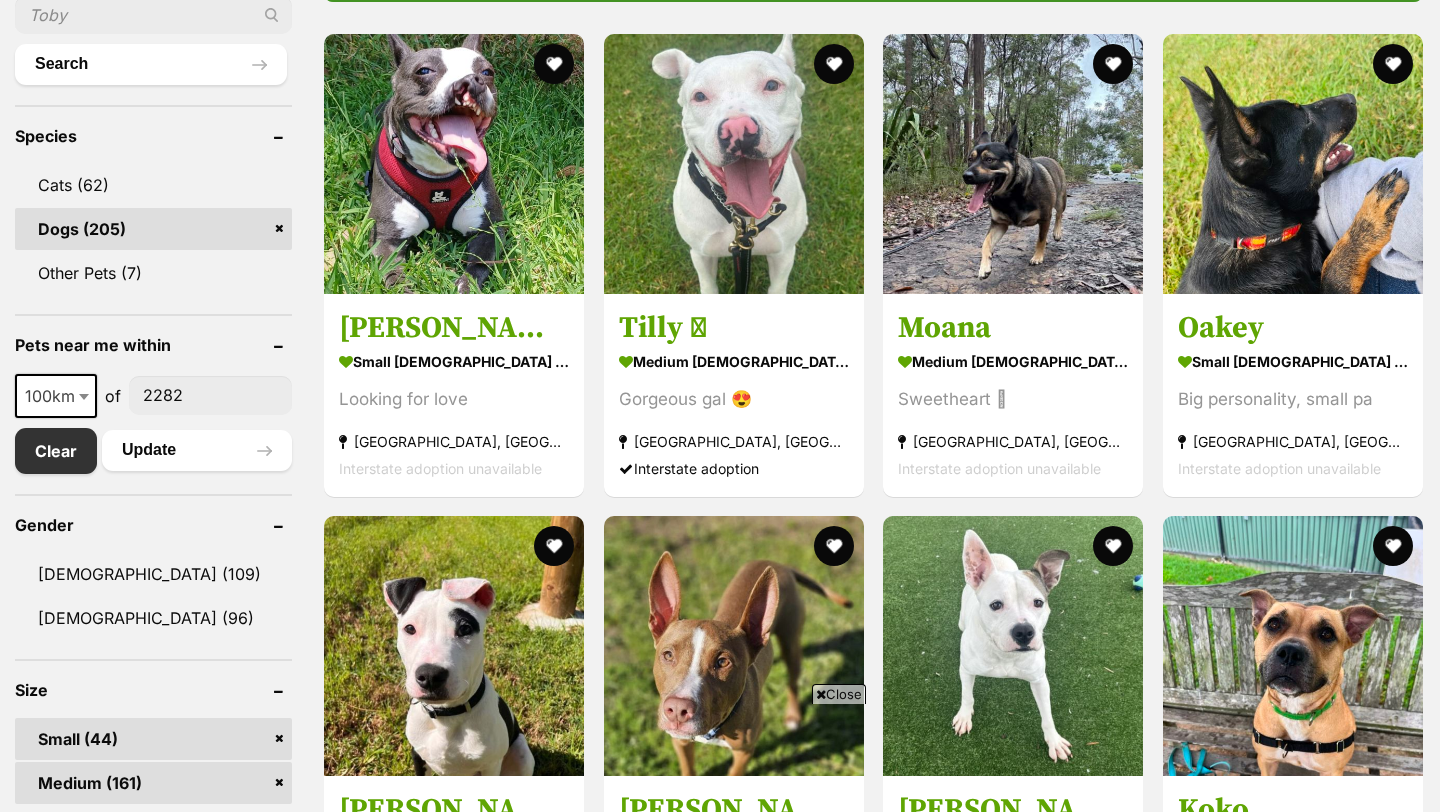 scroll, scrollTop: 773, scrollLeft: 0, axis: vertical 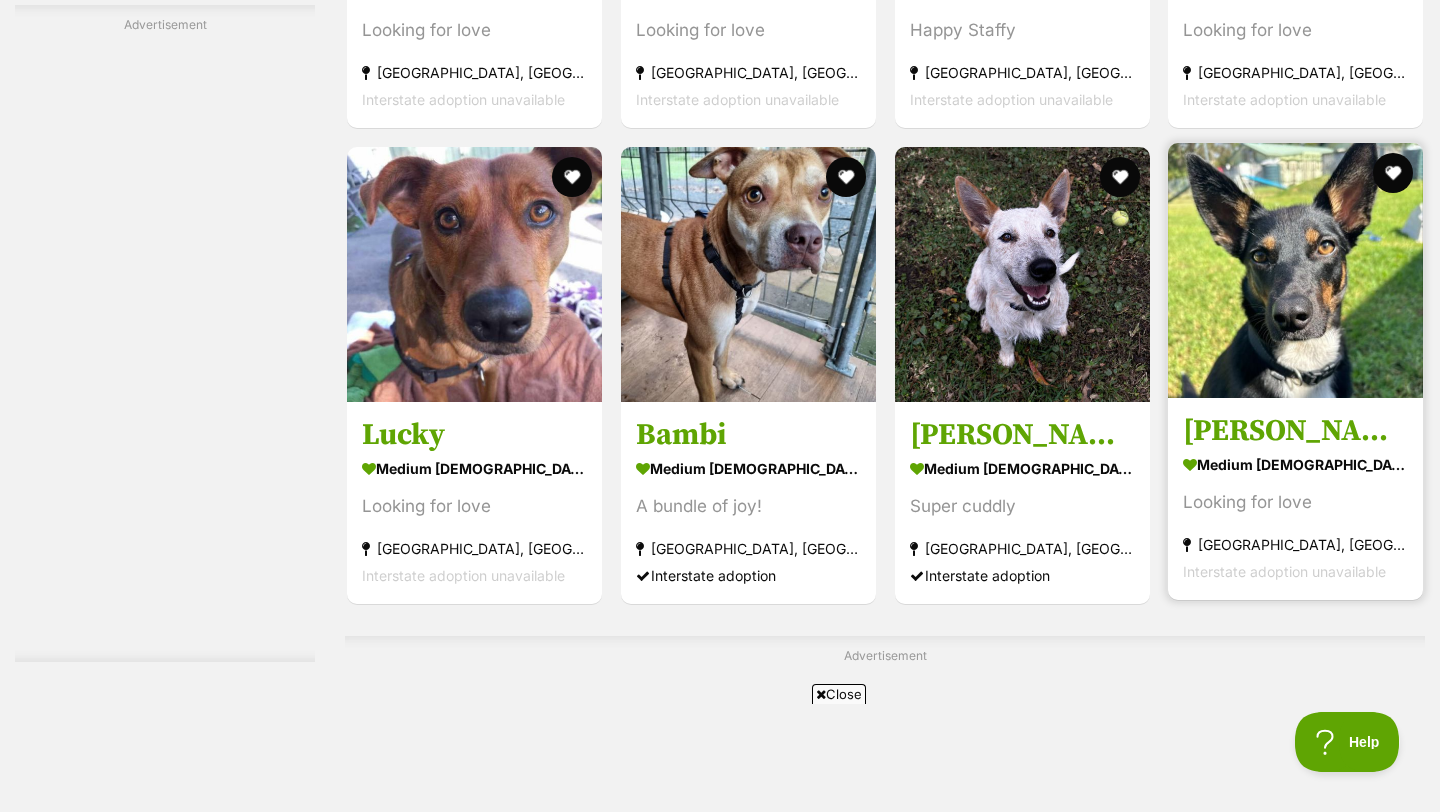 click at bounding box center (1295, 270) 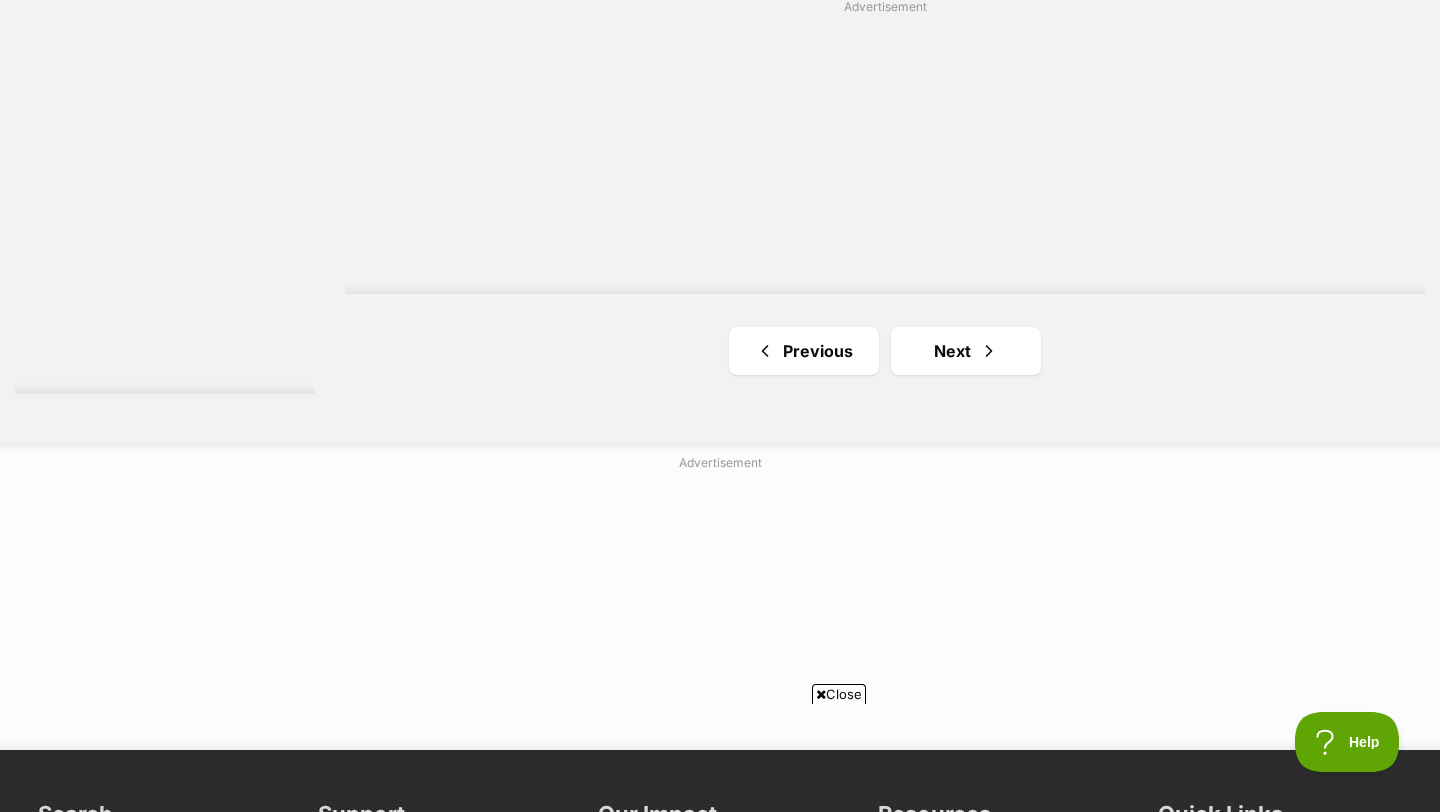 scroll, scrollTop: 3746, scrollLeft: 0, axis: vertical 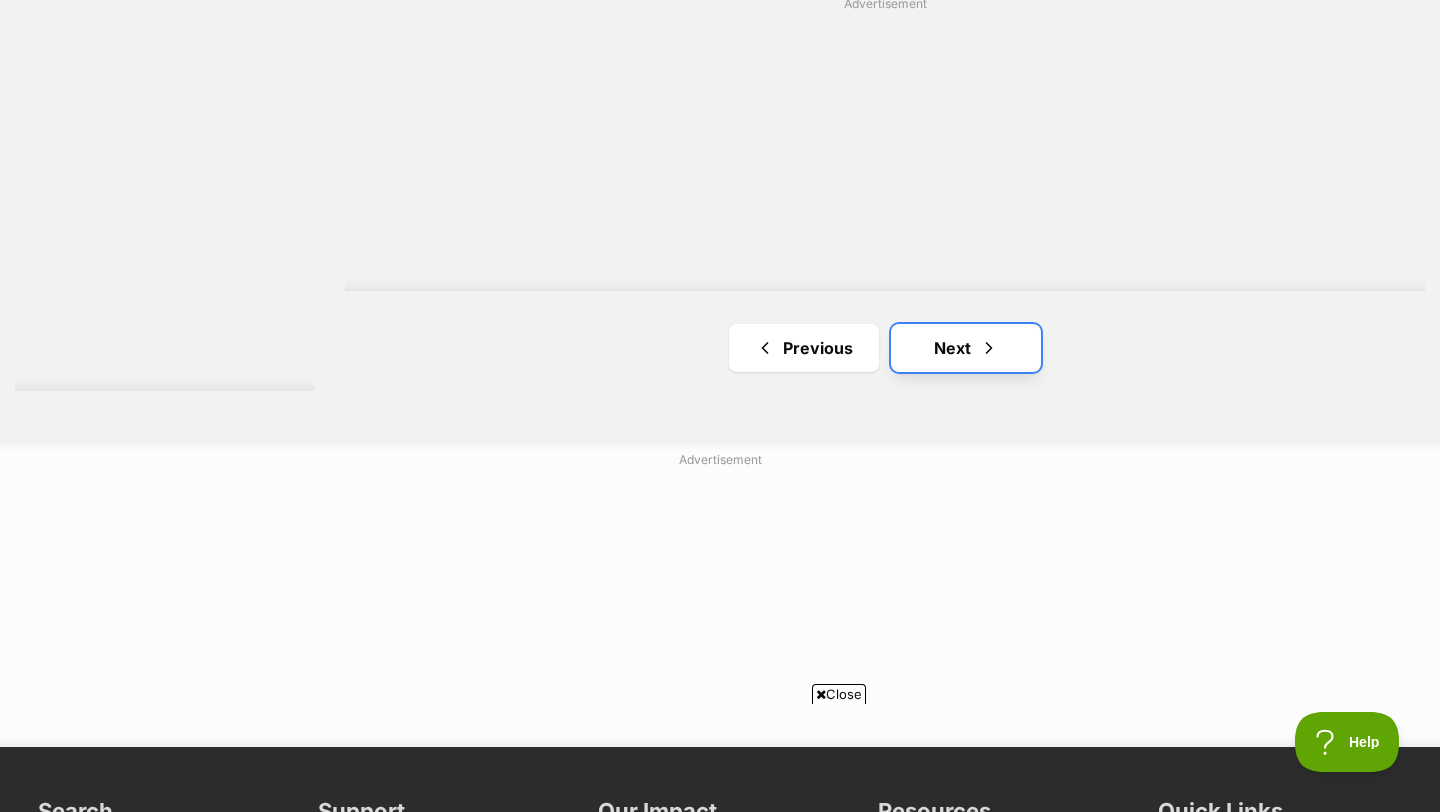 click at bounding box center [989, 348] 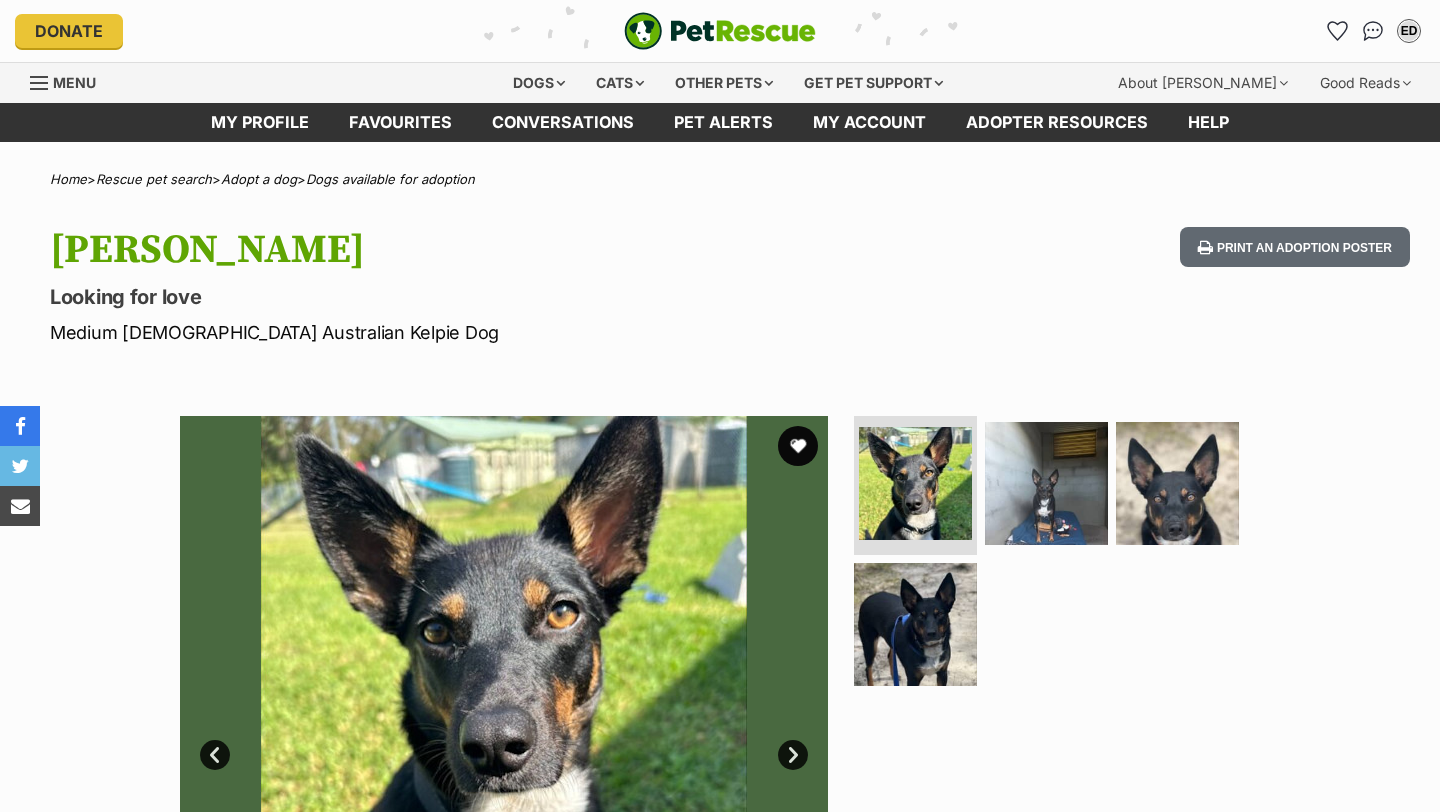 scroll, scrollTop: 0, scrollLeft: 0, axis: both 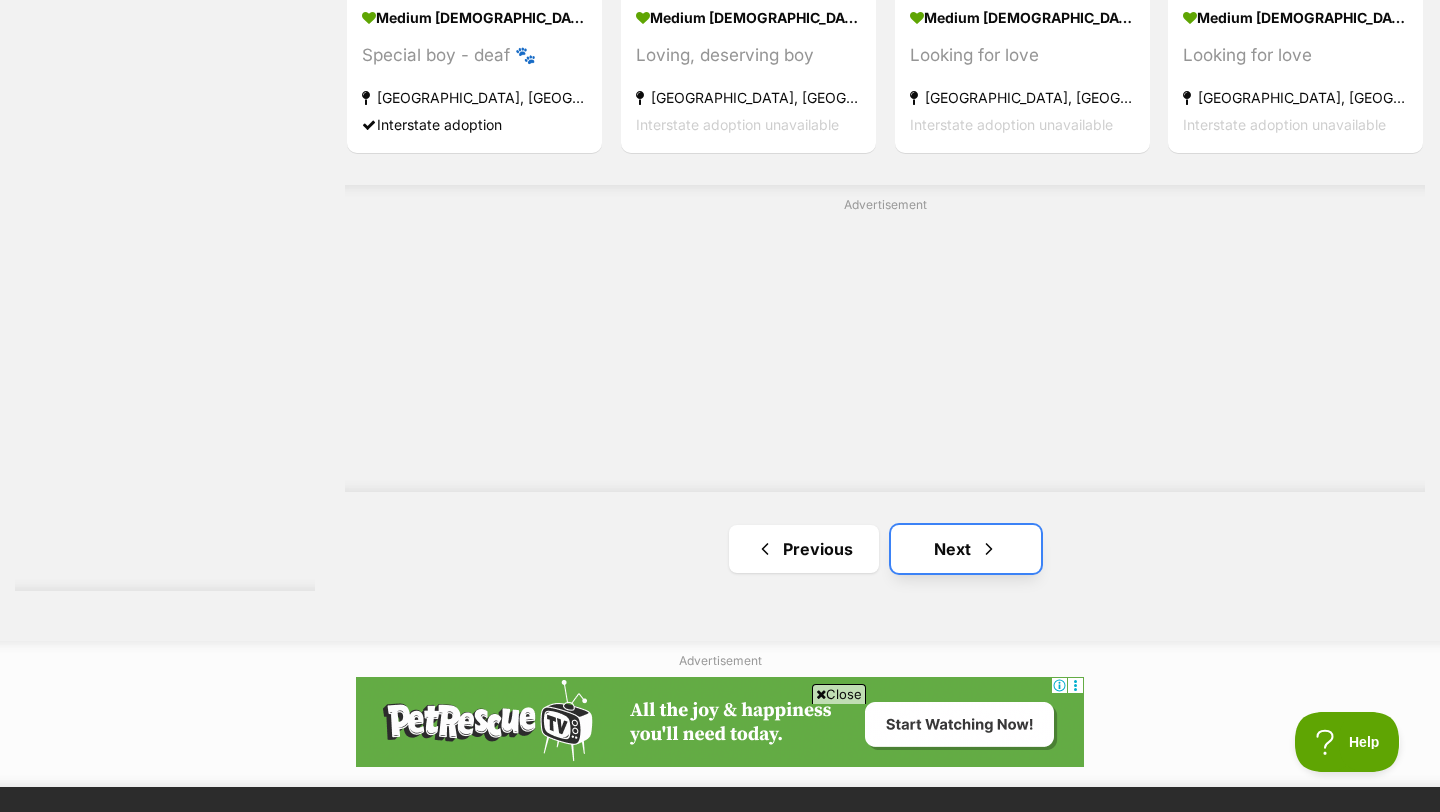 click on "Next" at bounding box center [966, 549] 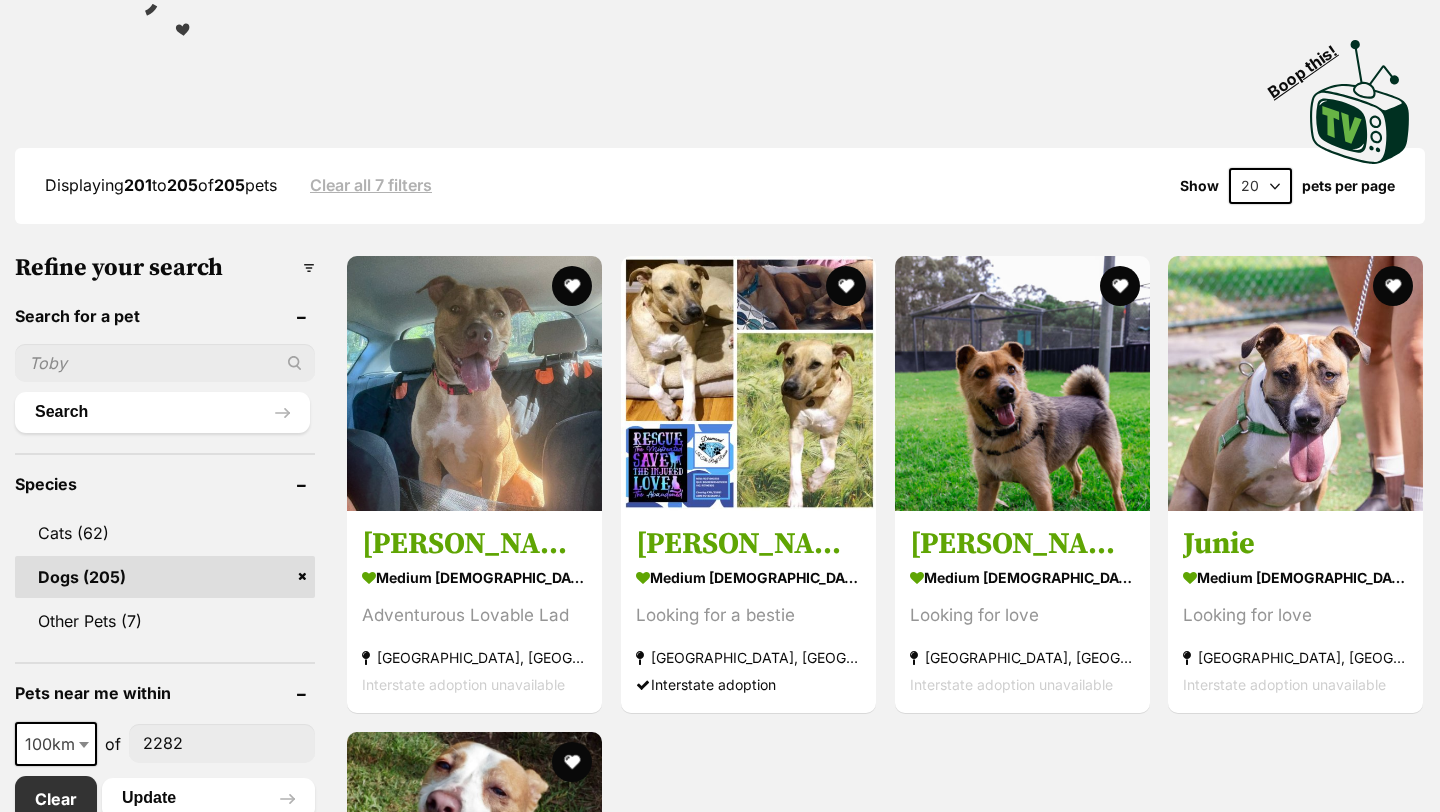 scroll, scrollTop: 0, scrollLeft: 0, axis: both 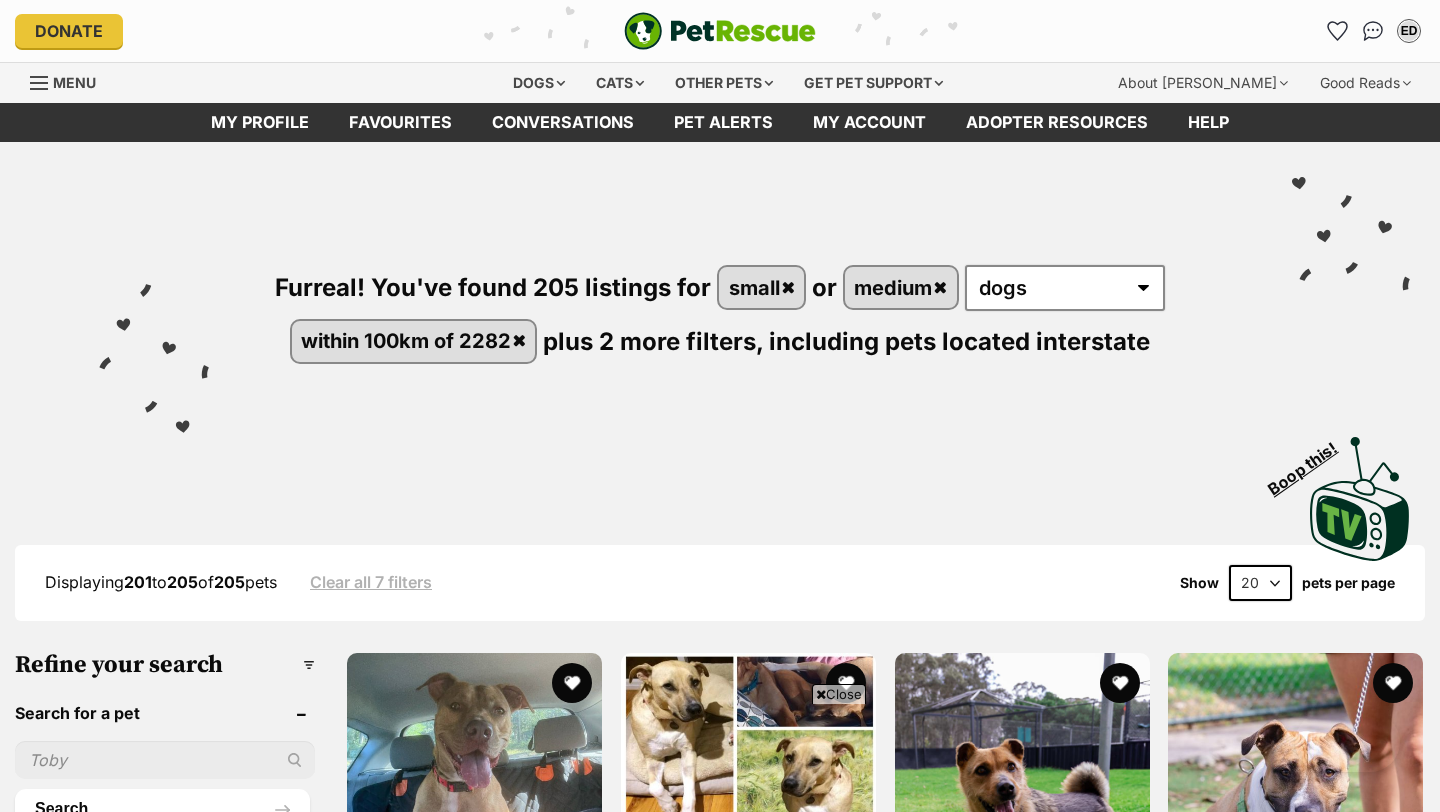 click at bounding box center (165, 760) 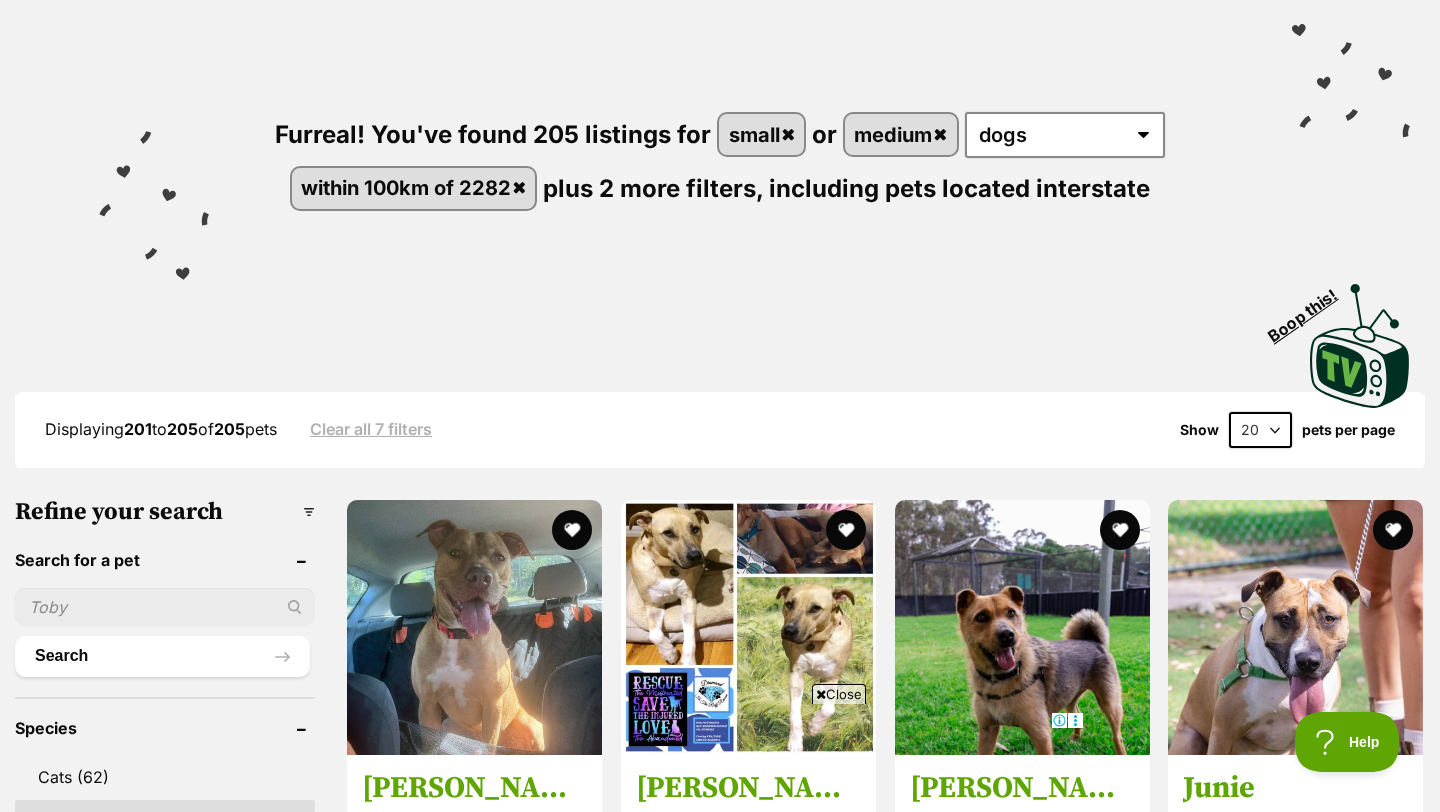 scroll, scrollTop: 0, scrollLeft: 0, axis: both 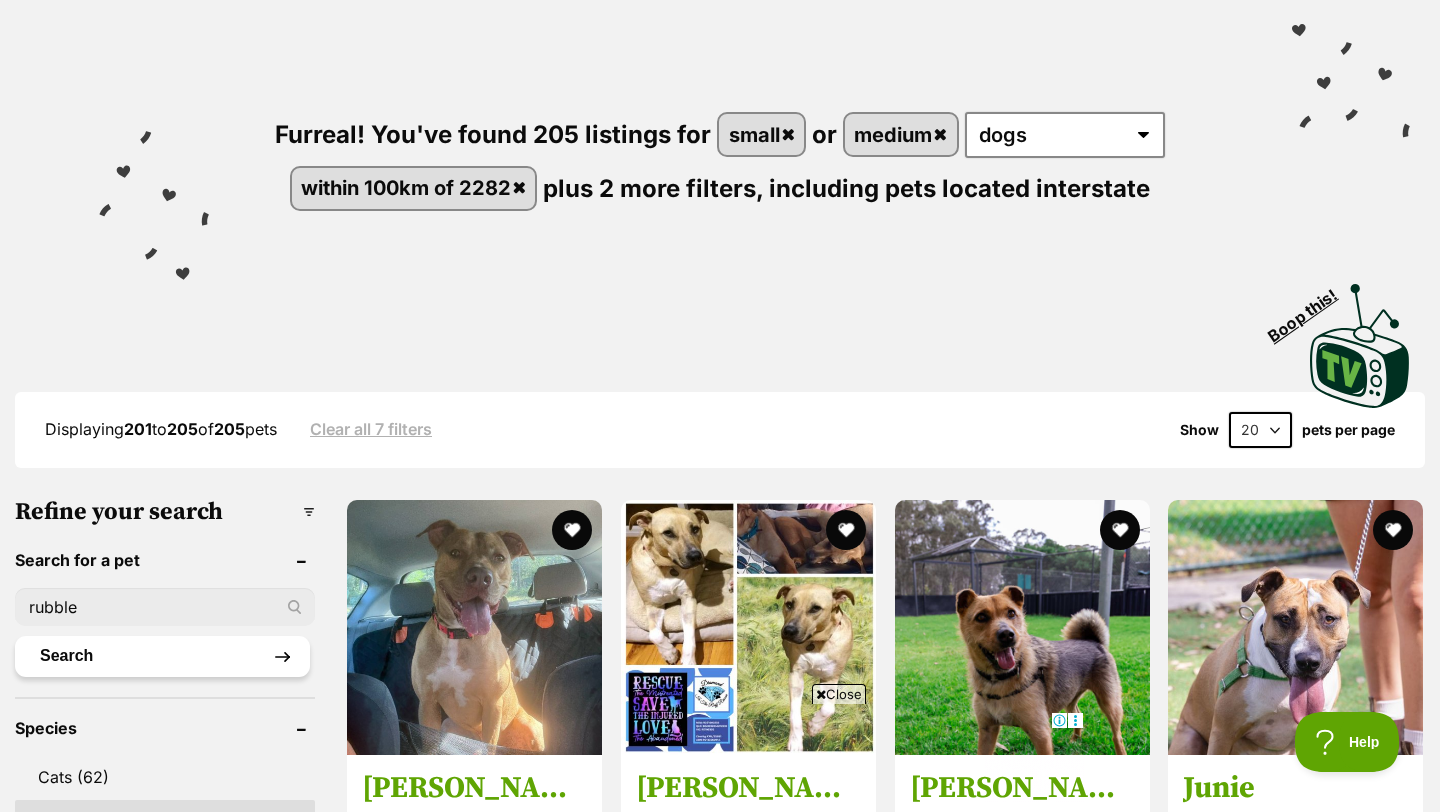click on "Search" at bounding box center [162, 656] 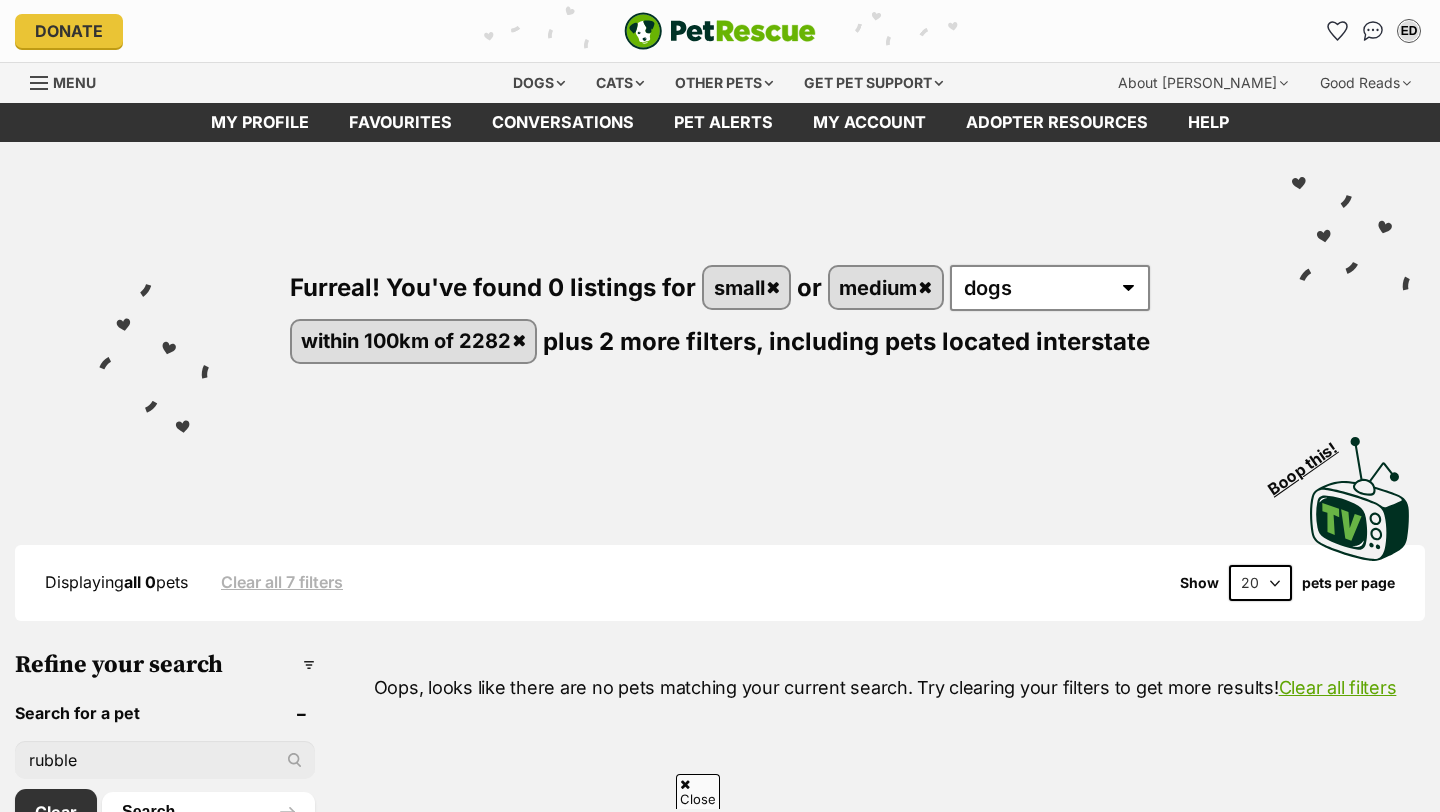 scroll, scrollTop: 207, scrollLeft: 0, axis: vertical 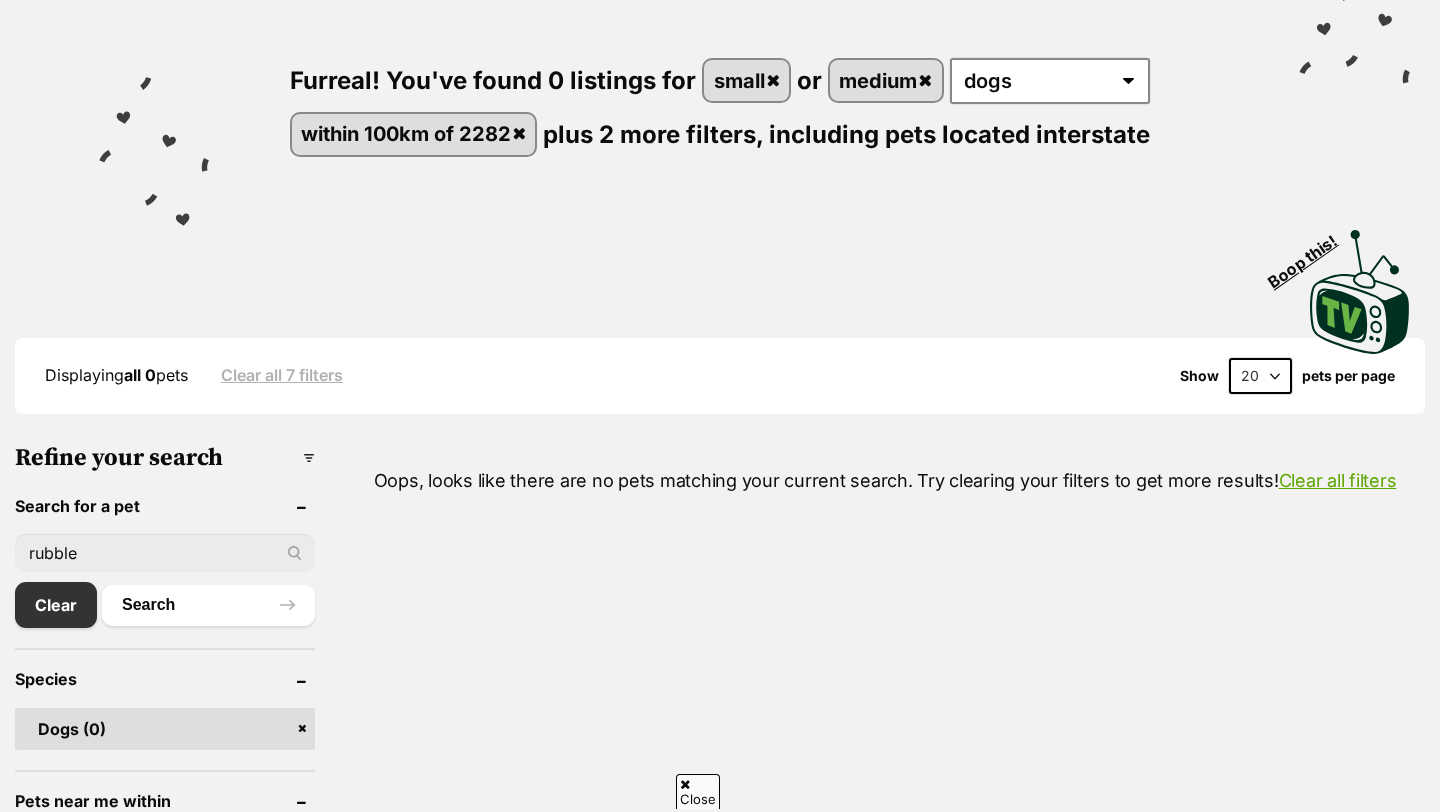 click on "rubble" at bounding box center [165, 553] 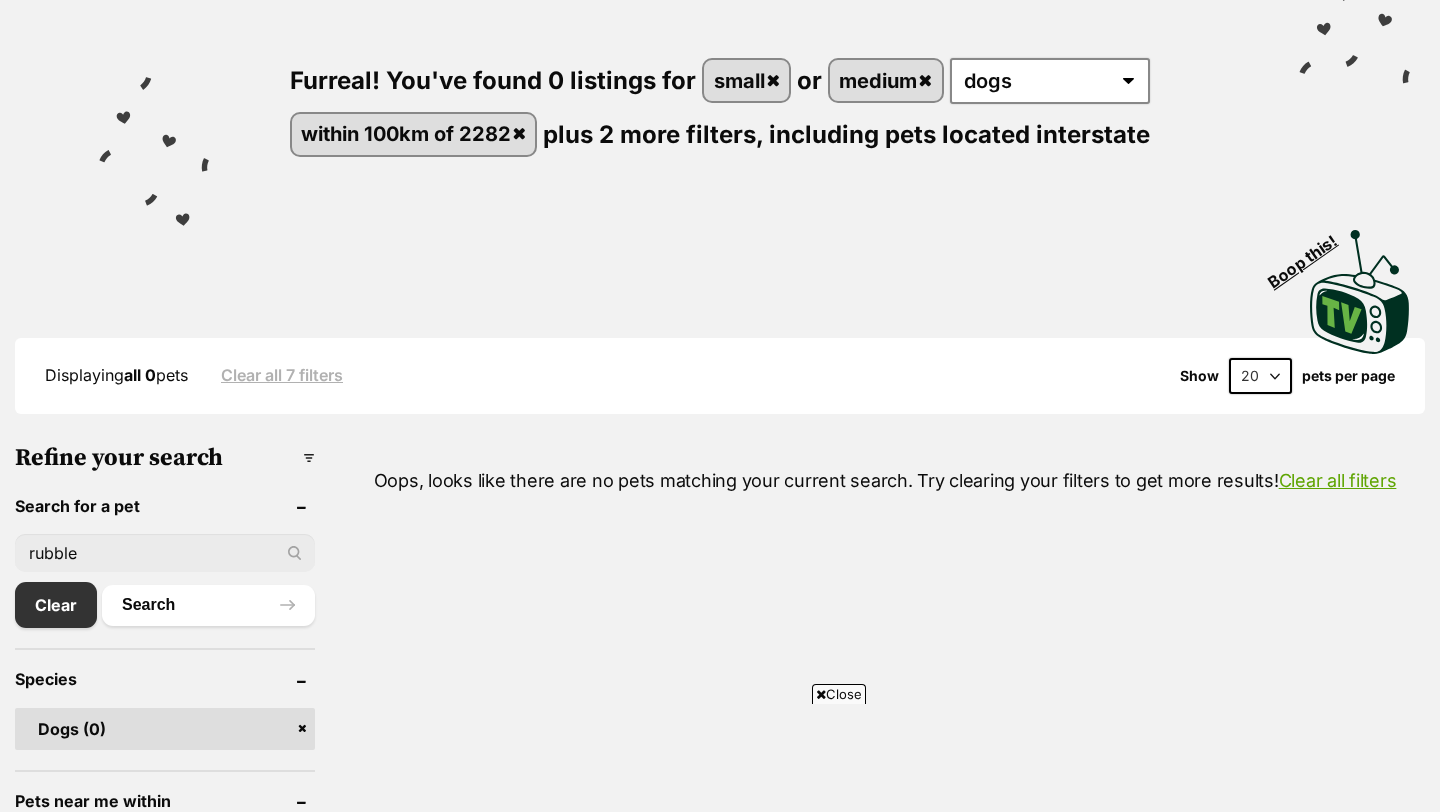 click on "rubble" at bounding box center [165, 553] 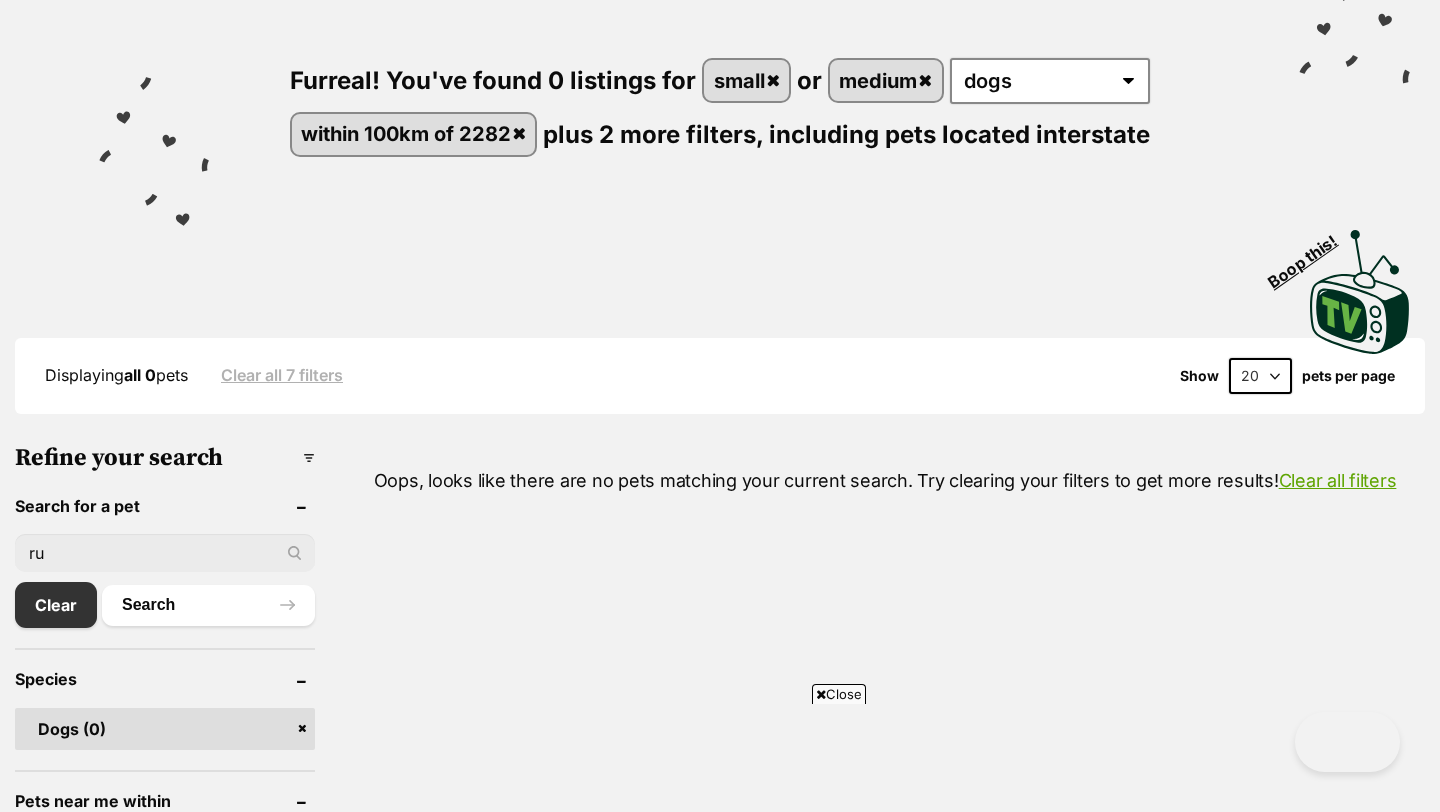 type on "r" 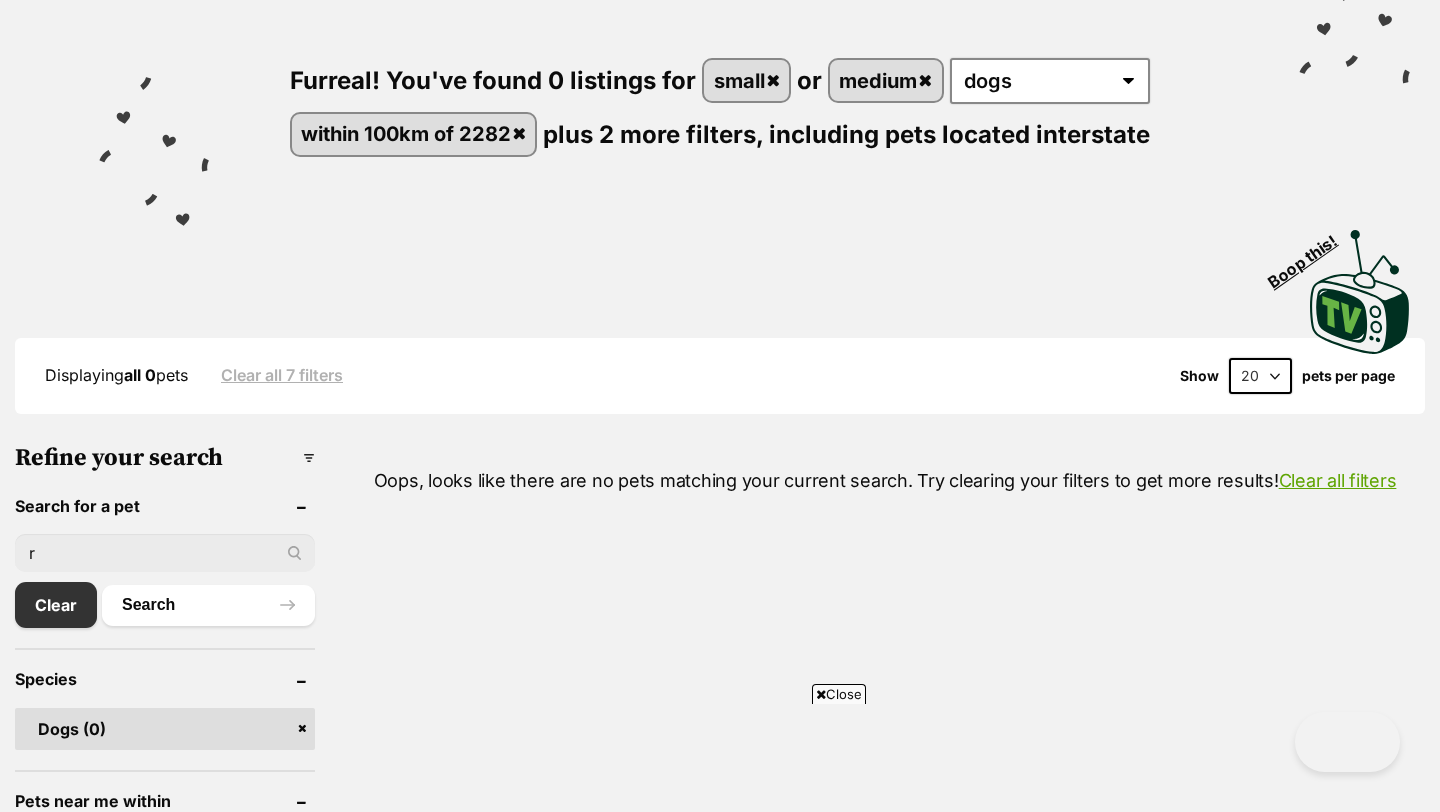 scroll, scrollTop: 0, scrollLeft: 0, axis: both 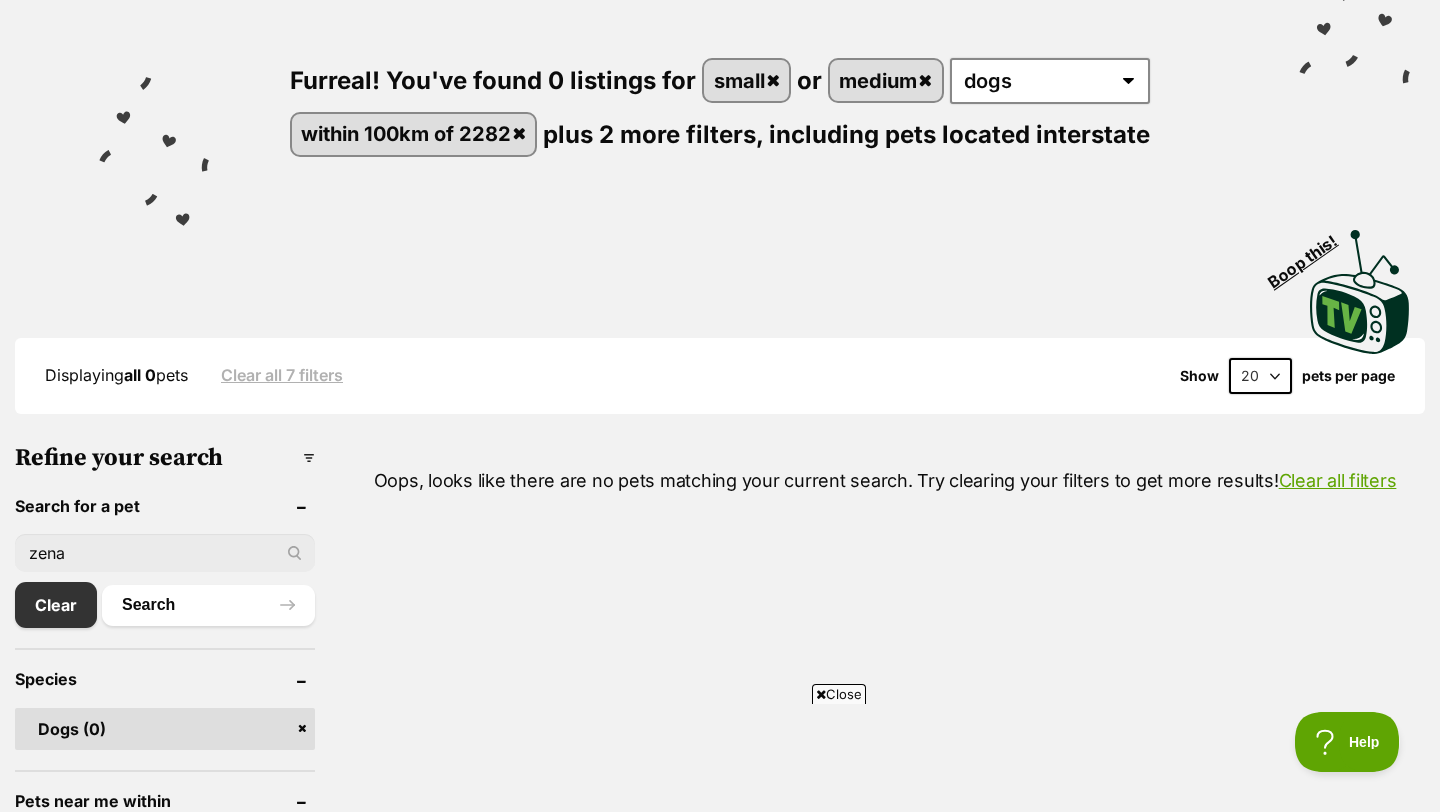 type on "zena" 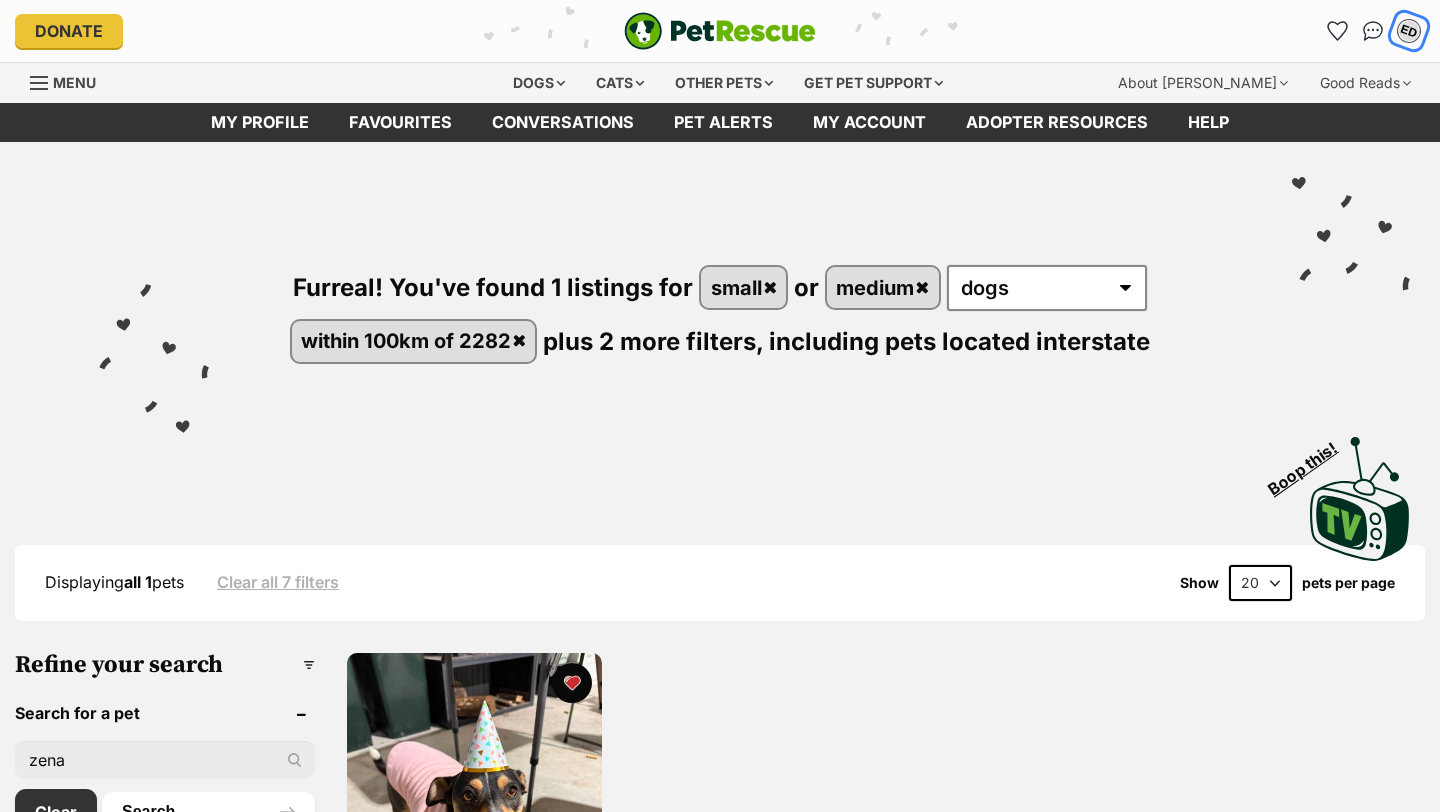 click on "ED" at bounding box center (1409, 31) 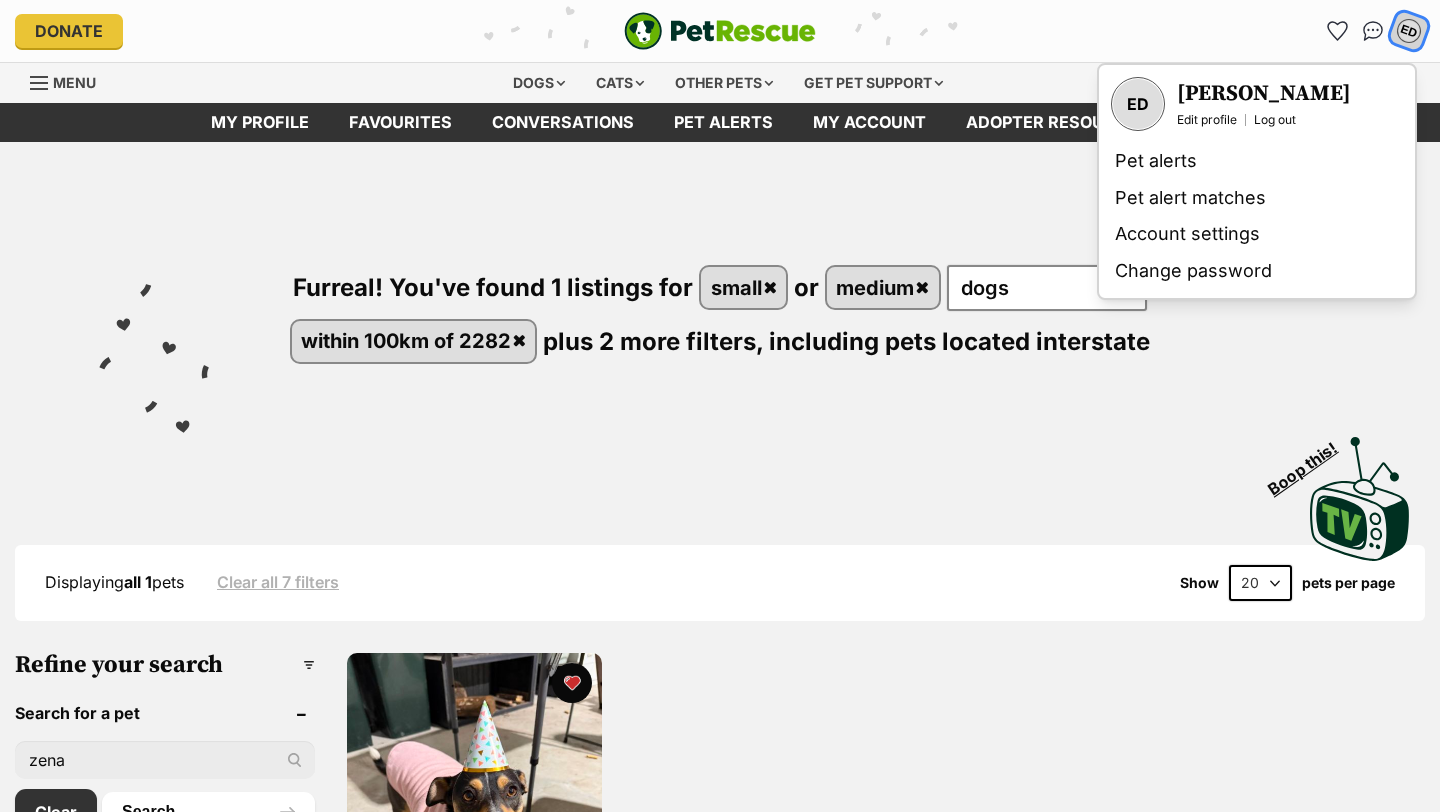 scroll, scrollTop: 0, scrollLeft: 0, axis: both 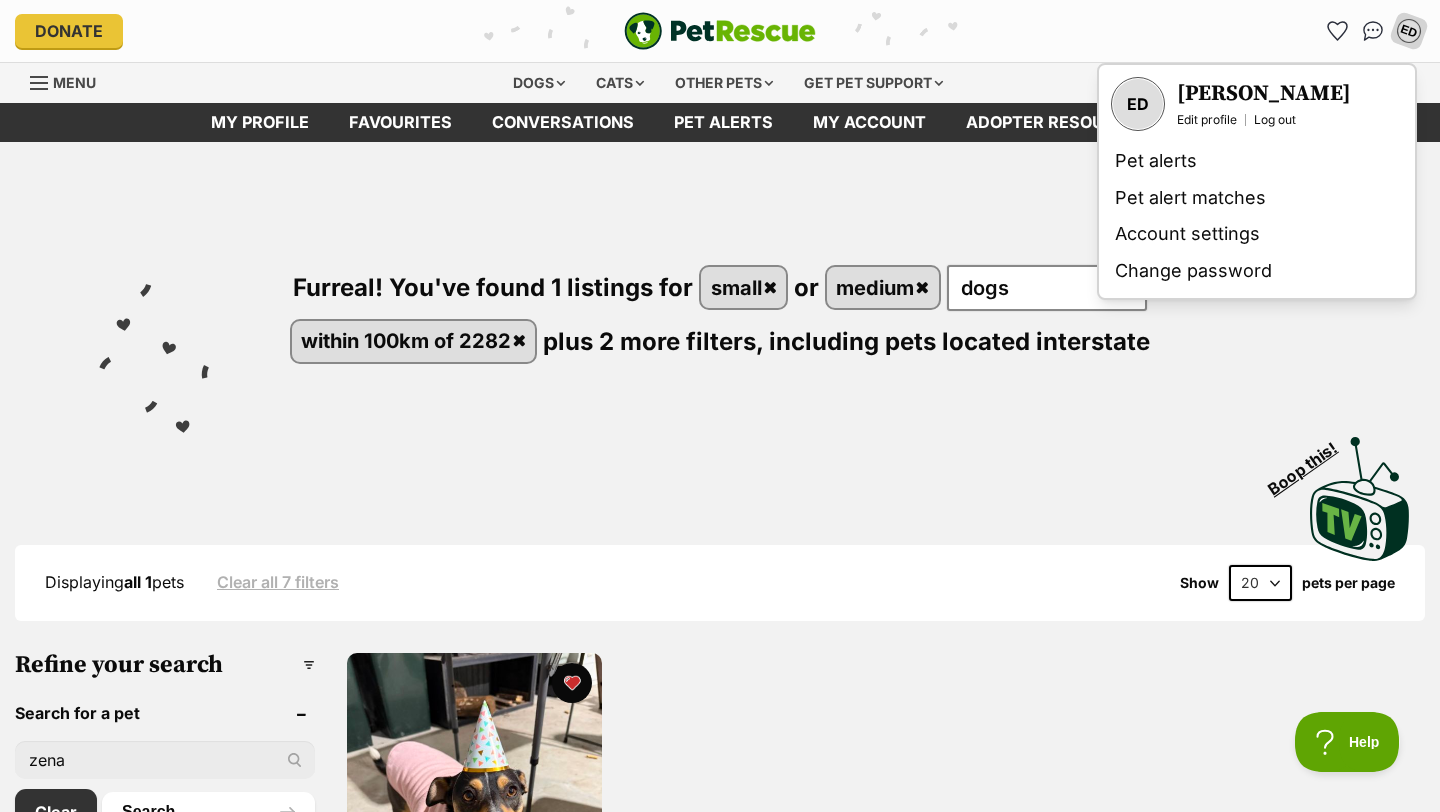 click on "Furreal! You've found 1 listings for
small
or
medium
any type of pet
dogs
within 100km of 2282
plus 2 more filters,
including pets located interstate" at bounding box center (720, 280) 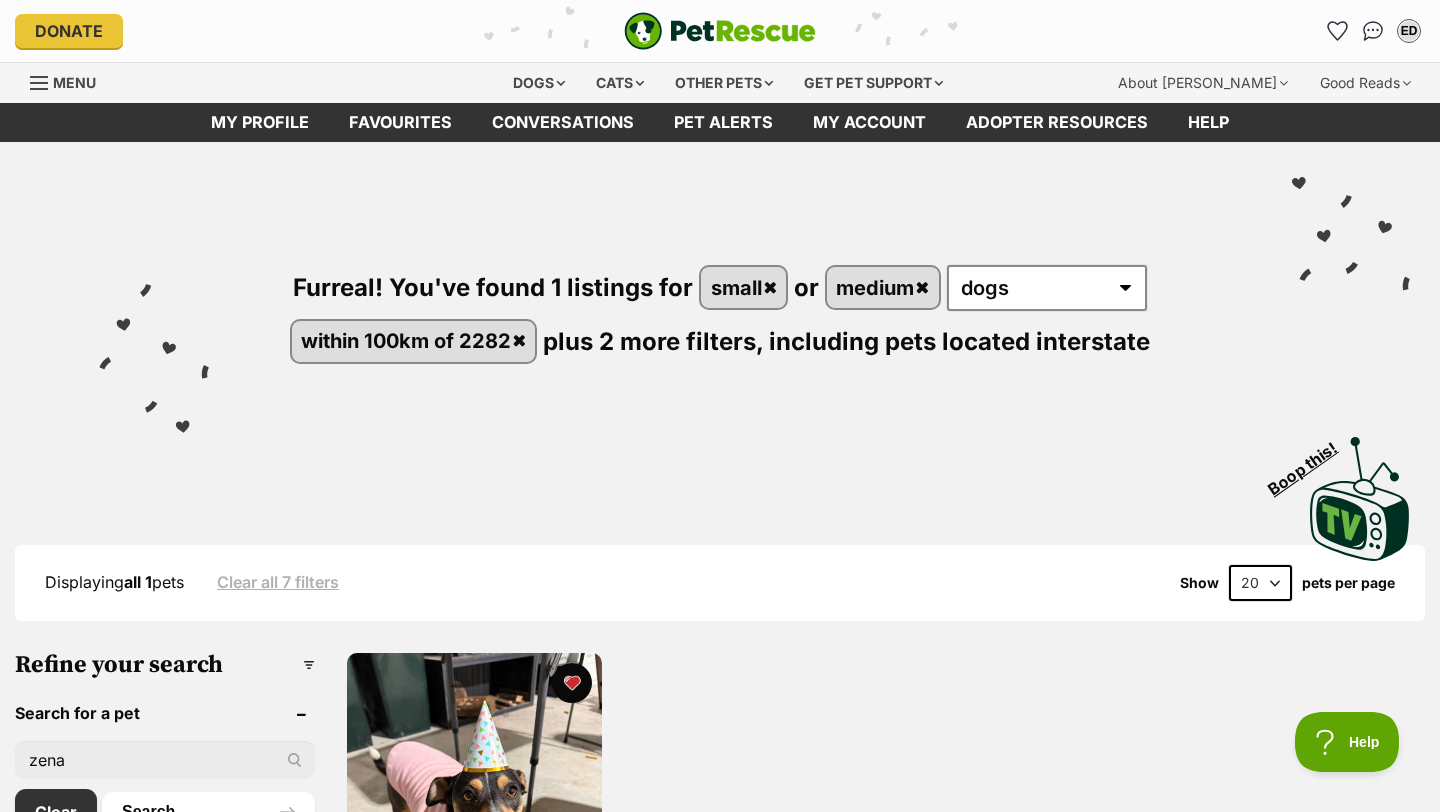 scroll, scrollTop: 0, scrollLeft: 0, axis: both 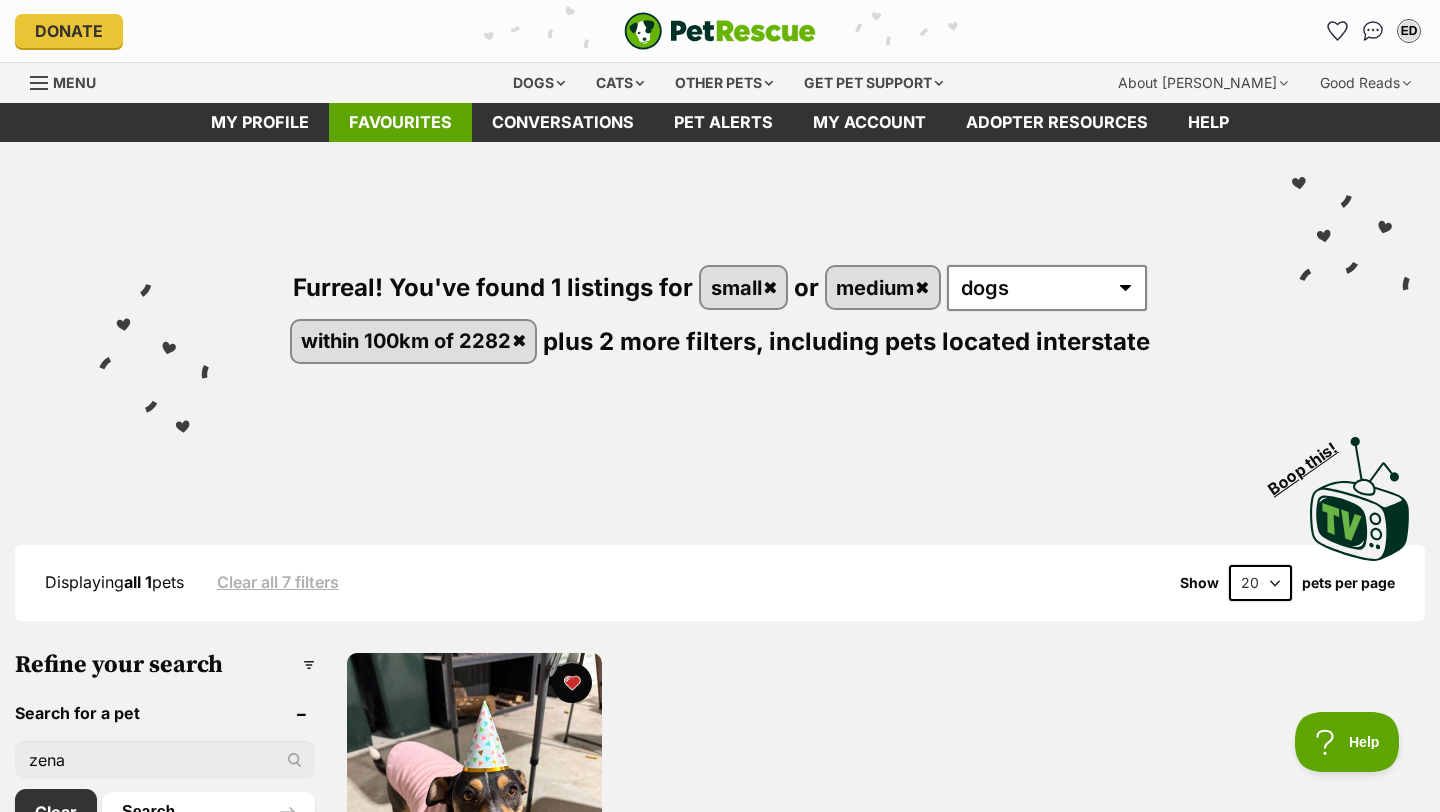 click on "Favourites" at bounding box center (400, 122) 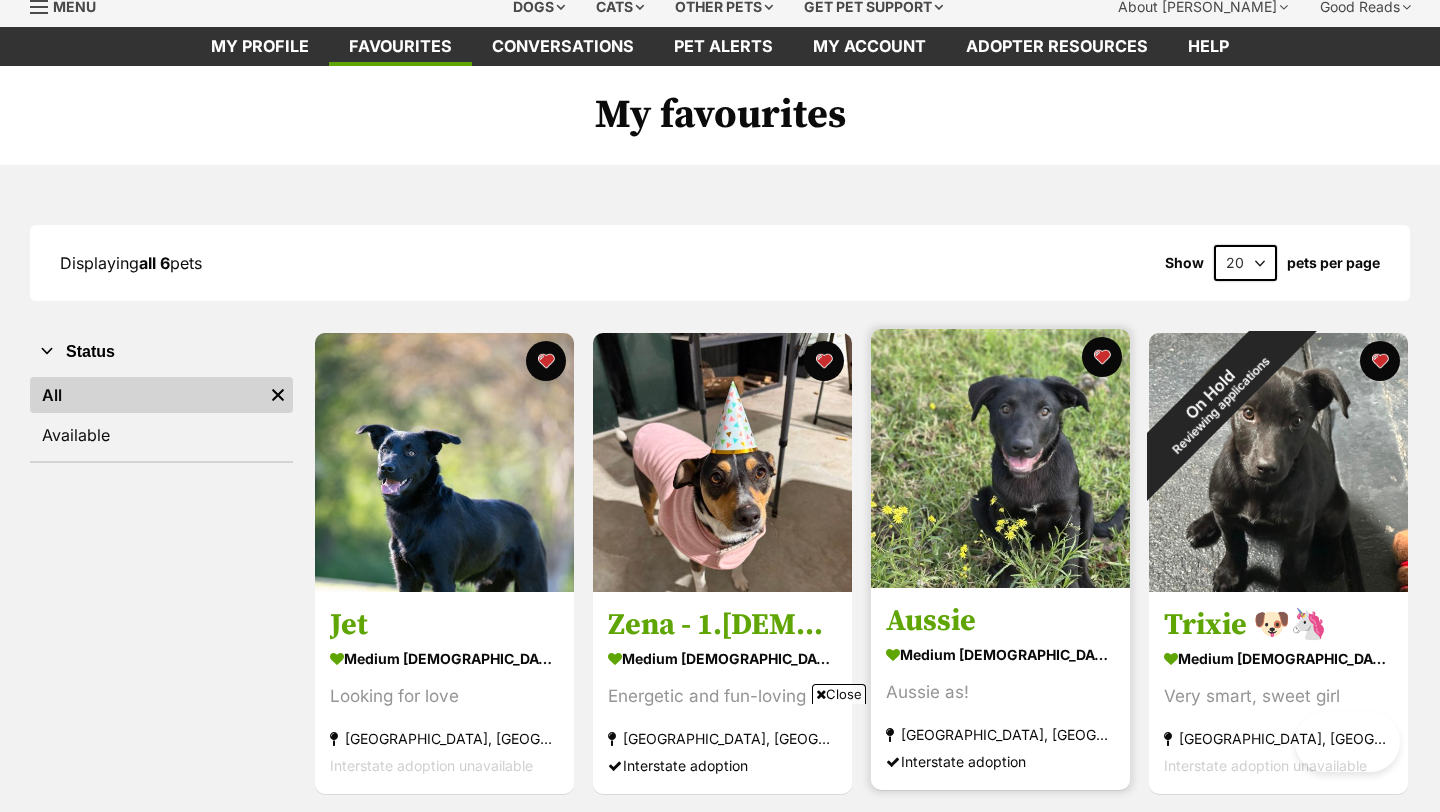 scroll, scrollTop: 277, scrollLeft: 0, axis: vertical 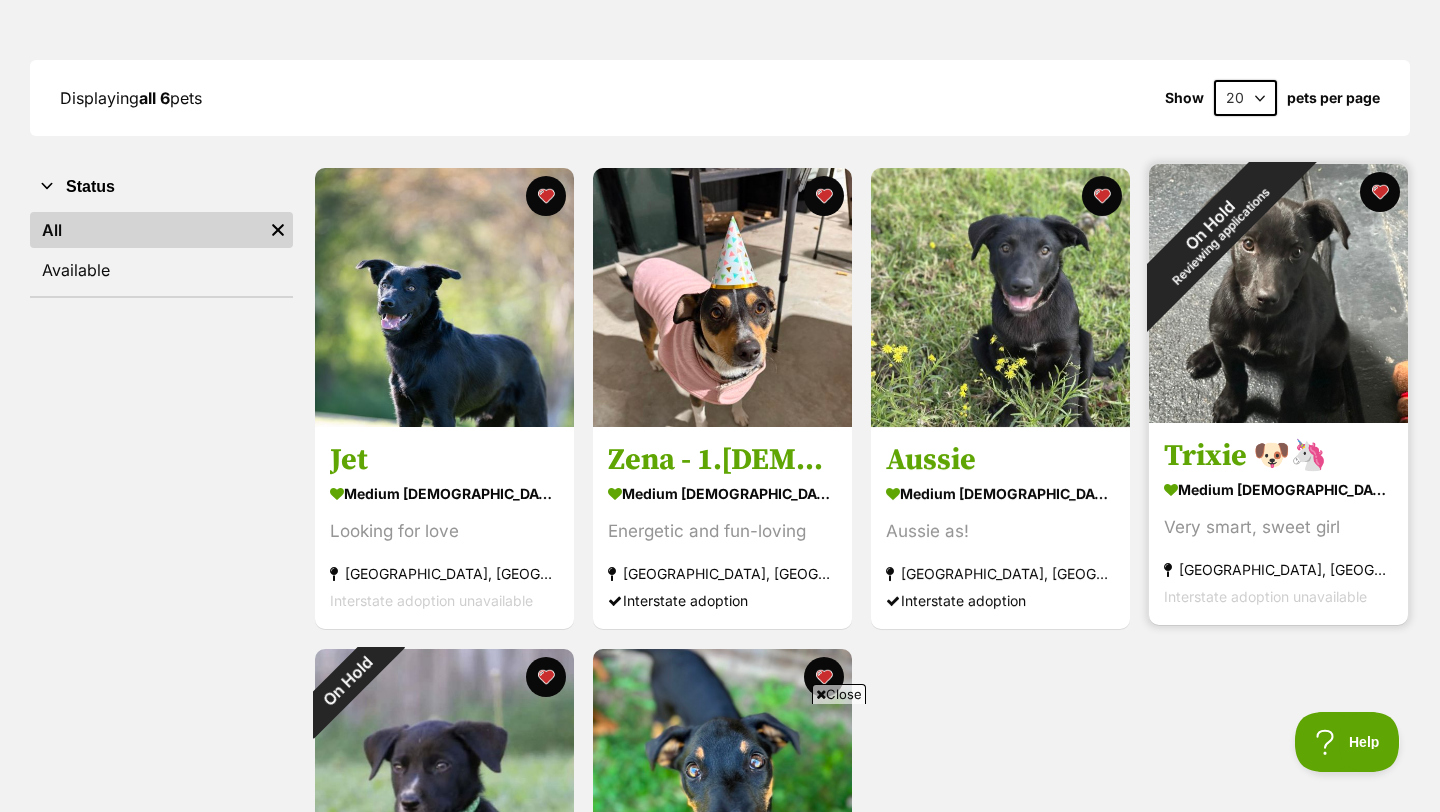 click at bounding box center (1278, 293) 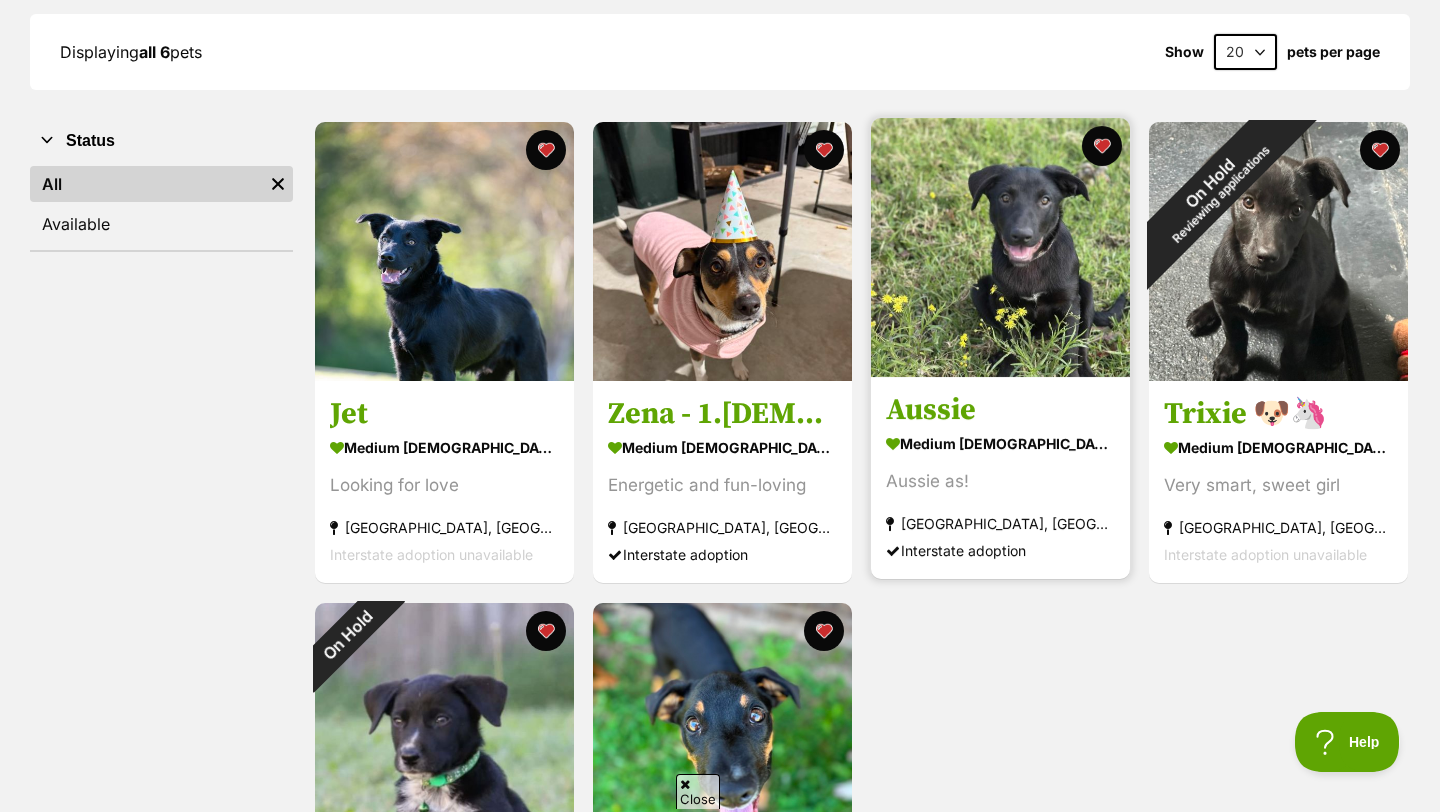 scroll, scrollTop: 299, scrollLeft: 0, axis: vertical 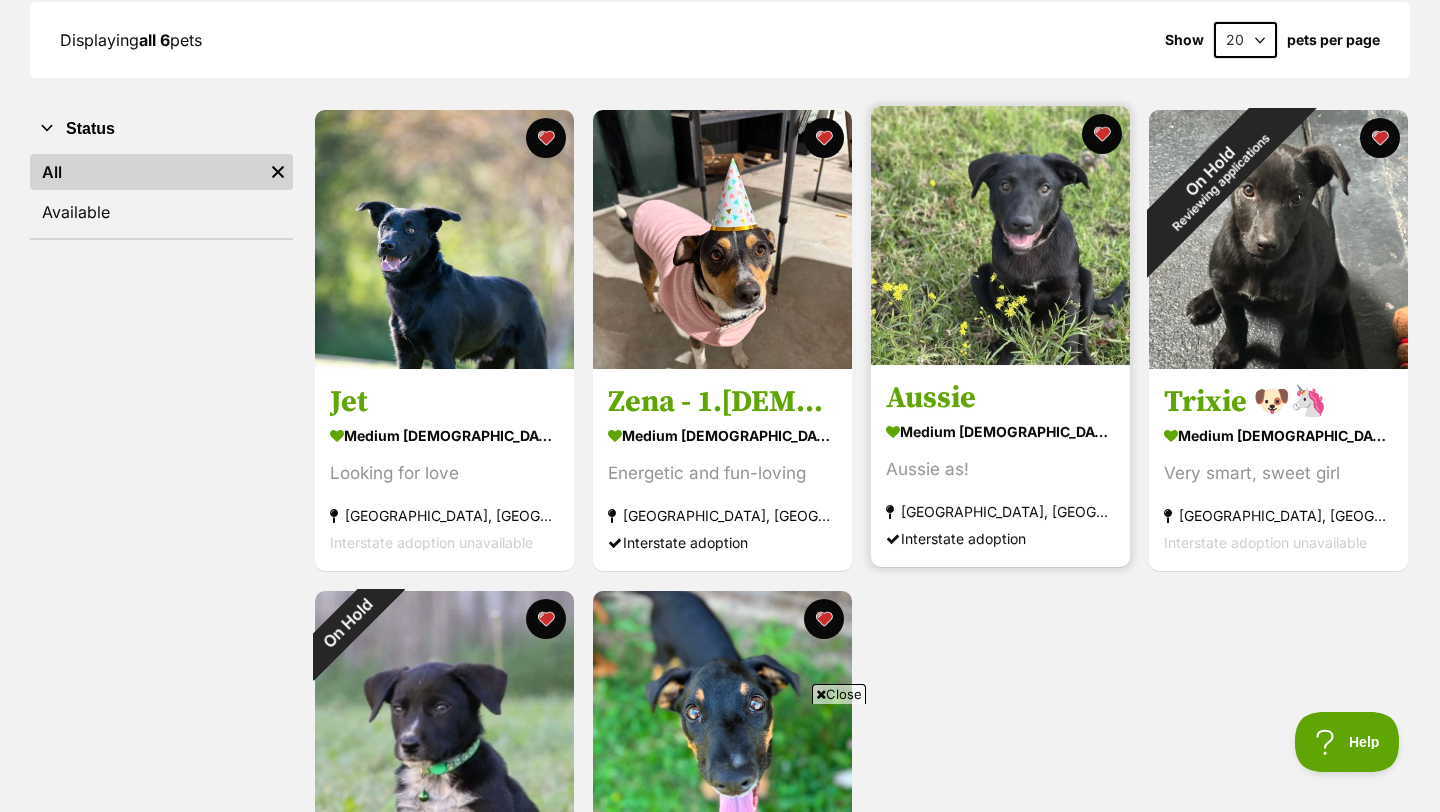 click at bounding box center (1000, 235) 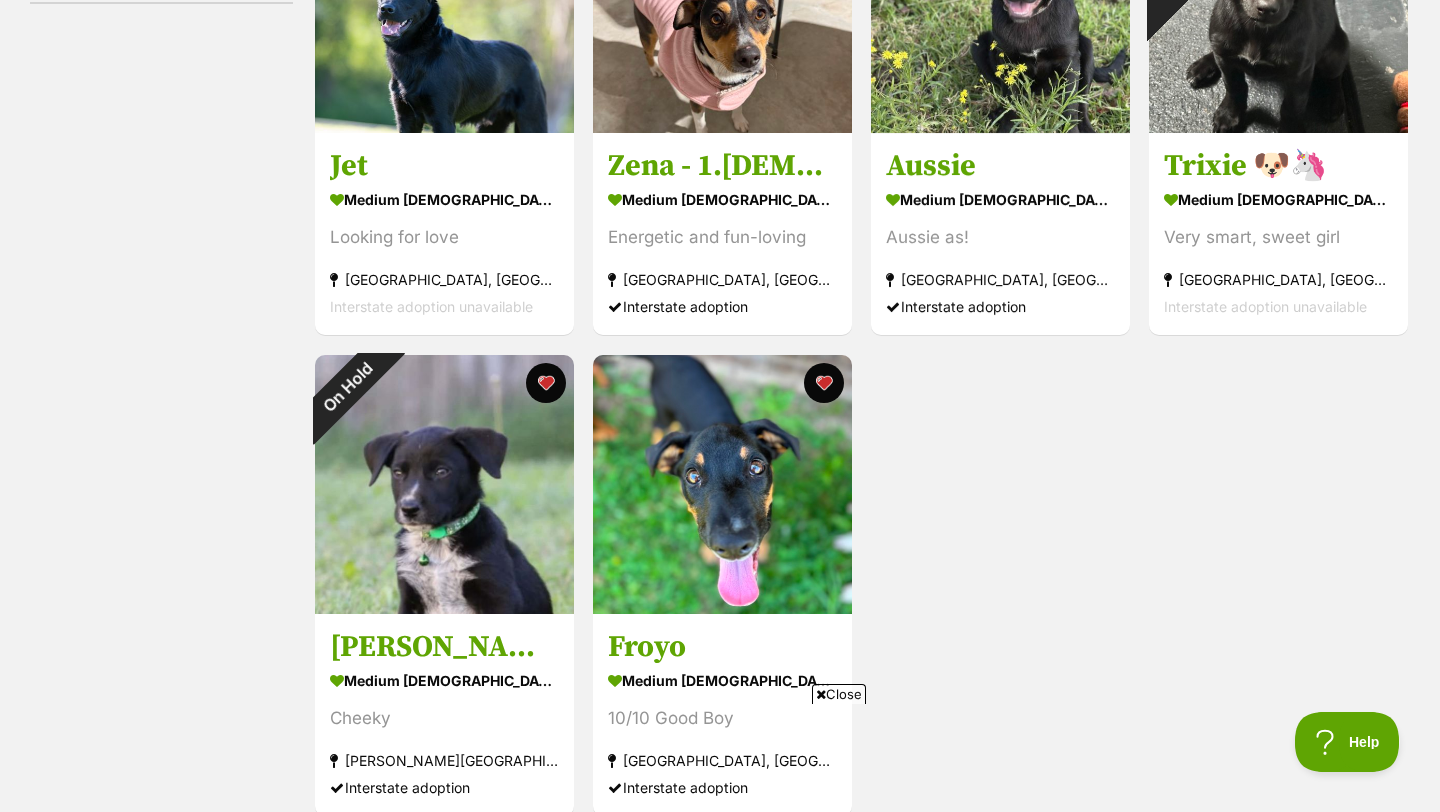 scroll, scrollTop: 537, scrollLeft: 0, axis: vertical 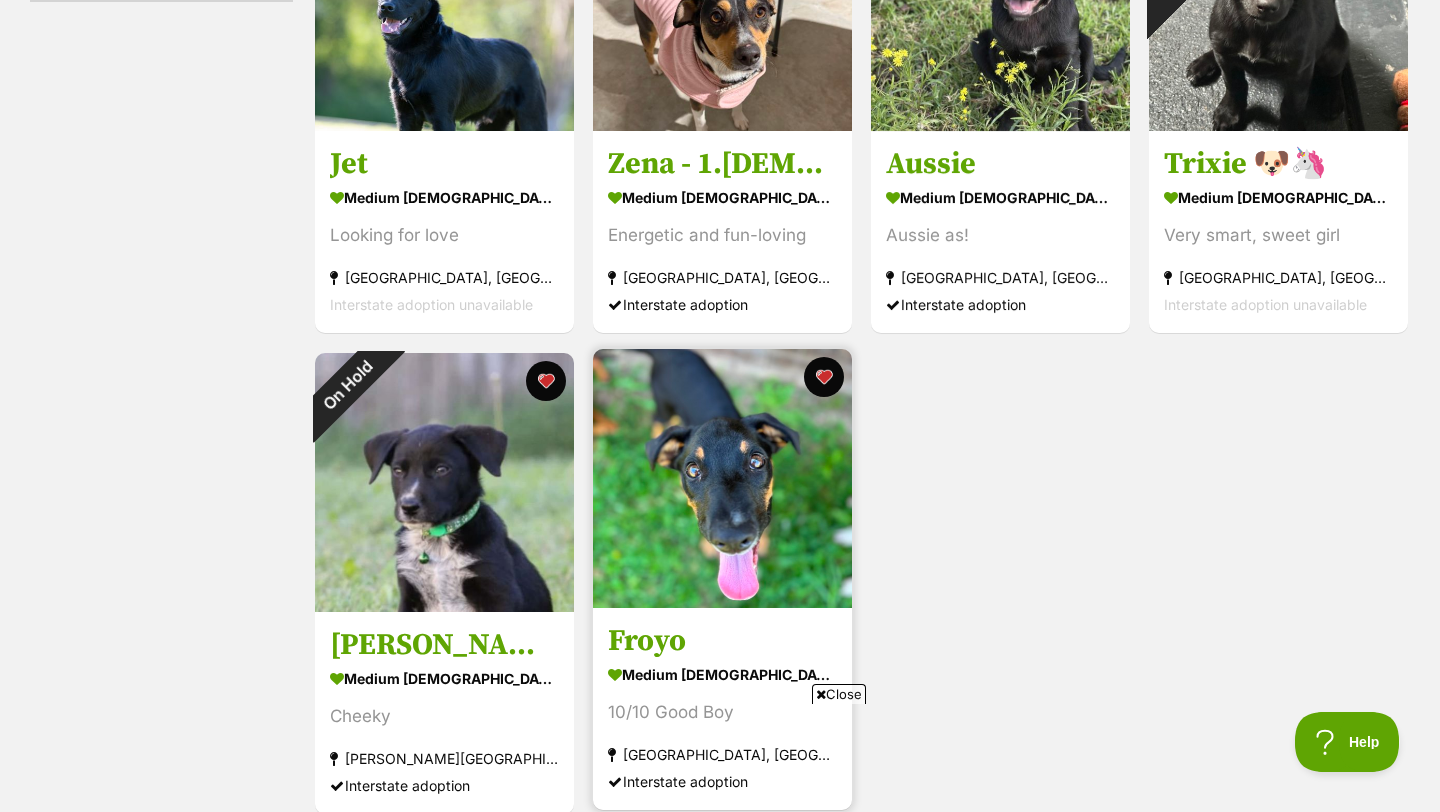 click at bounding box center [722, 478] 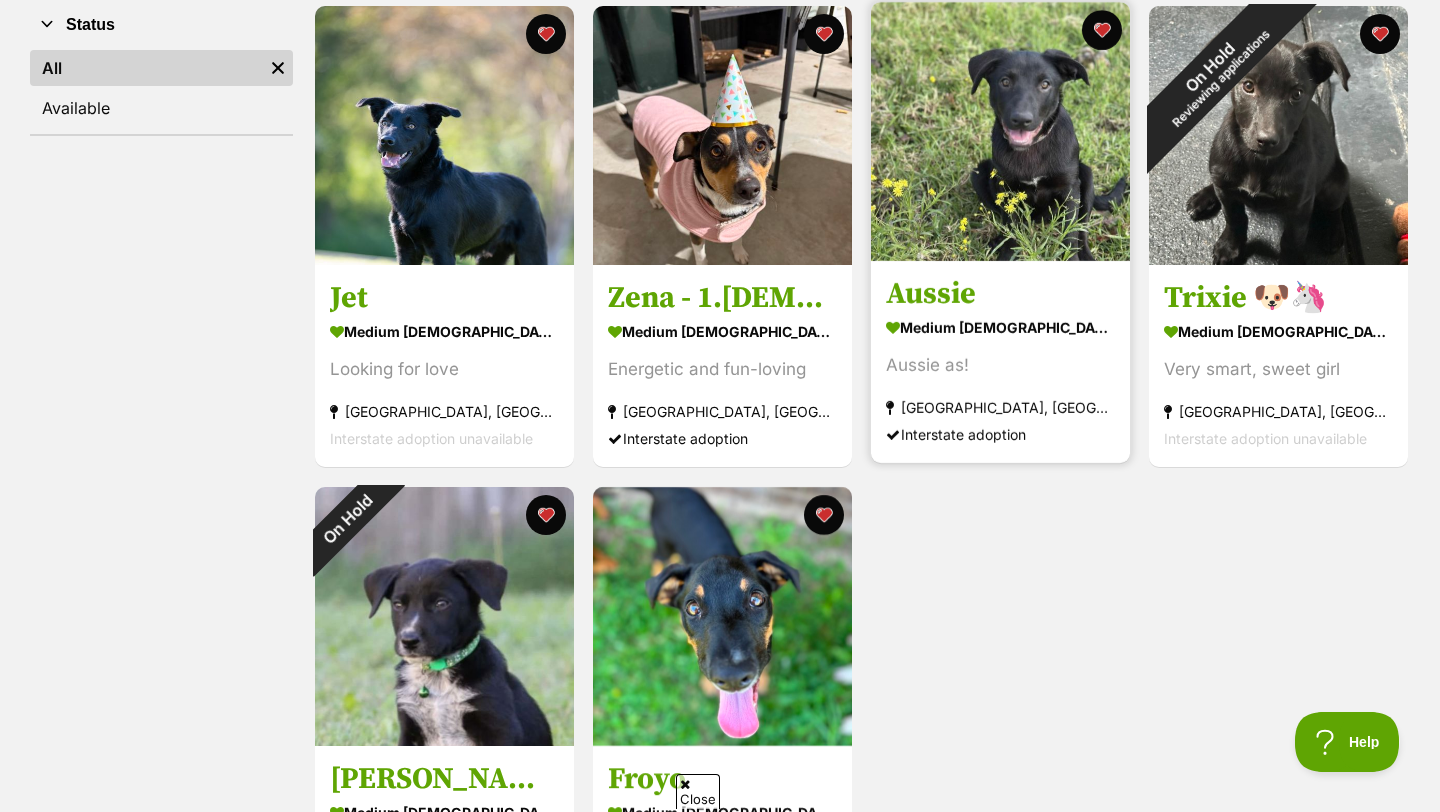 scroll, scrollTop: 0, scrollLeft: 0, axis: both 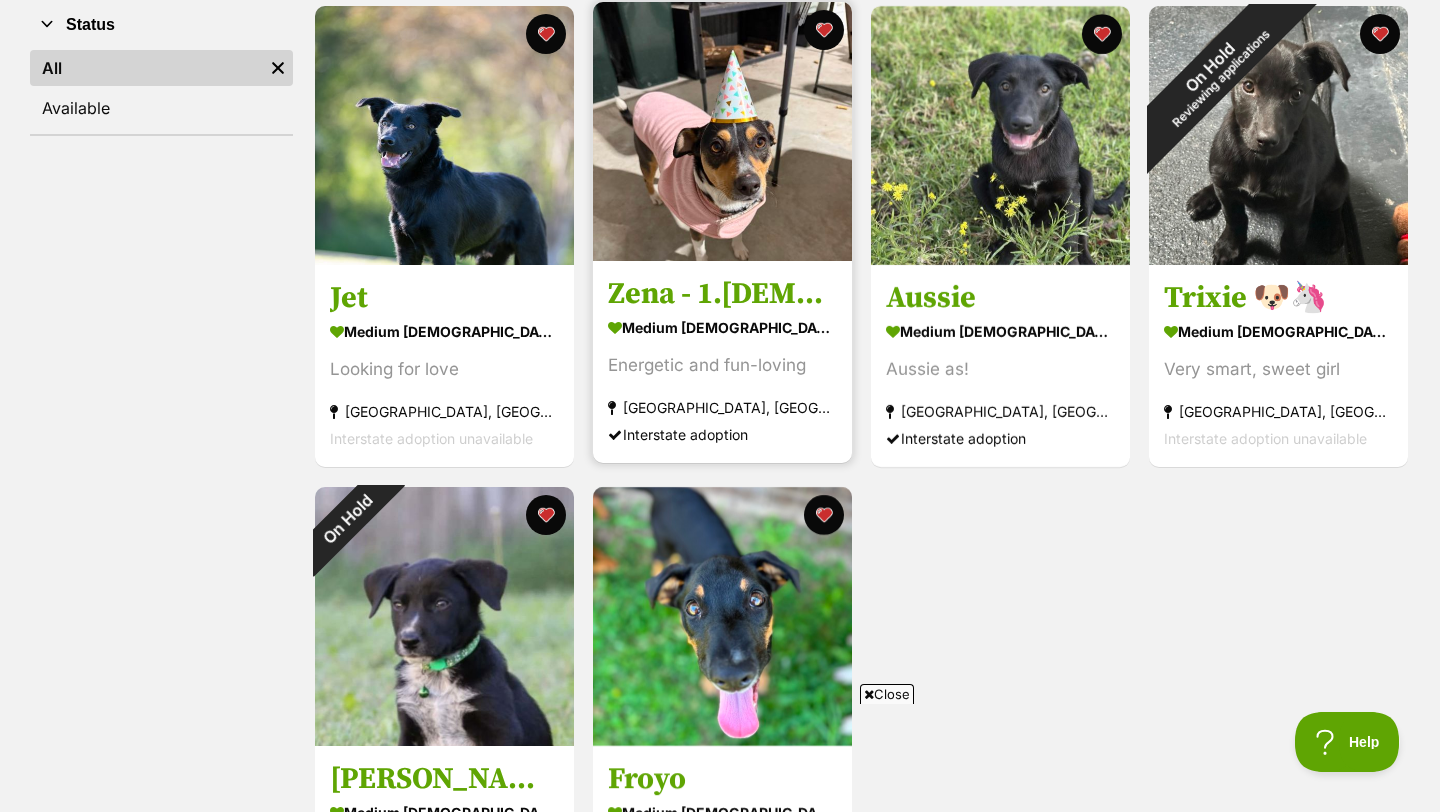 click at bounding box center [722, 131] 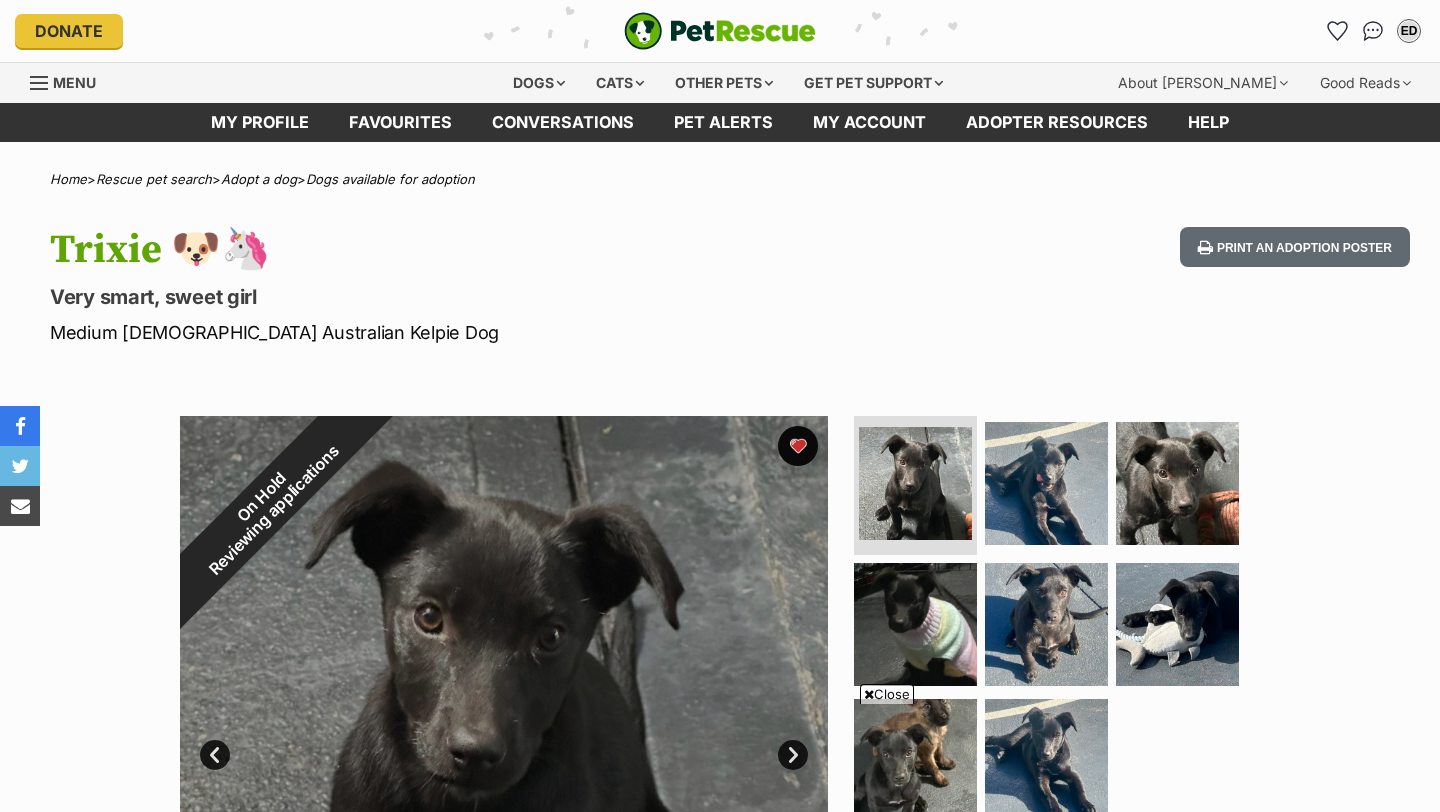 scroll, scrollTop: 195, scrollLeft: 0, axis: vertical 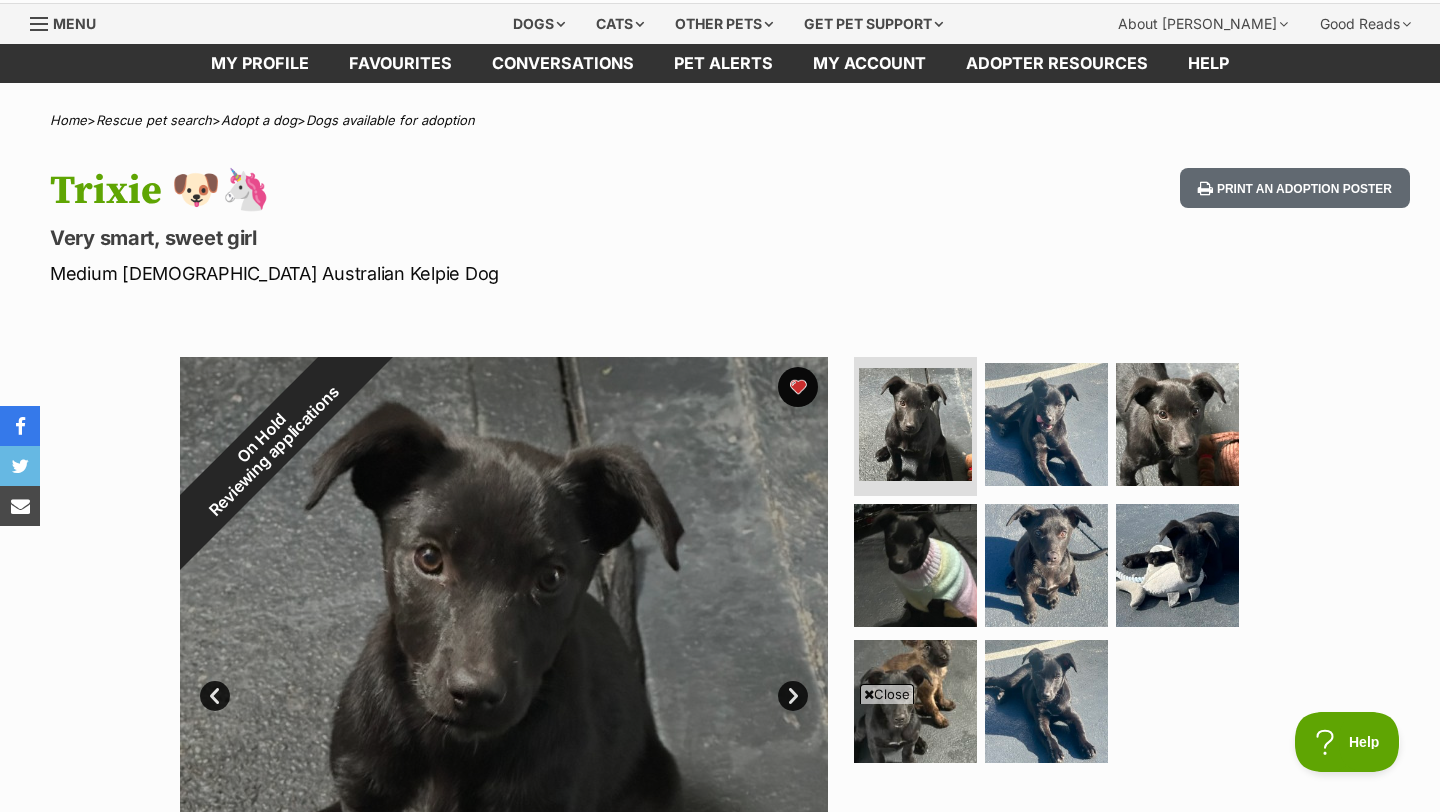 click at bounding box center [1046, 424] 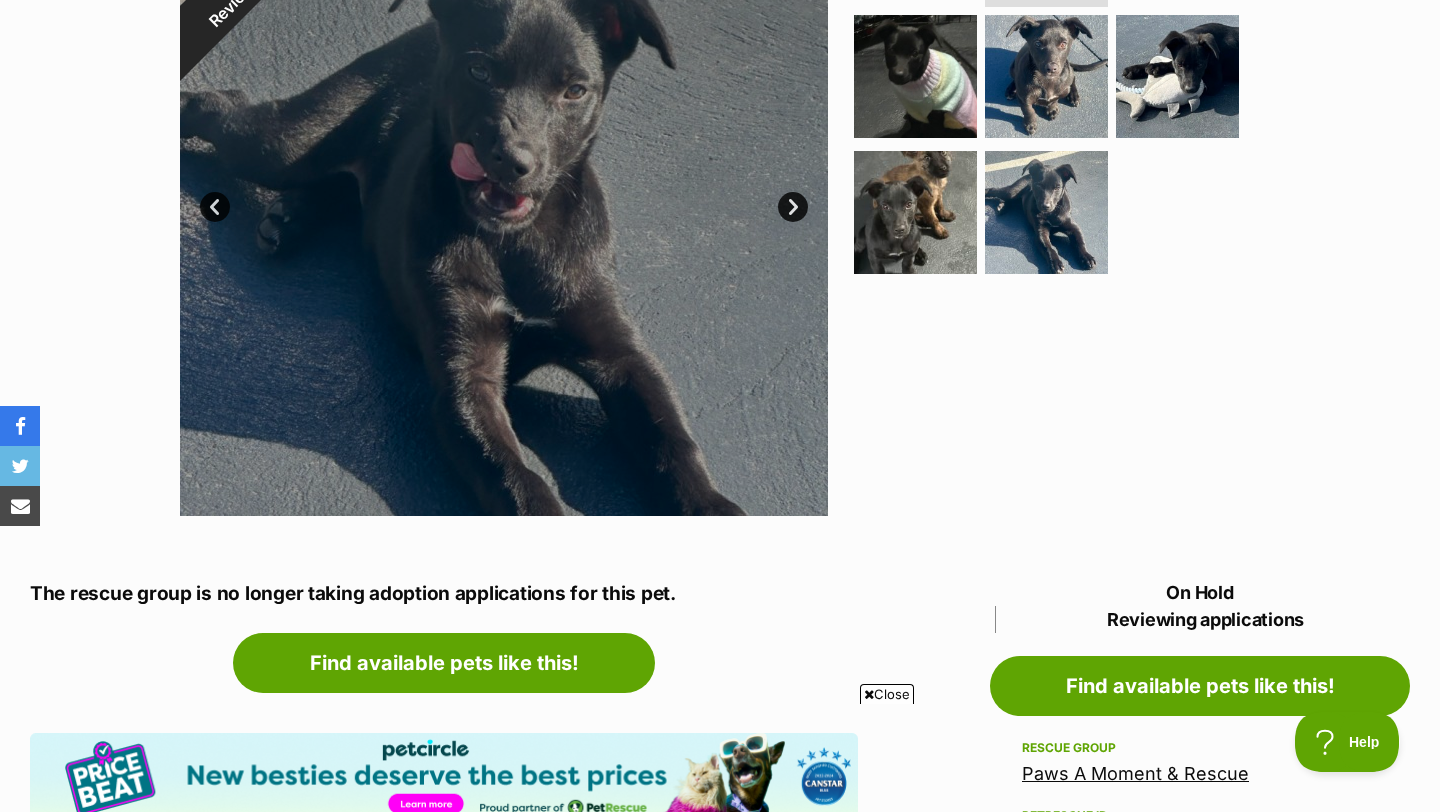 scroll, scrollTop: 0, scrollLeft: 0, axis: both 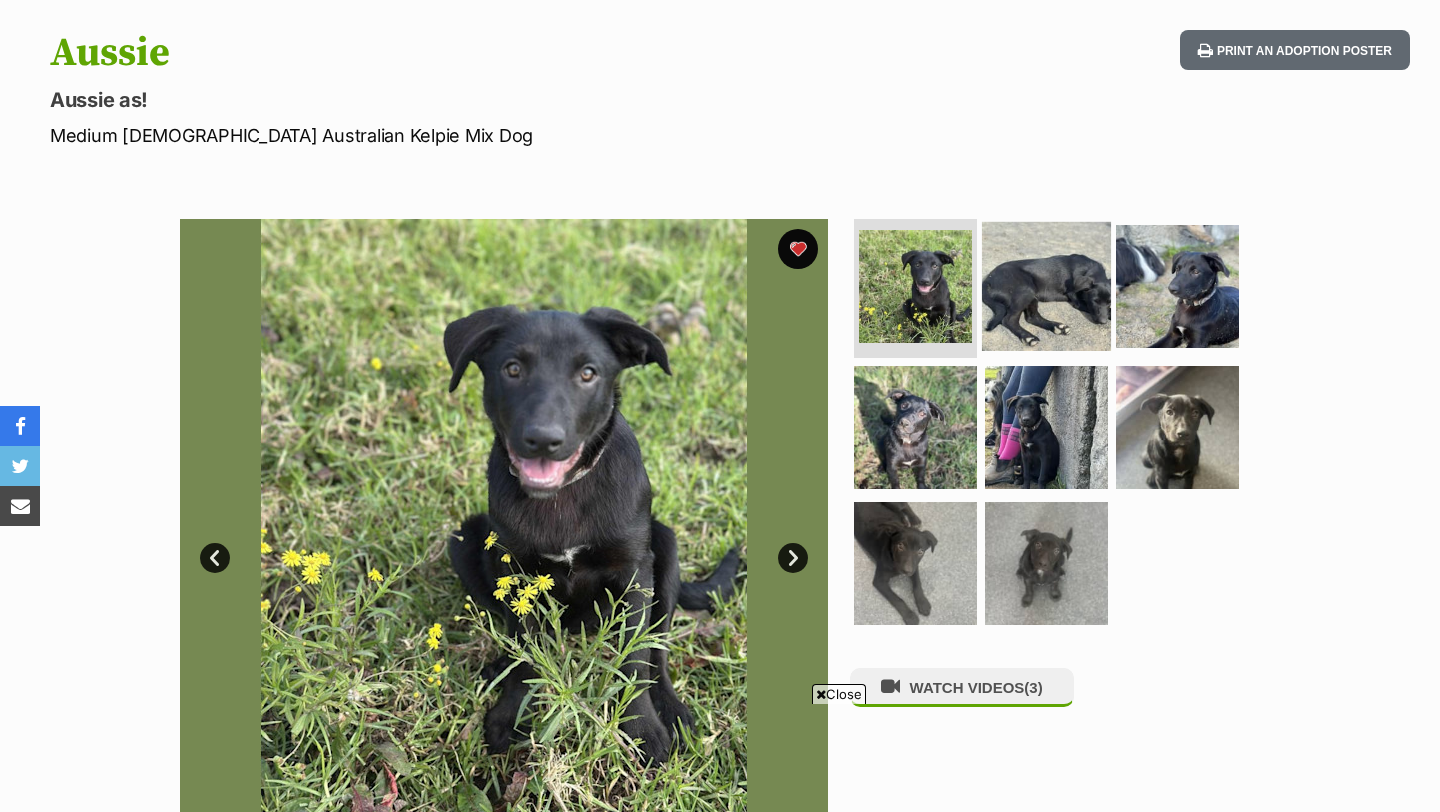 click at bounding box center [1046, 285] 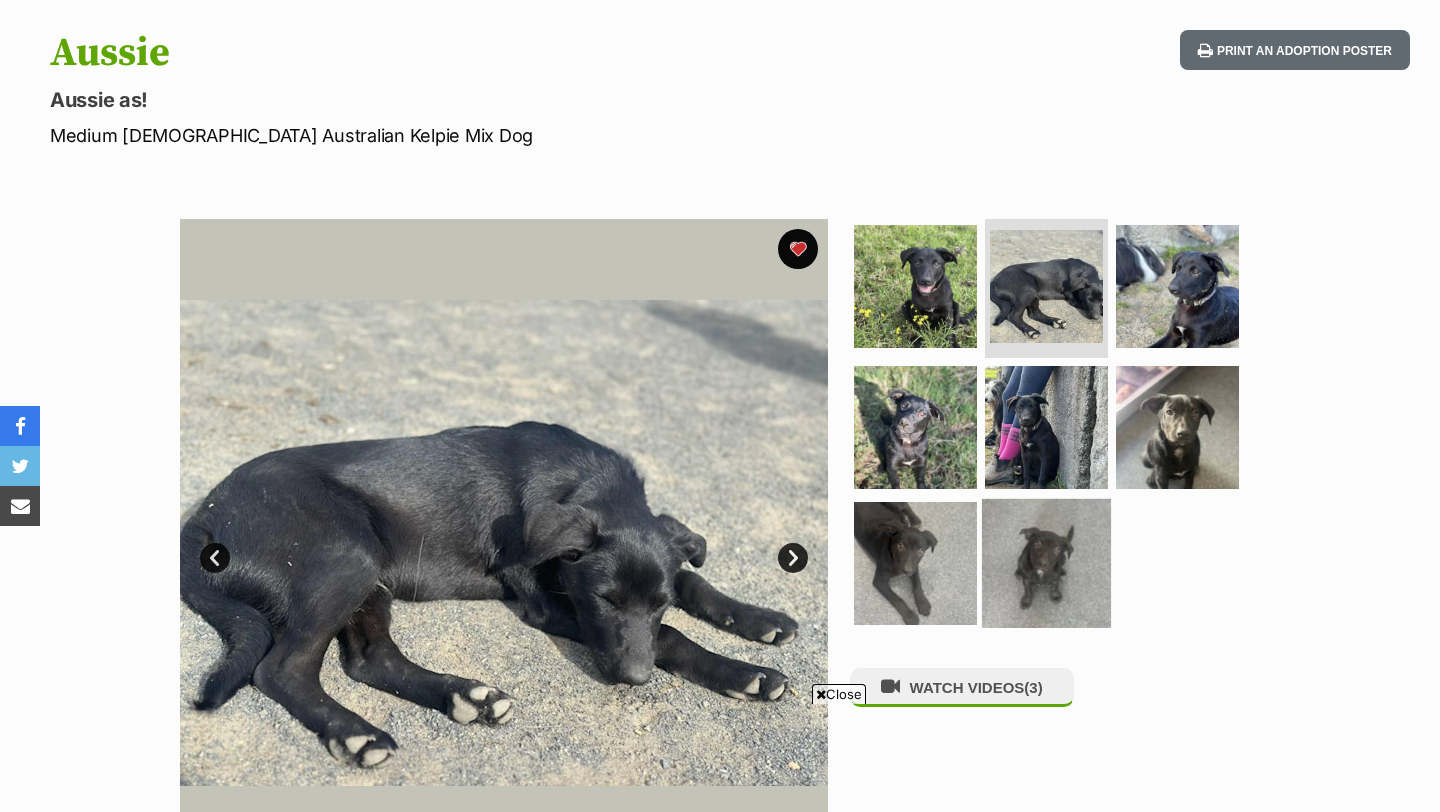 click at bounding box center (1046, 563) 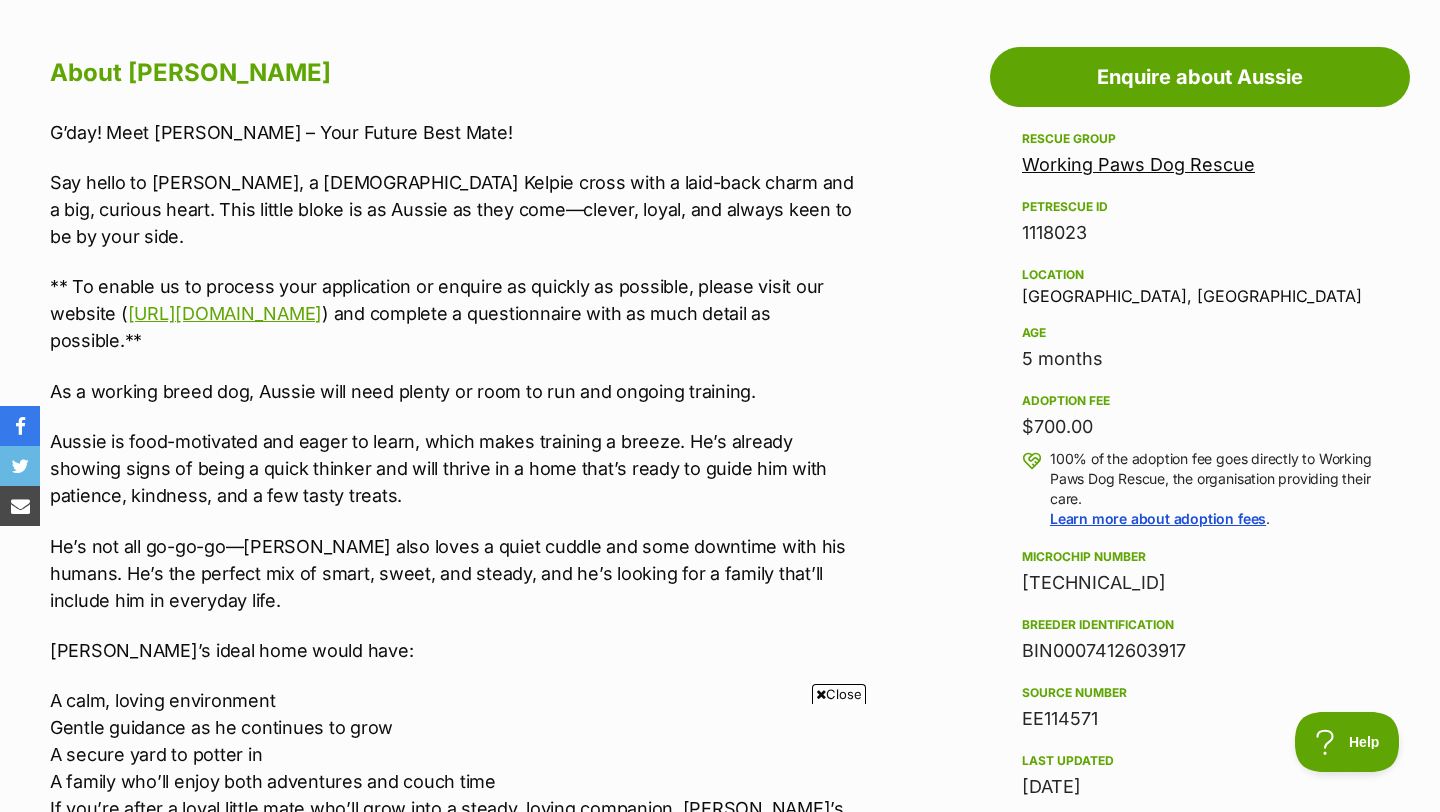 scroll, scrollTop: 0, scrollLeft: 0, axis: both 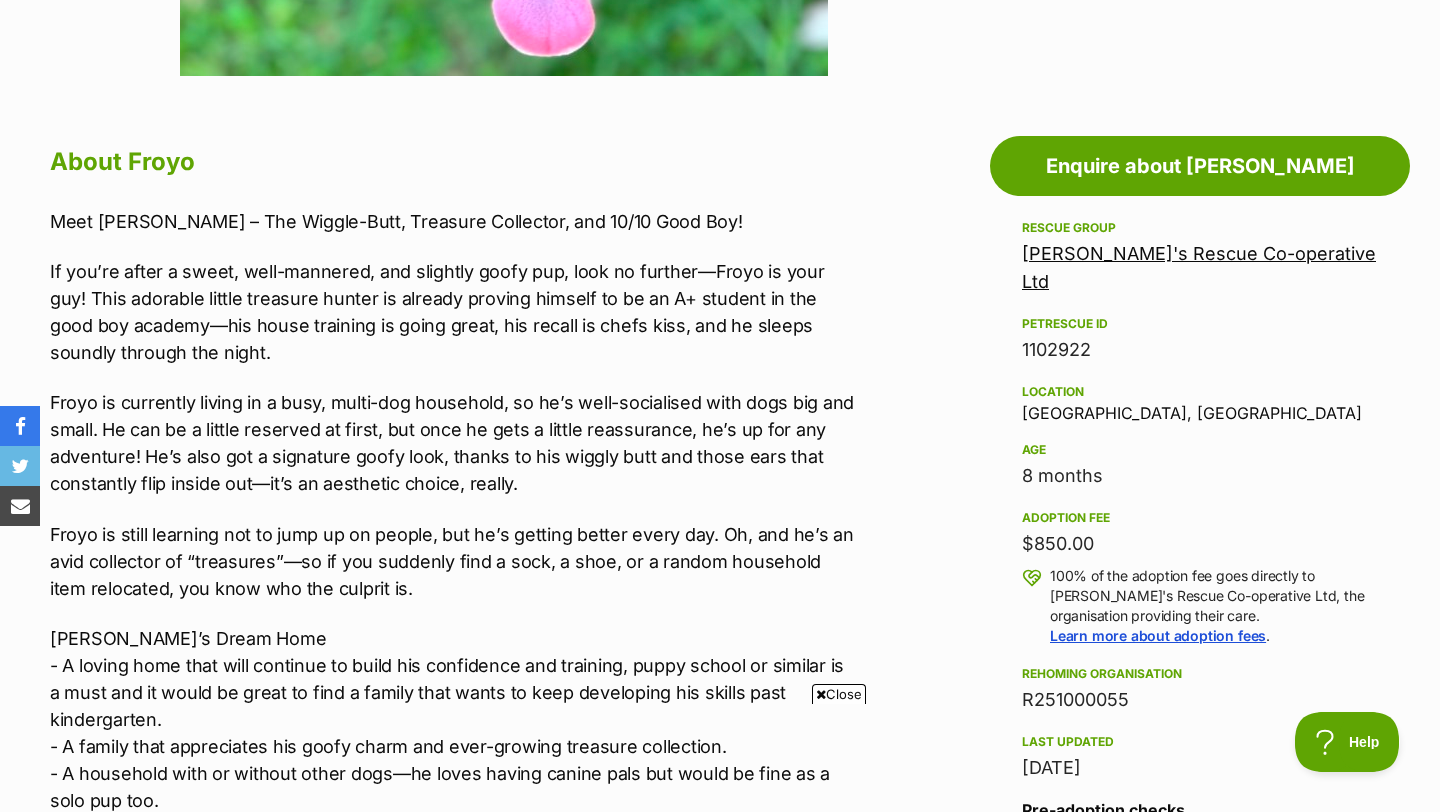 click on "Meet Froyo – The Wiggle-Butt, Treasure Collector, and 10/10 Good Boy!
If you’re after a sweet, well-mannered, and slightly goofy pup, look no further—Froyo is your guy! This adorable little treasure hunter is already proving himself to be an A+ student in the good boy academy—his house training is going great, his recall is chefs kiss, and he sleeps soundly through the night.
Froyo is currently living in a busy, multi-dog household, so he’s well-socialised with dogs big and small. He can be a little reserved at first, but once he gets a little reassurance, he’s up for any adventure! He’s also got a signature goofy look, thanks to his wiggly butt and those ears that constantly flip inside out—it’s an aesthetic choice, really.
Froyo is still learning not to jump up on people, but he’s getting better every day. Oh, and he’s an avid collector of “treasures”—so if you suddenly find a sock, a shoe, or a random household item relocated, you know who the culprit is." at bounding box center [454, 722] 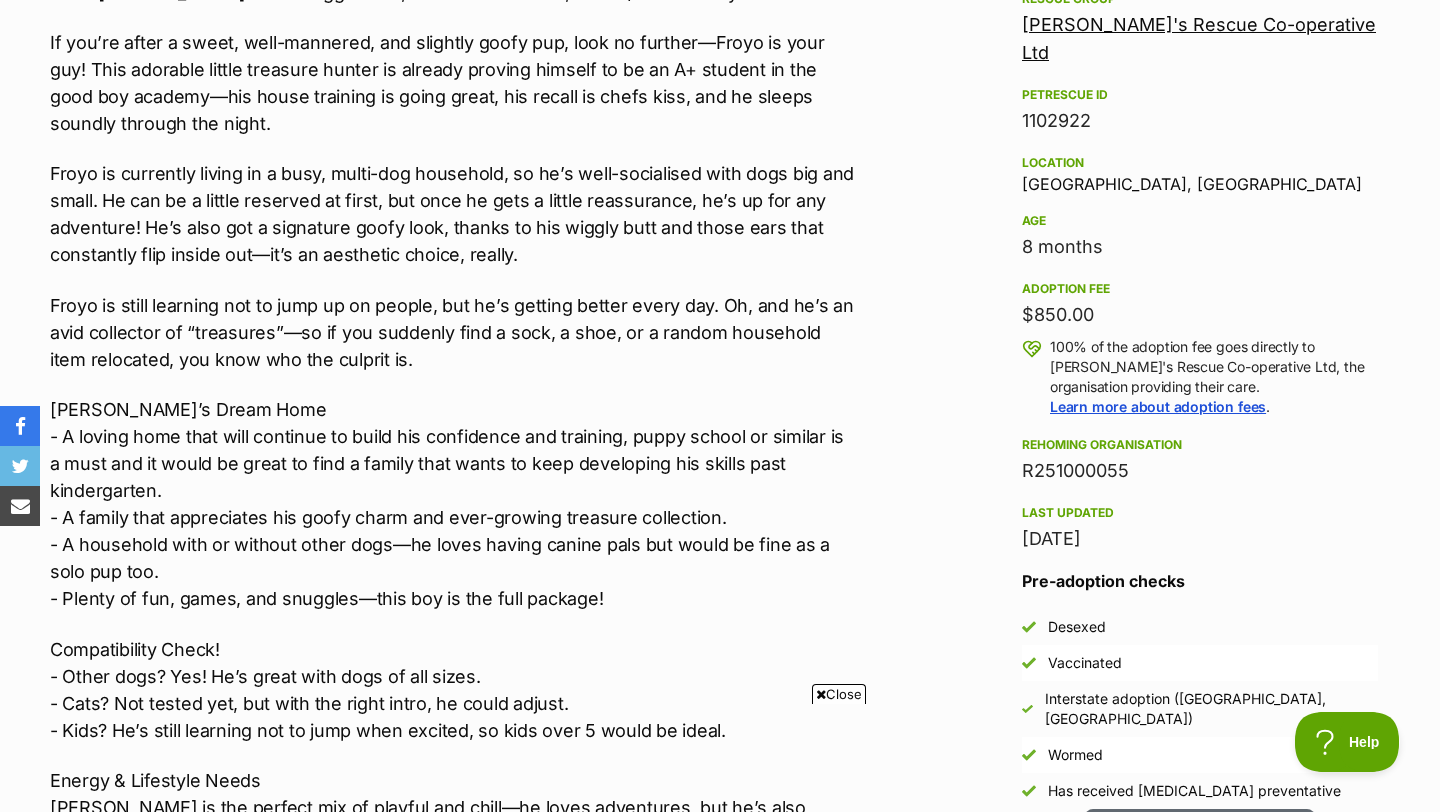 scroll, scrollTop: 1219, scrollLeft: 0, axis: vertical 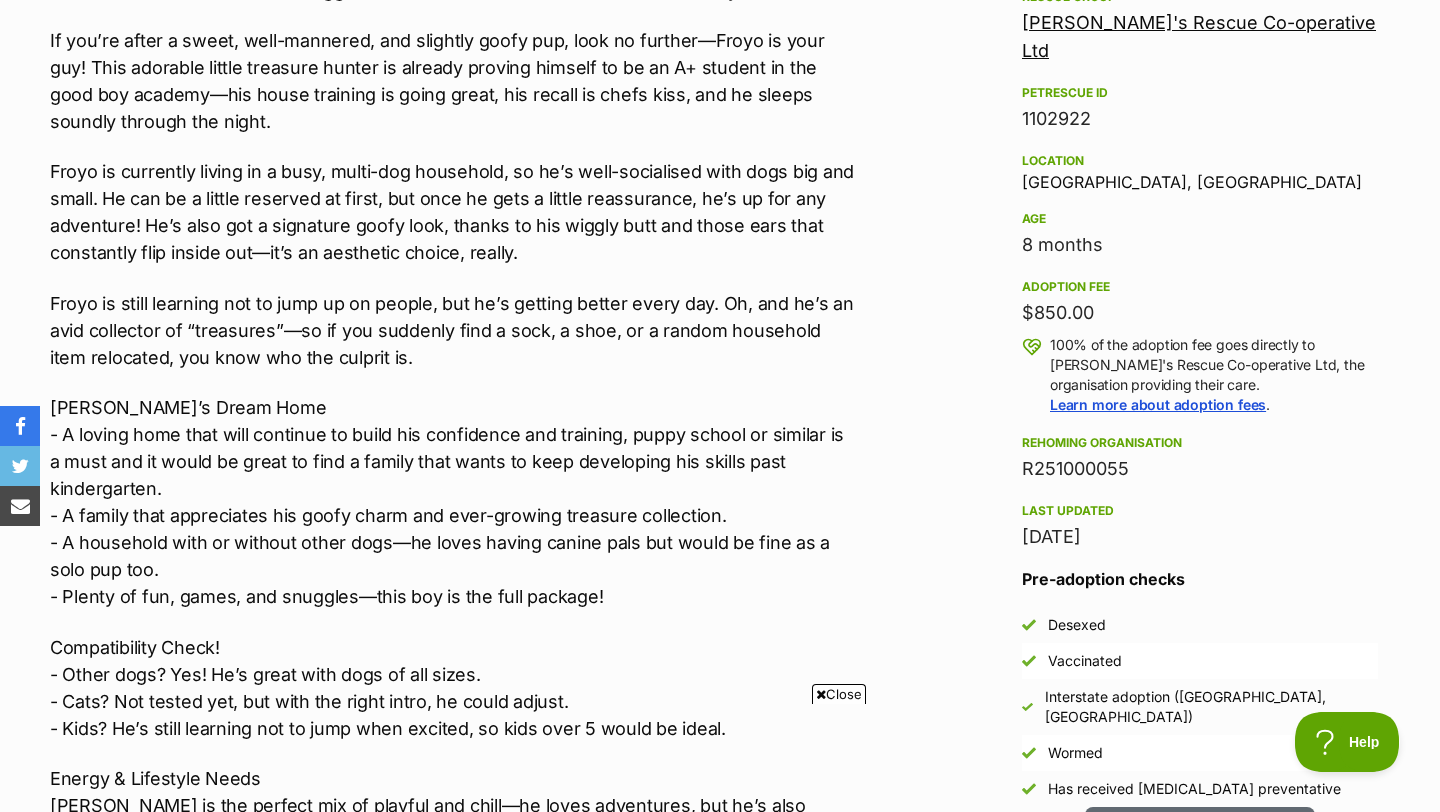 click on "Froyo’s Dream Home
- A loving home that will continue to build his confidence and training, puppy school or similar is a must and it would be great to find a family that wants to keep developing his skills past kindergarten.
- A family that appreciates his goofy charm and ever-growing treasure collection.
- A household with or without other dogs—he loves having canine pals but would be fine as a solo pup too.
- Plenty of fun, games, and snuggles—this boy is the full package!" at bounding box center [454, 502] 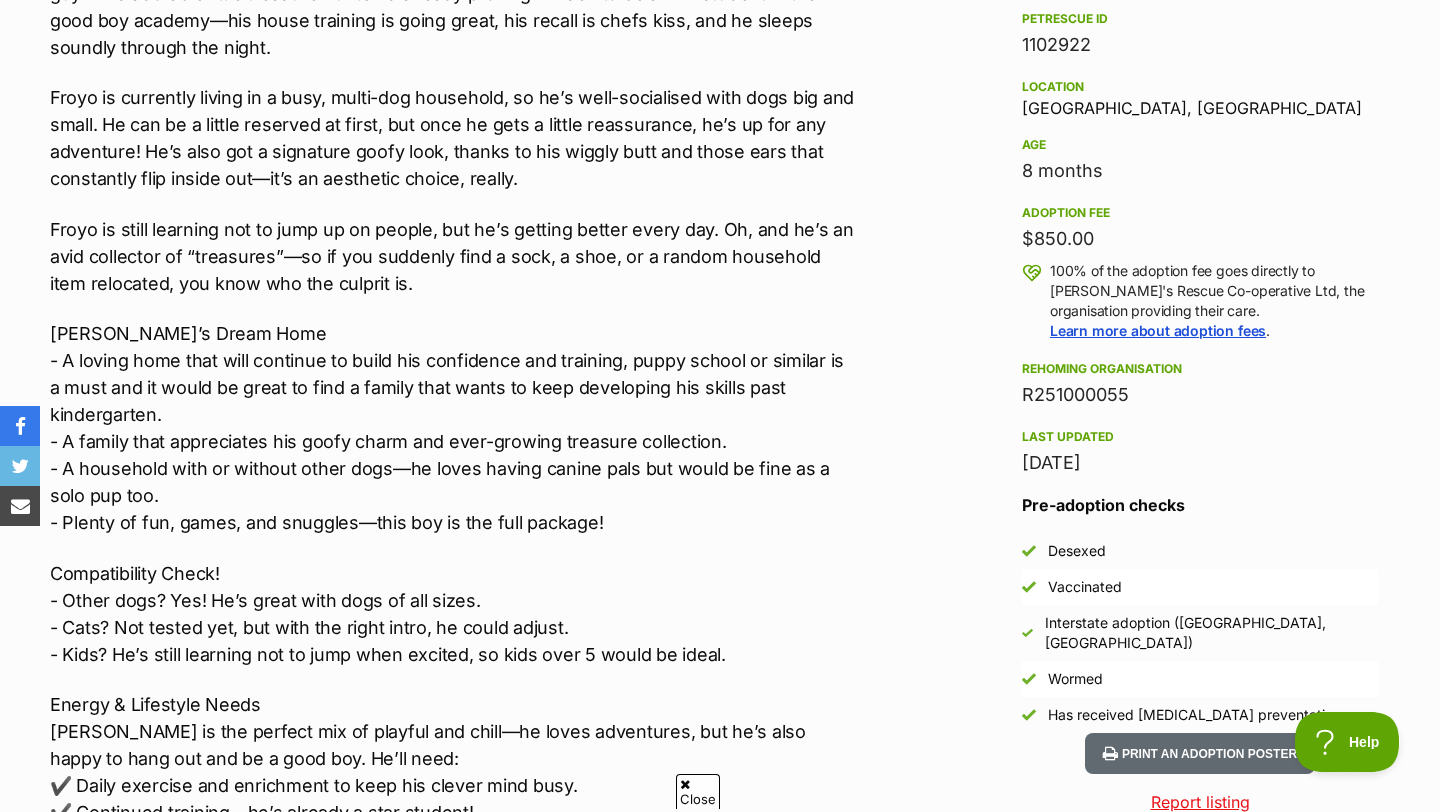 scroll, scrollTop: 1299, scrollLeft: 0, axis: vertical 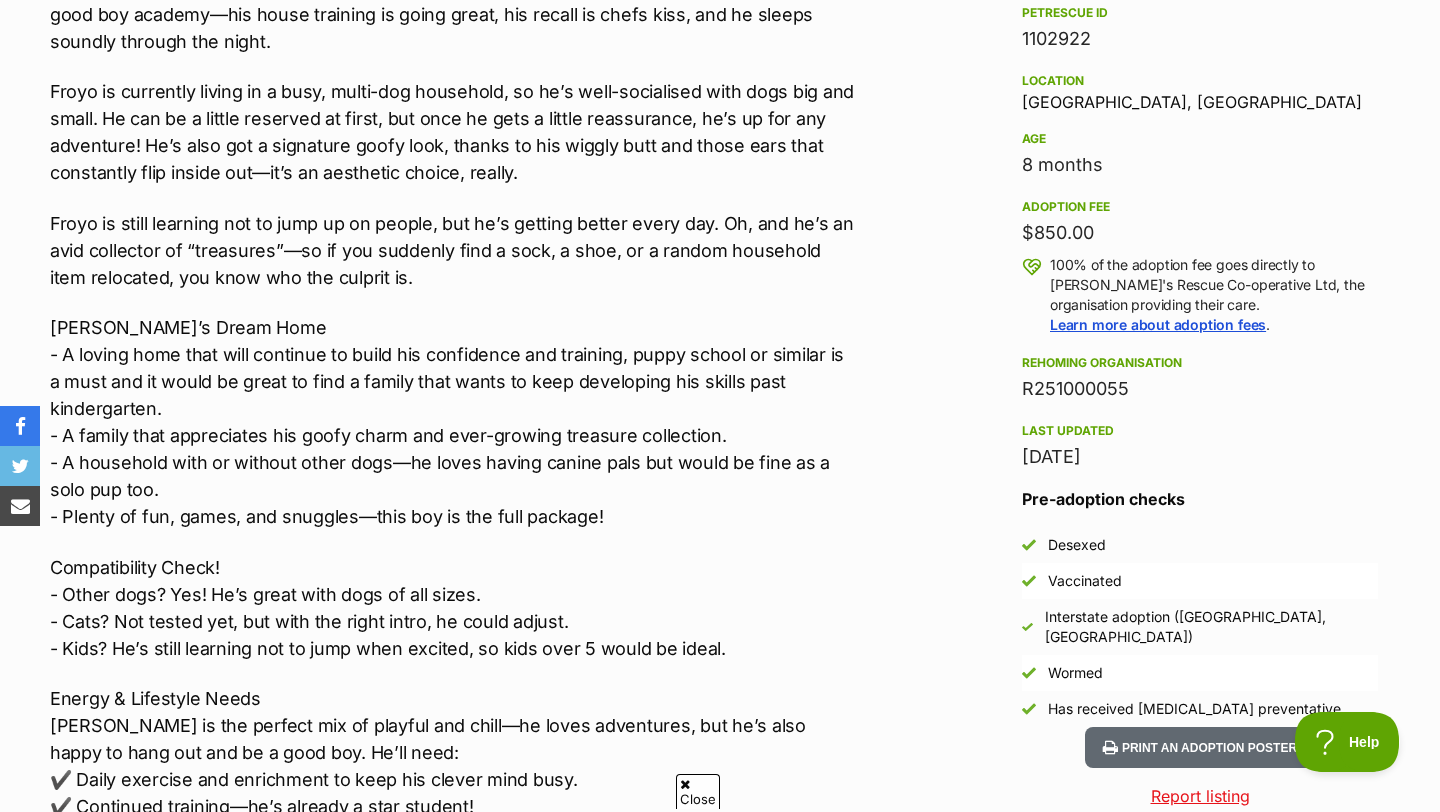 click on "Froyo’s Dream Home
- A loving home that will continue to build his confidence and training, puppy school or similar is a must and it would be great to find a family that wants to keep developing his skills past kindergarten.
- A family that appreciates his goofy charm and ever-growing treasure collection.
- A household with or without other dogs—he loves having canine pals but would be fine as a solo pup too.
- Plenty of fun, games, and snuggles—this boy is the full package!" at bounding box center (454, 422) 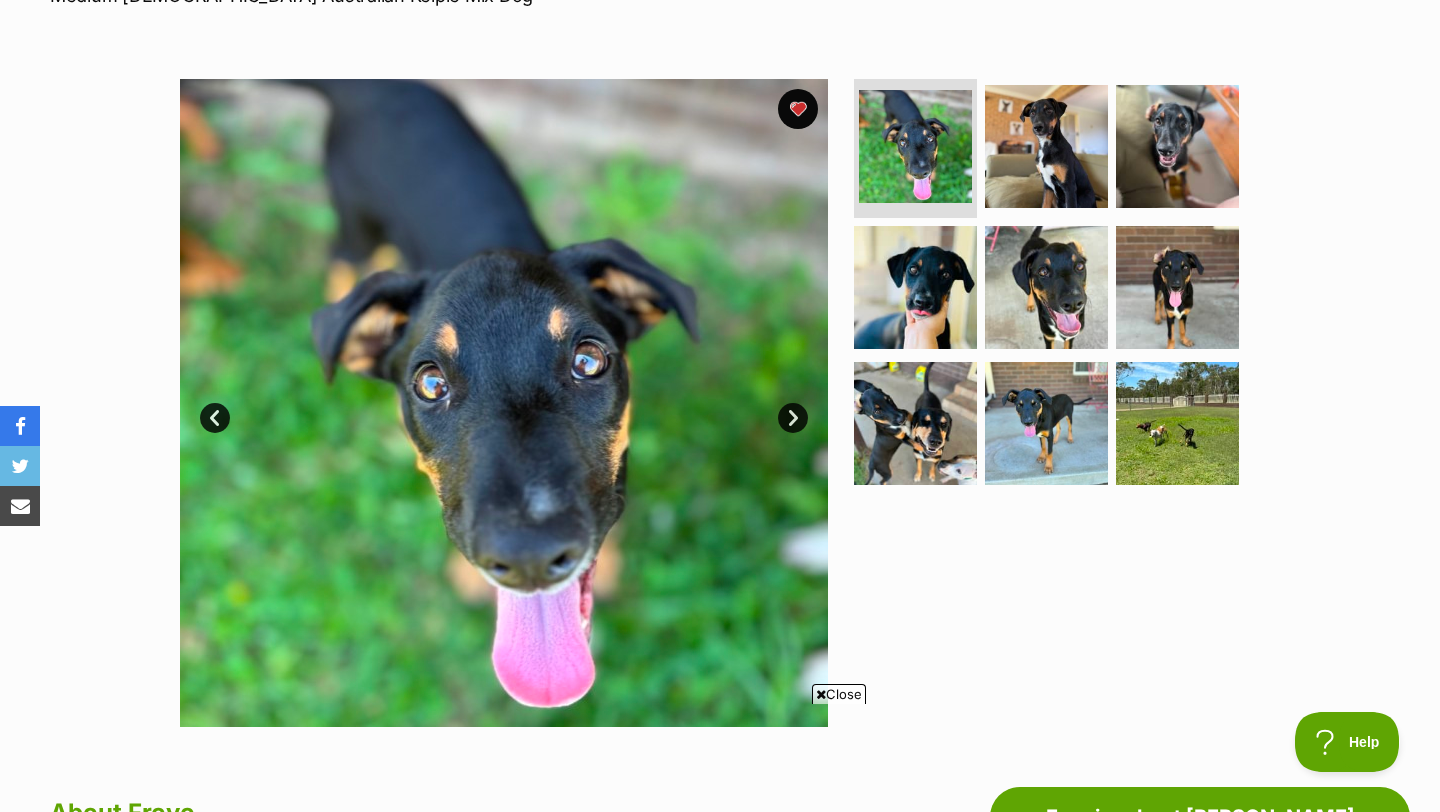 scroll, scrollTop: 338, scrollLeft: 0, axis: vertical 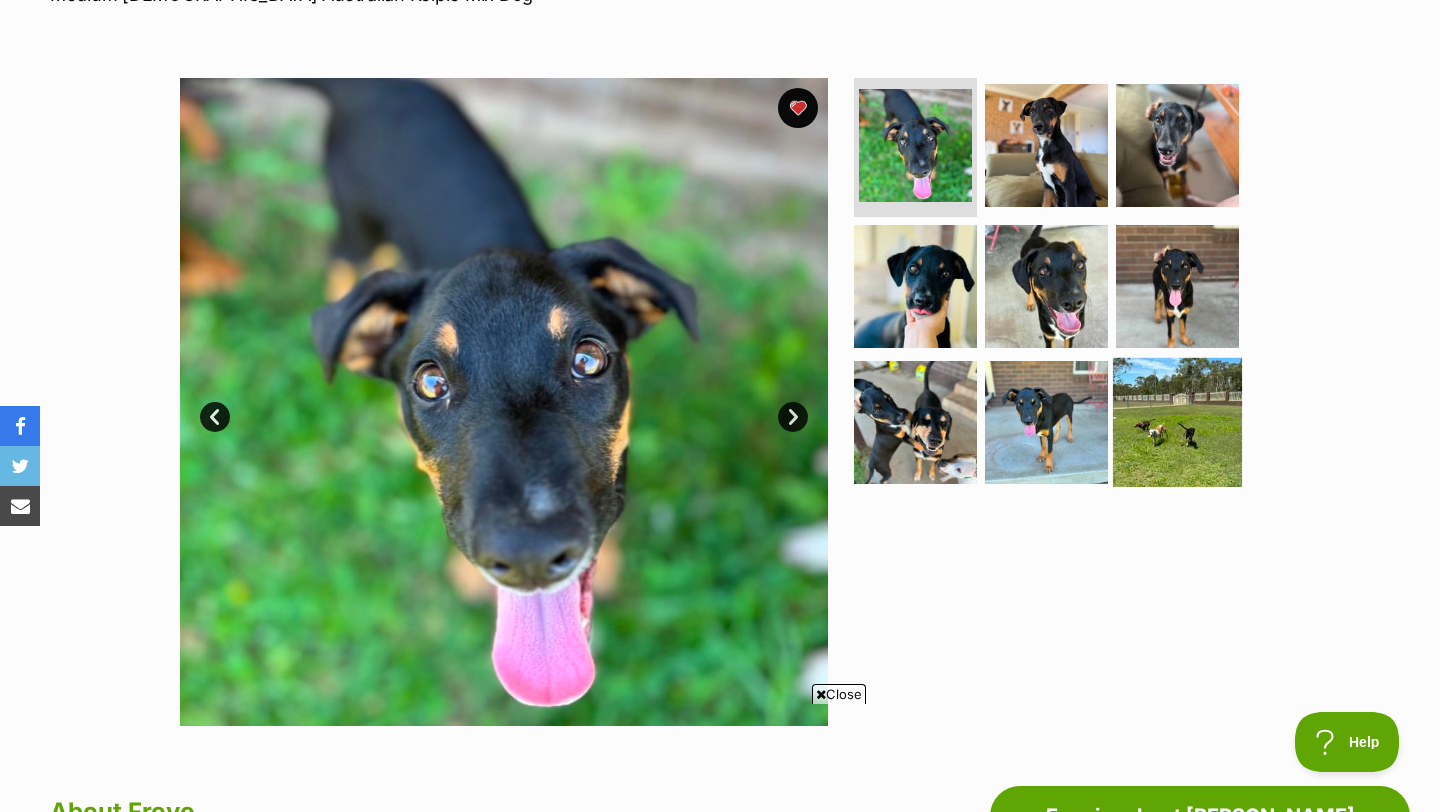 click at bounding box center [1177, 422] 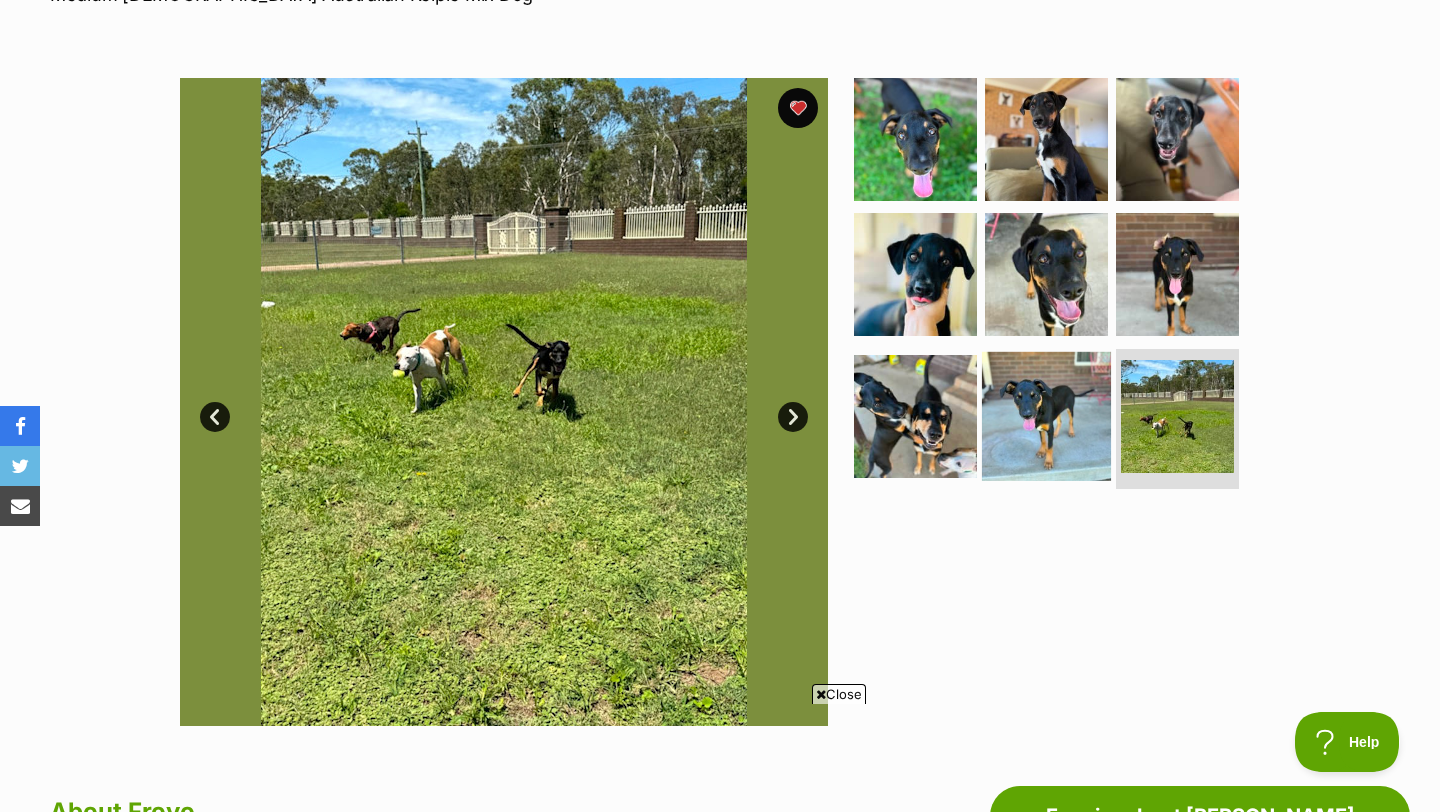 click at bounding box center [1046, 416] 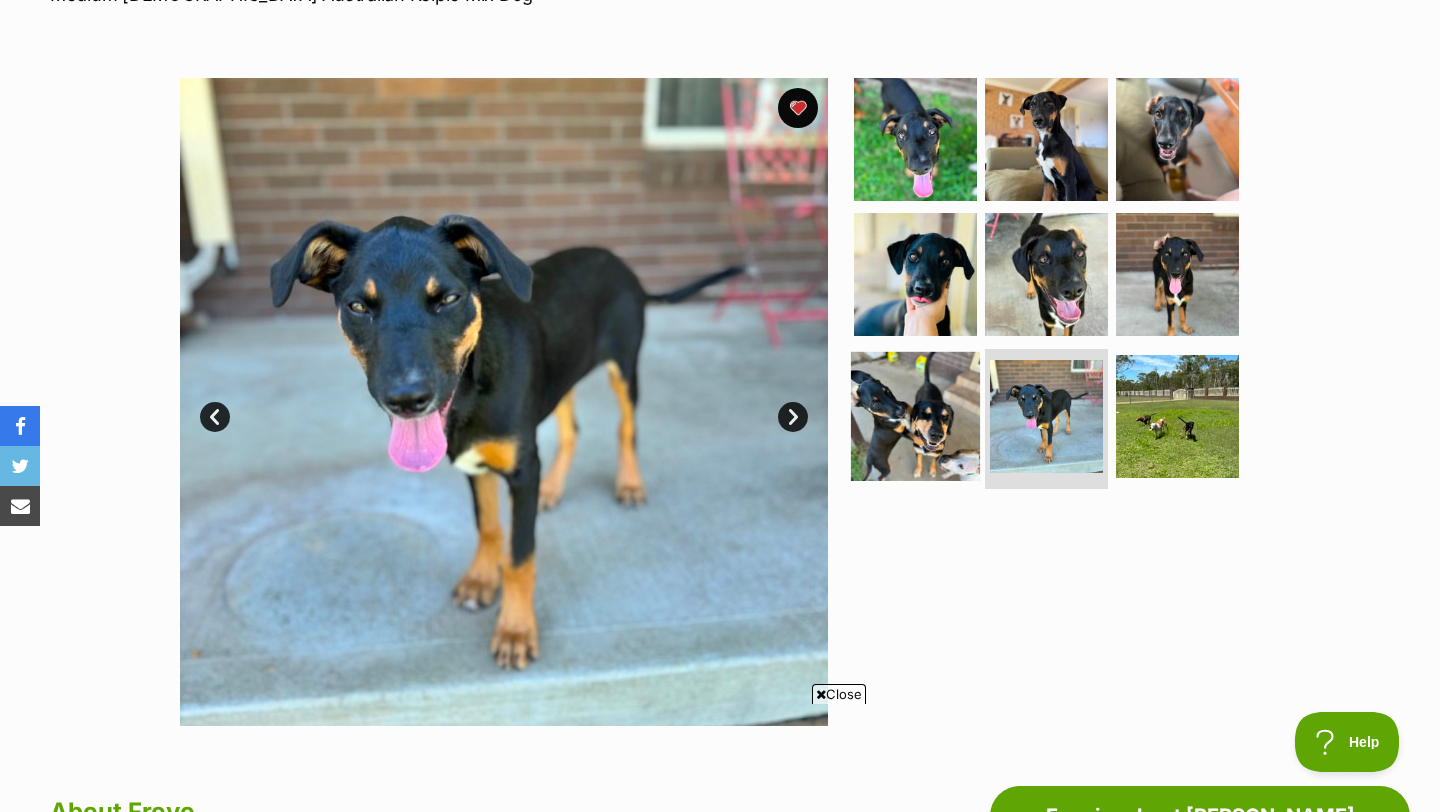 click at bounding box center [915, 416] 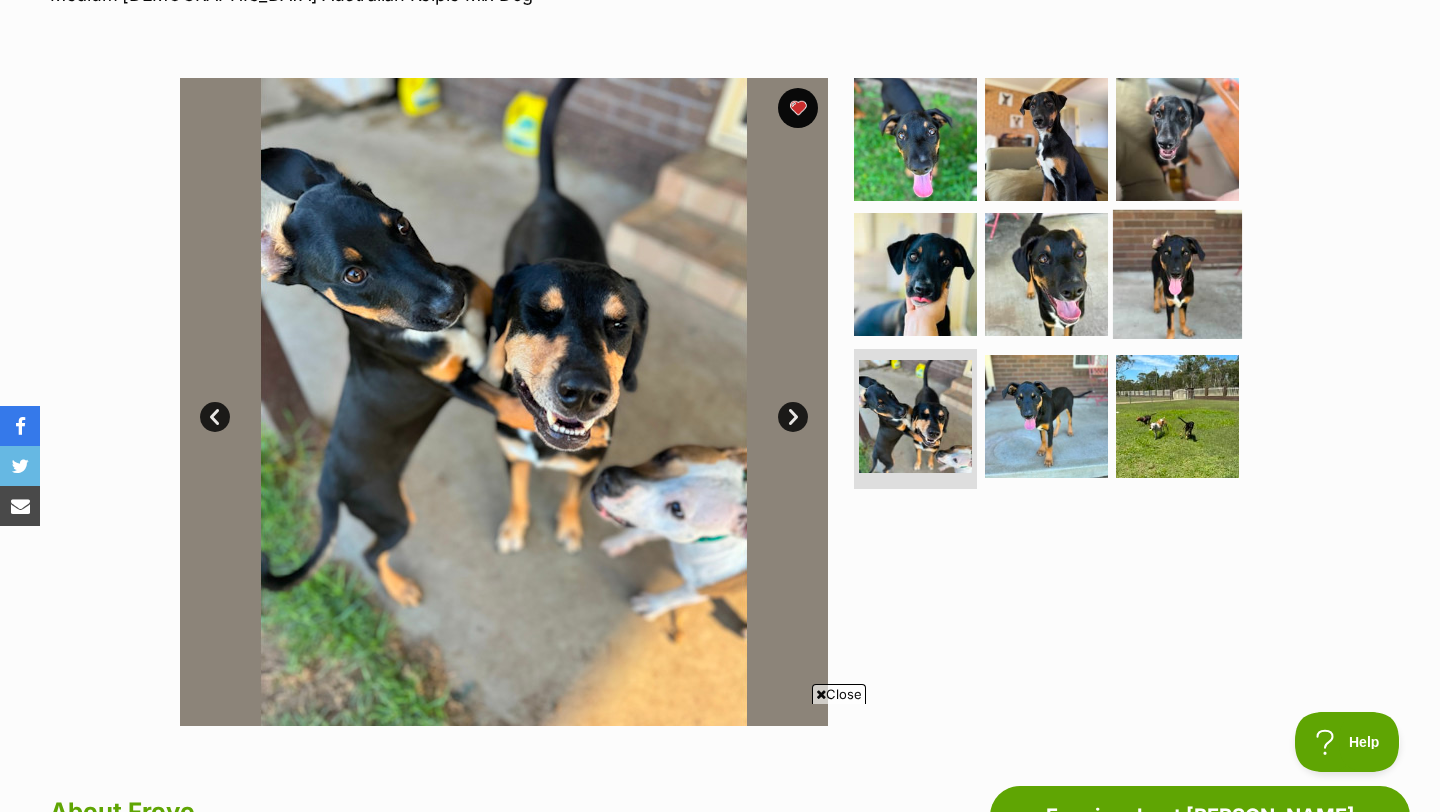 click at bounding box center [1177, 274] 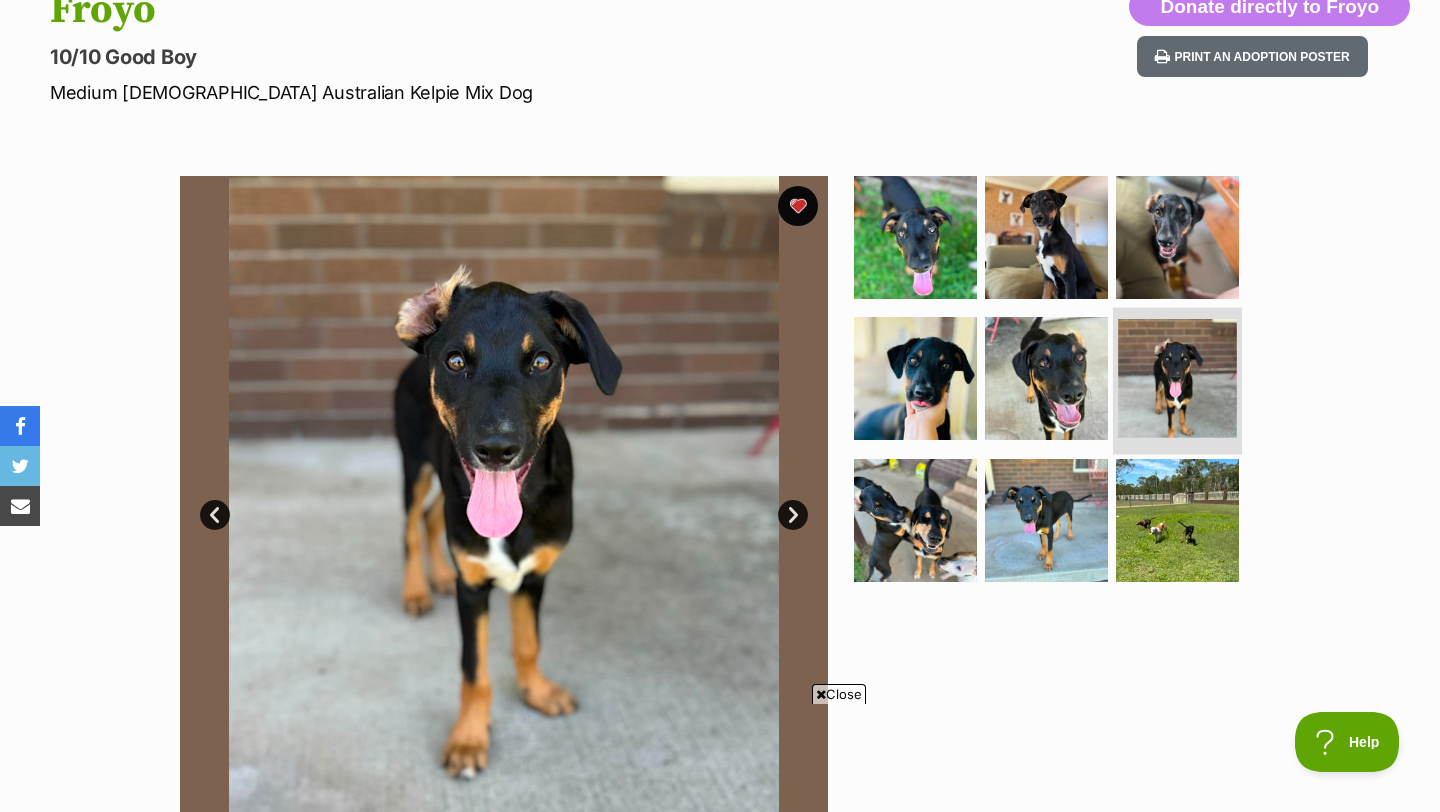 scroll, scrollTop: 242, scrollLeft: 0, axis: vertical 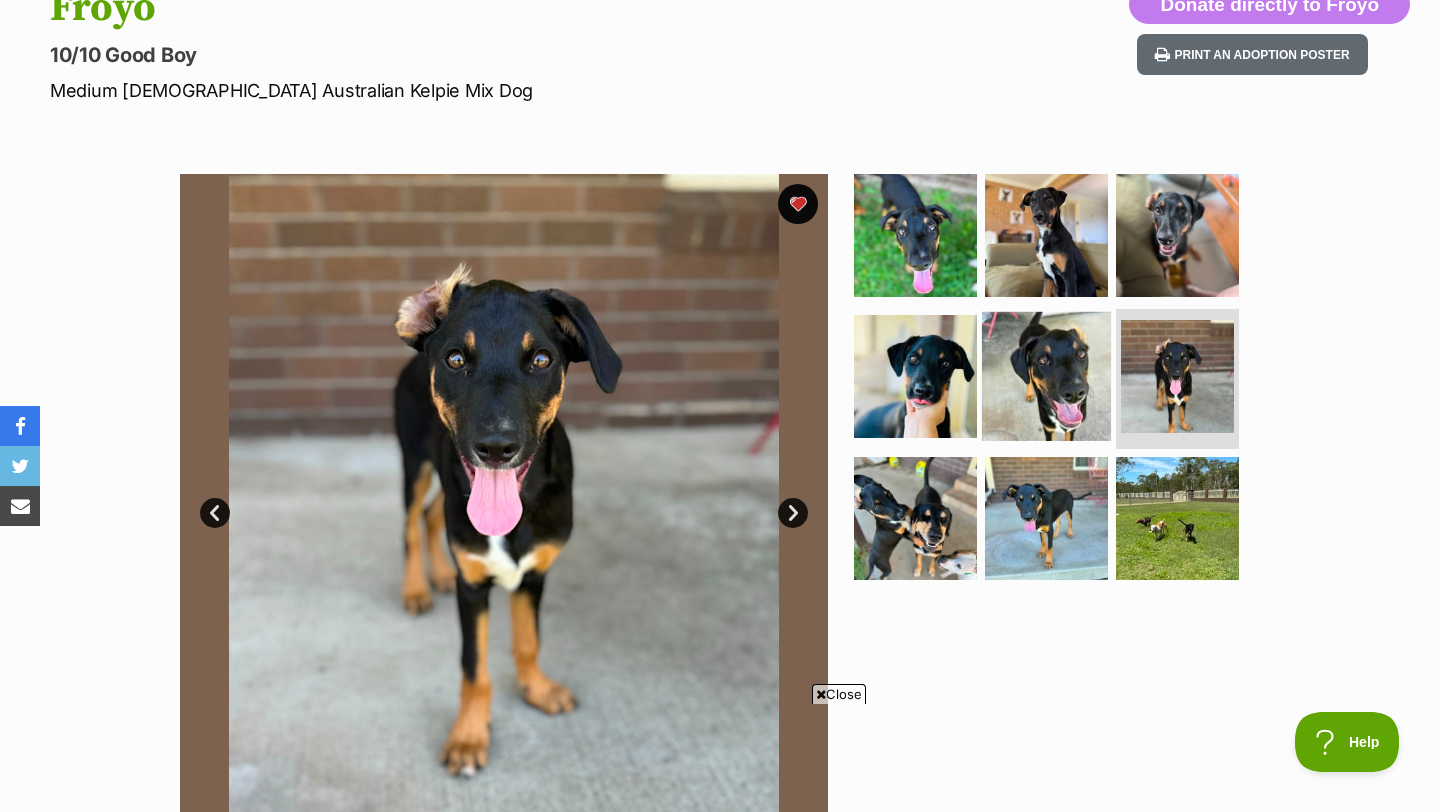 click at bounding box center (1046, 376) 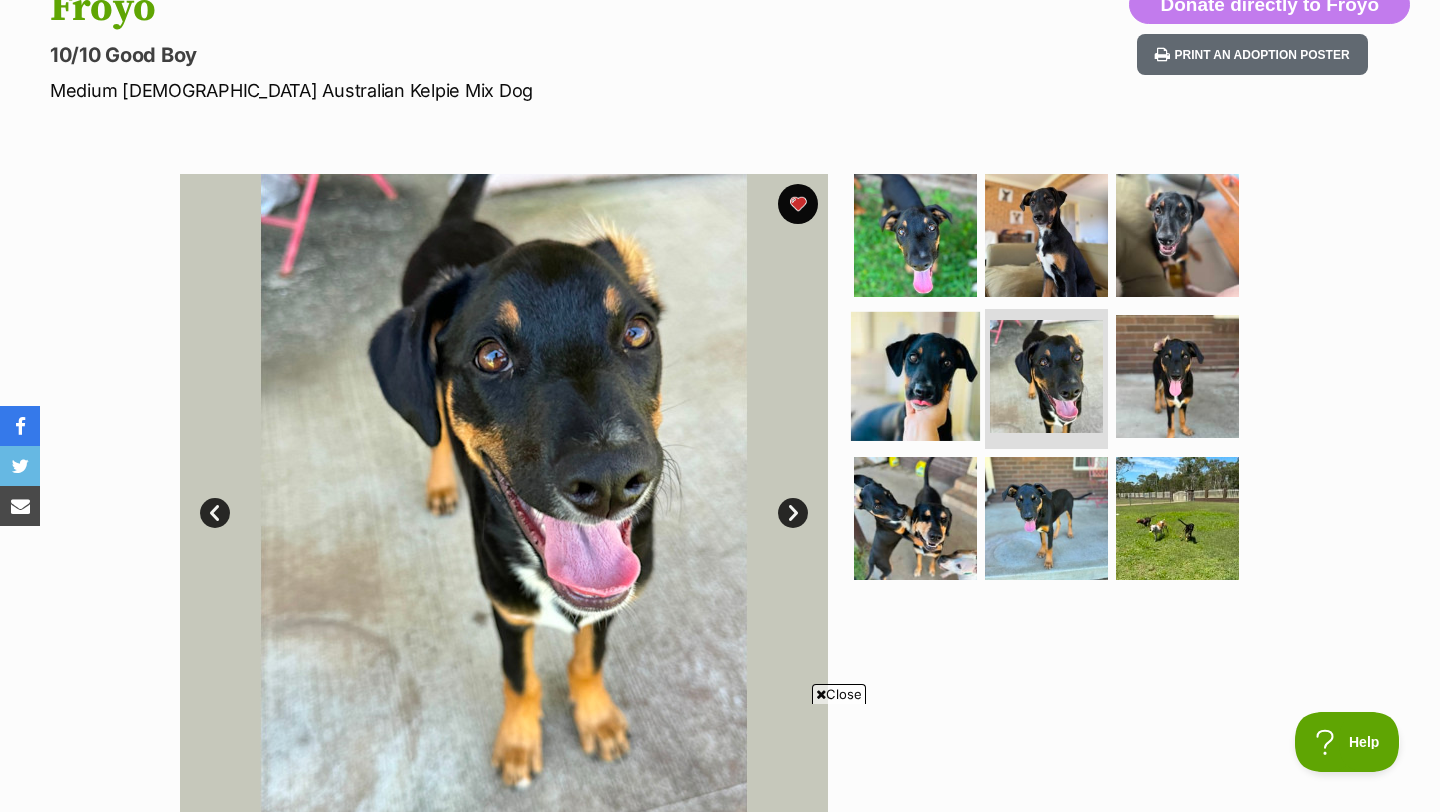click at bounding box center [915, 376] 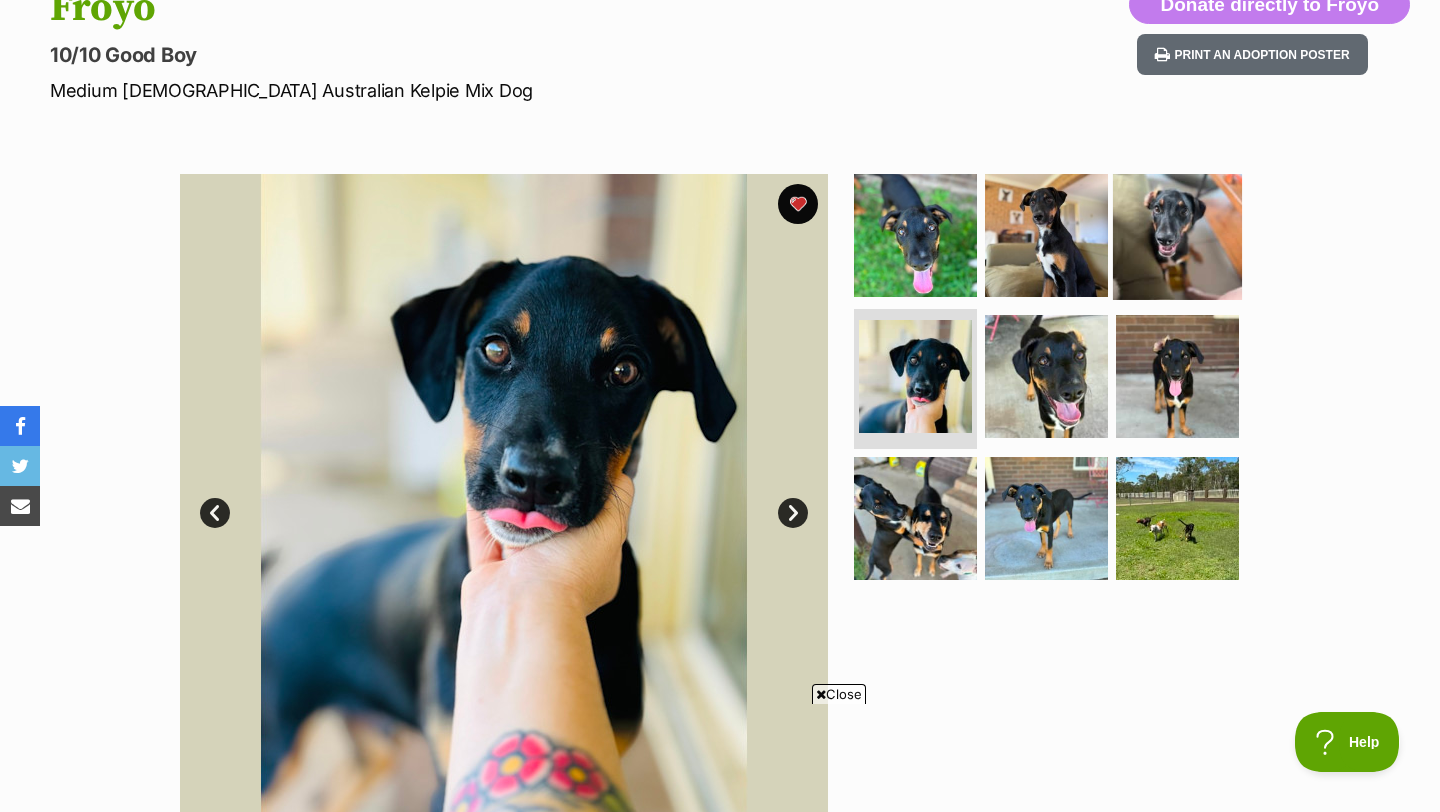 click at bounding box center (1177, 234) 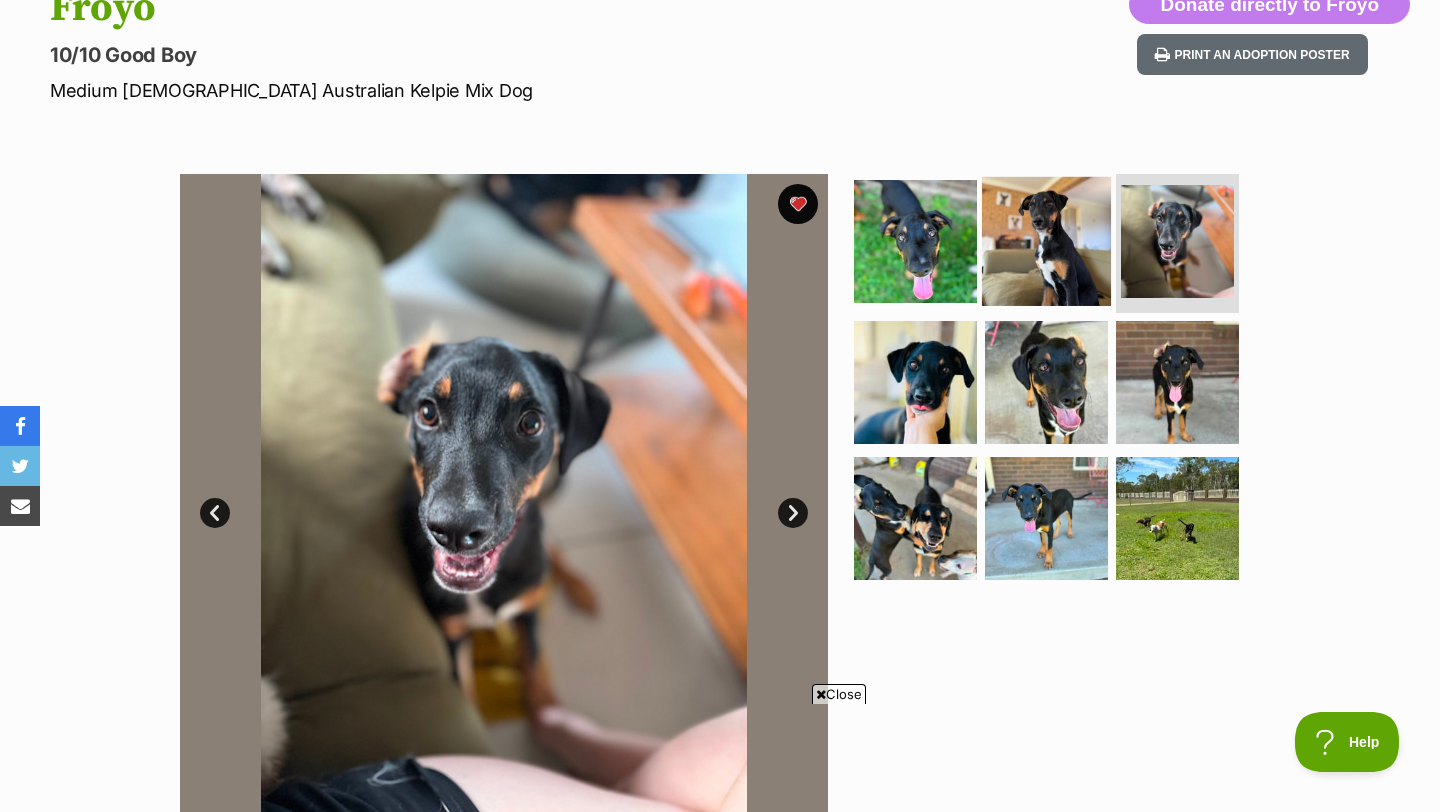click at bounding box center [1046, 240] 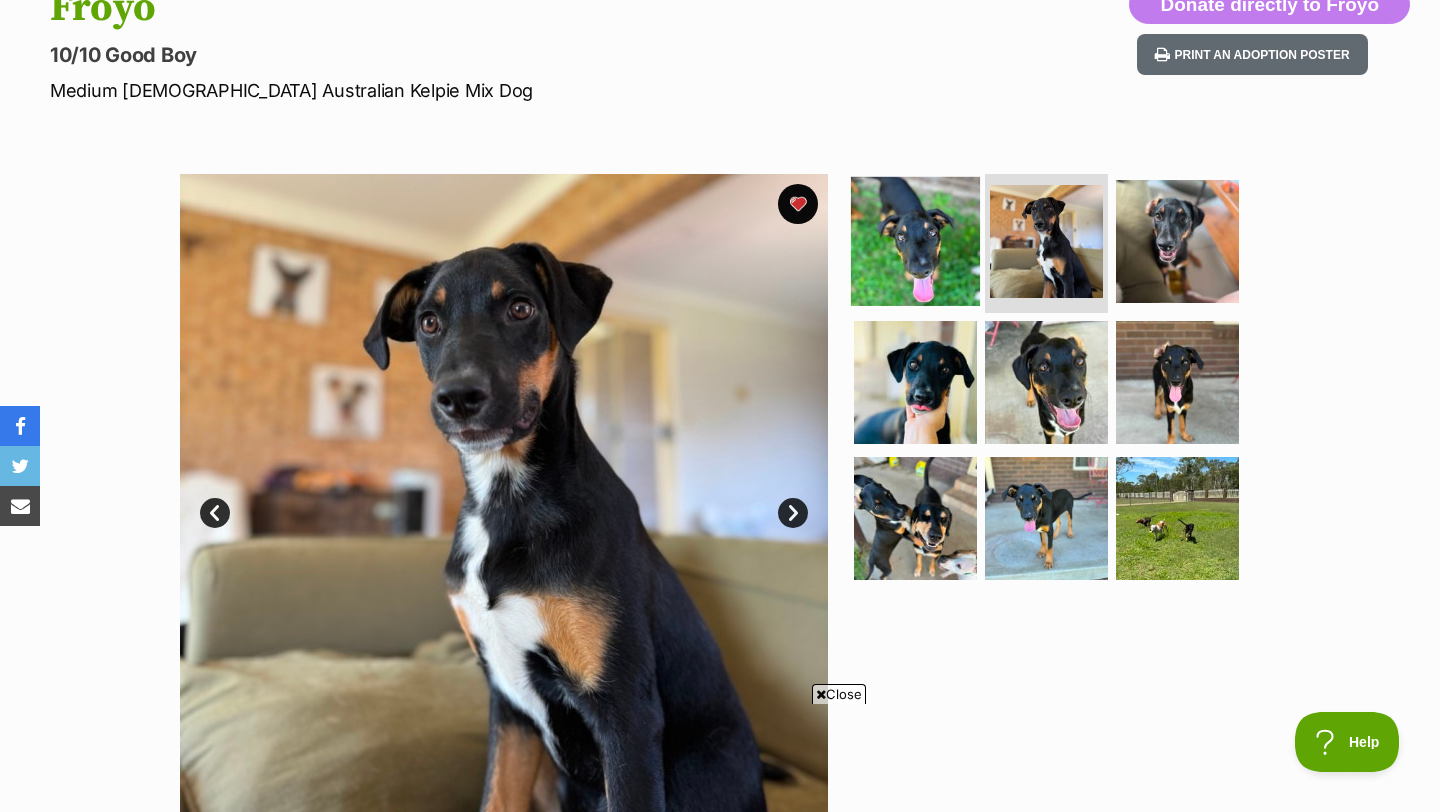 click at bounding box center (915, 240) 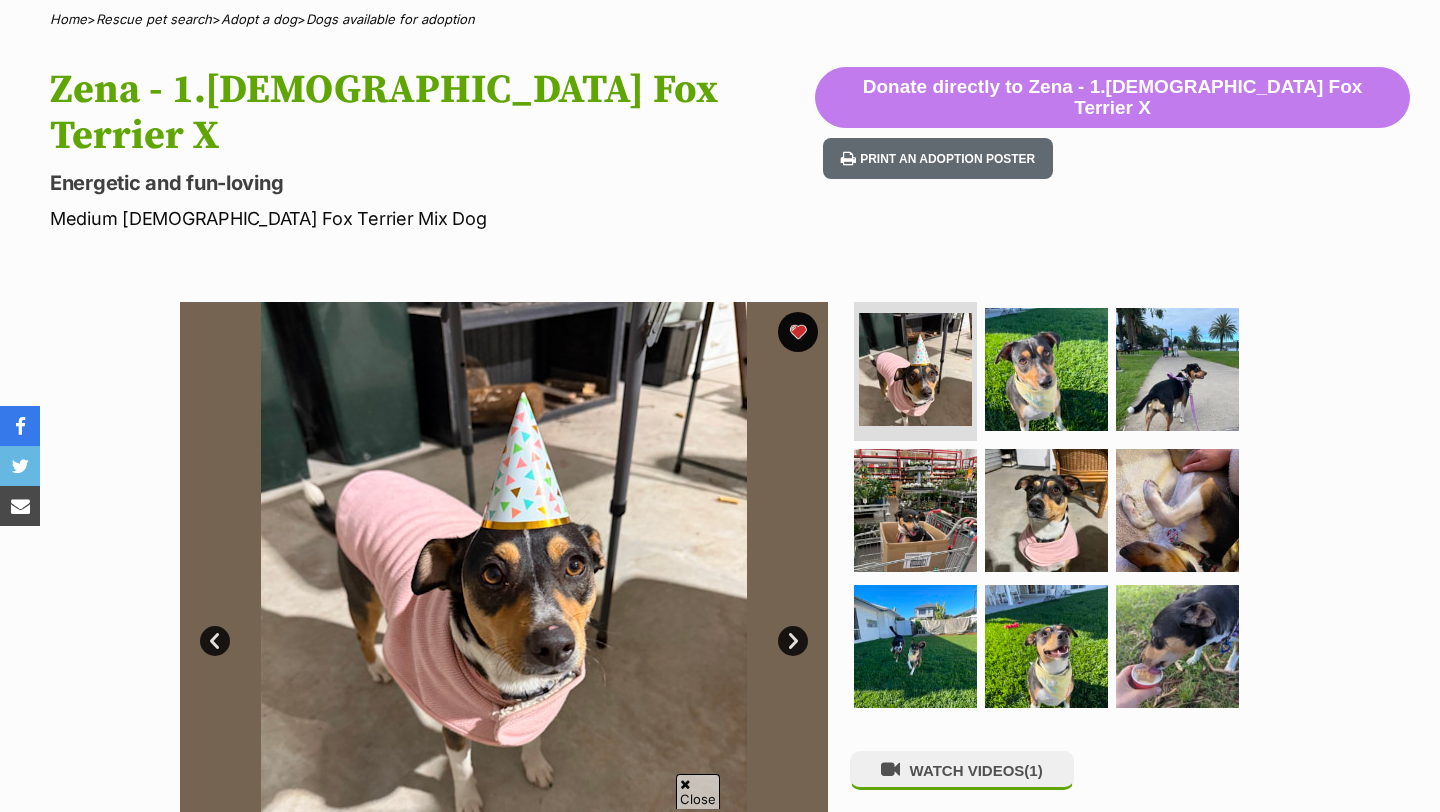 scroll, scrollTop: 912, scrollLeft: 0, axis: vertical 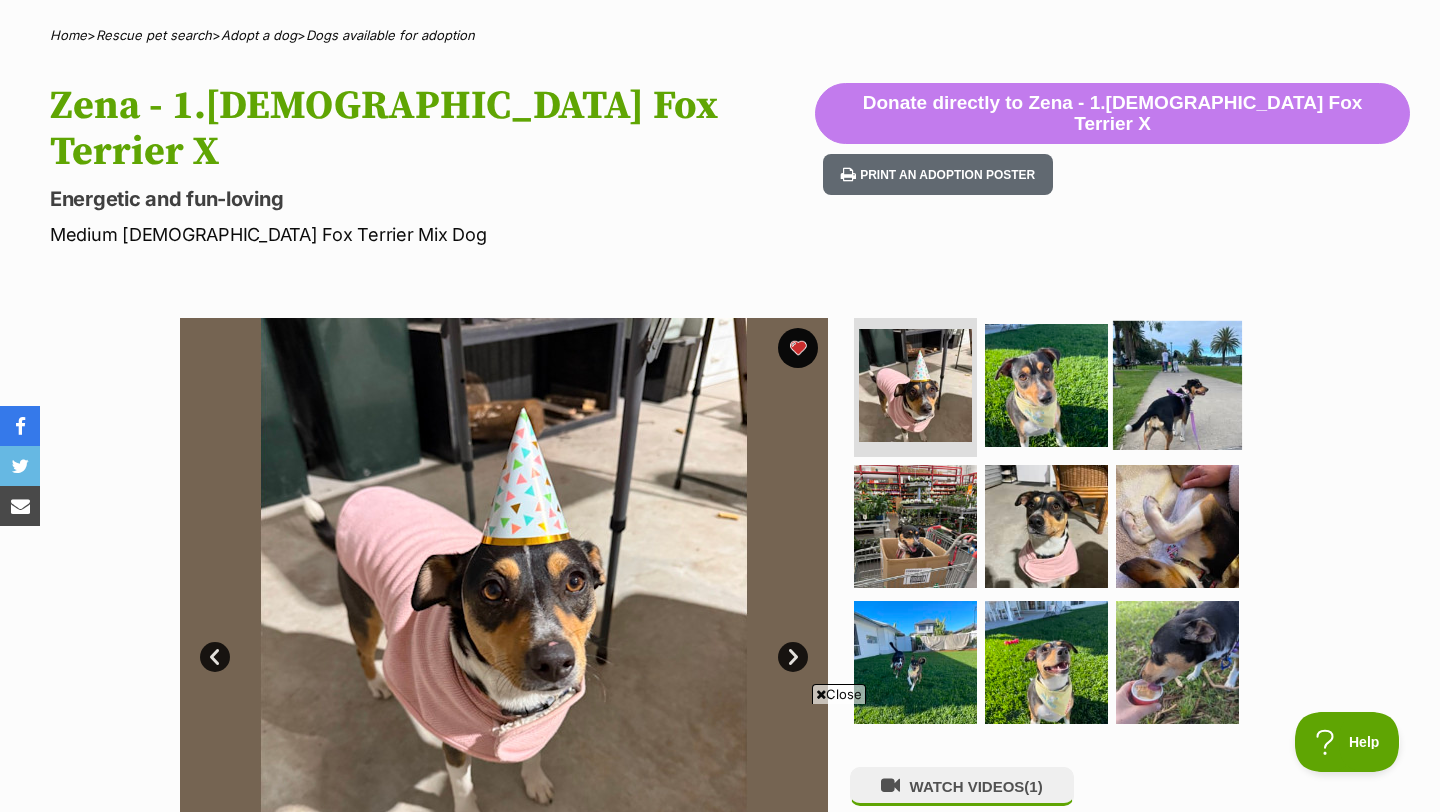click at bounding box center [1177, 384] 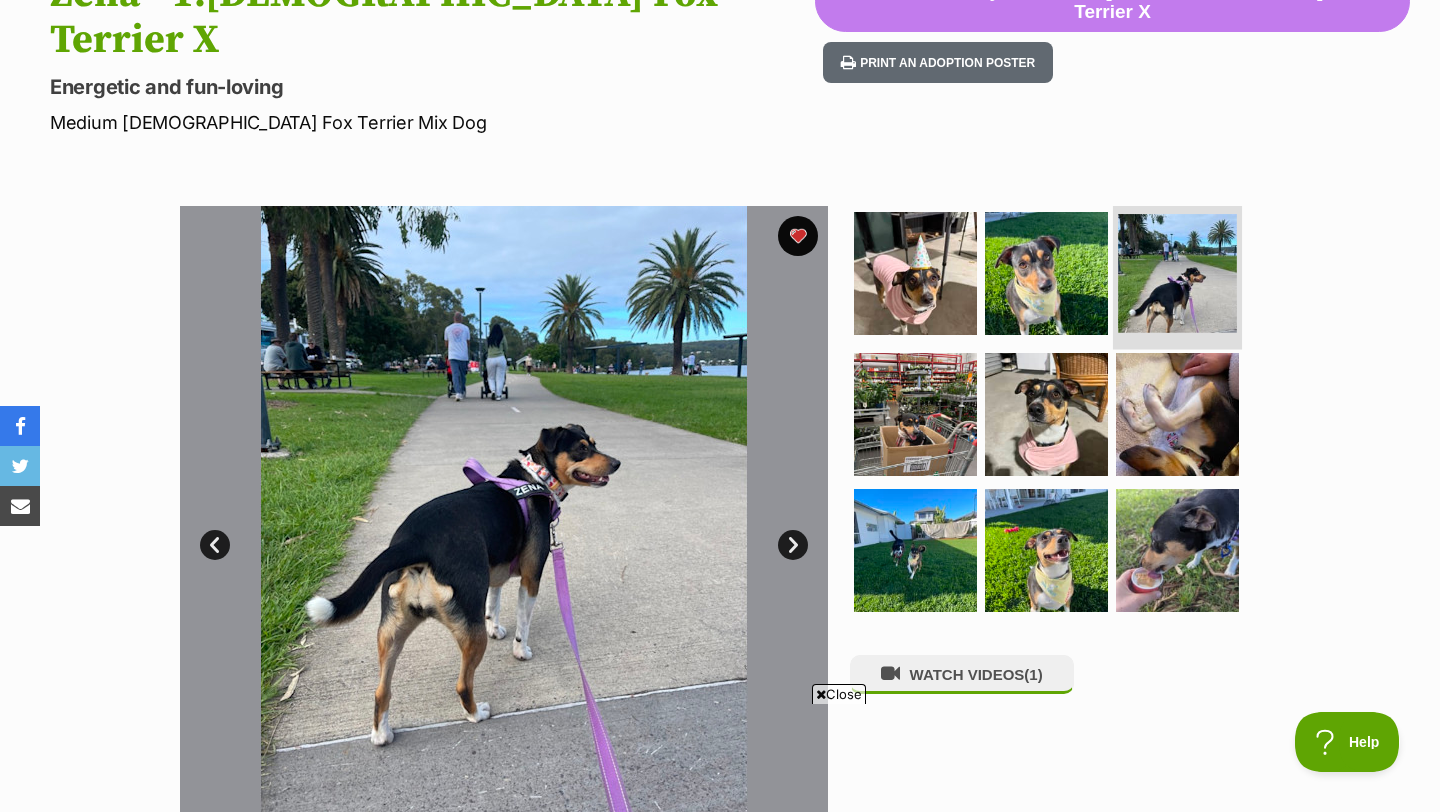 scroll, scrollTop: 267, scrollLeft: 0, axis: vertical 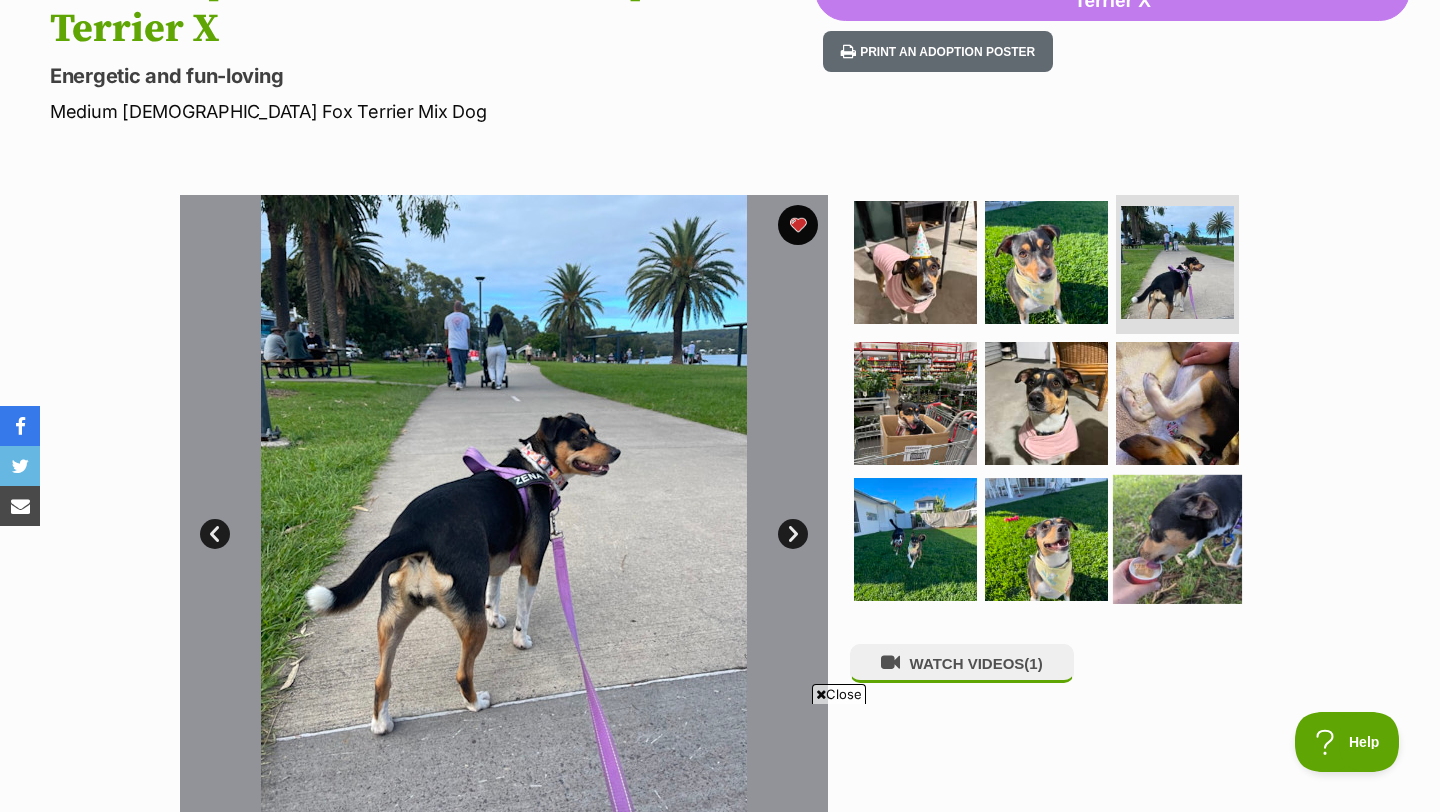 click at bounding box center [1177, 539] 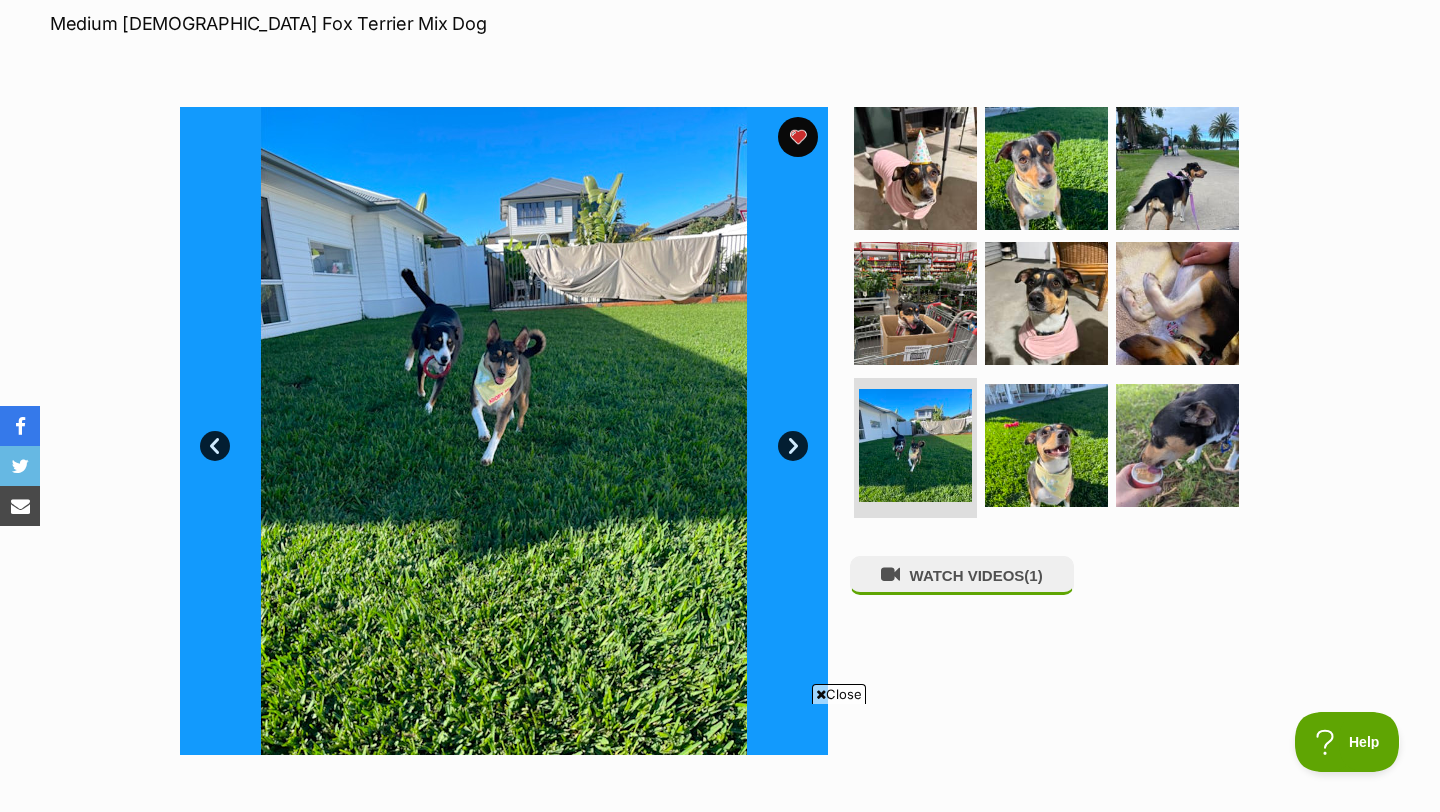 scroll, scrollTop: 347, scrollLeft: 0, axis: vertical 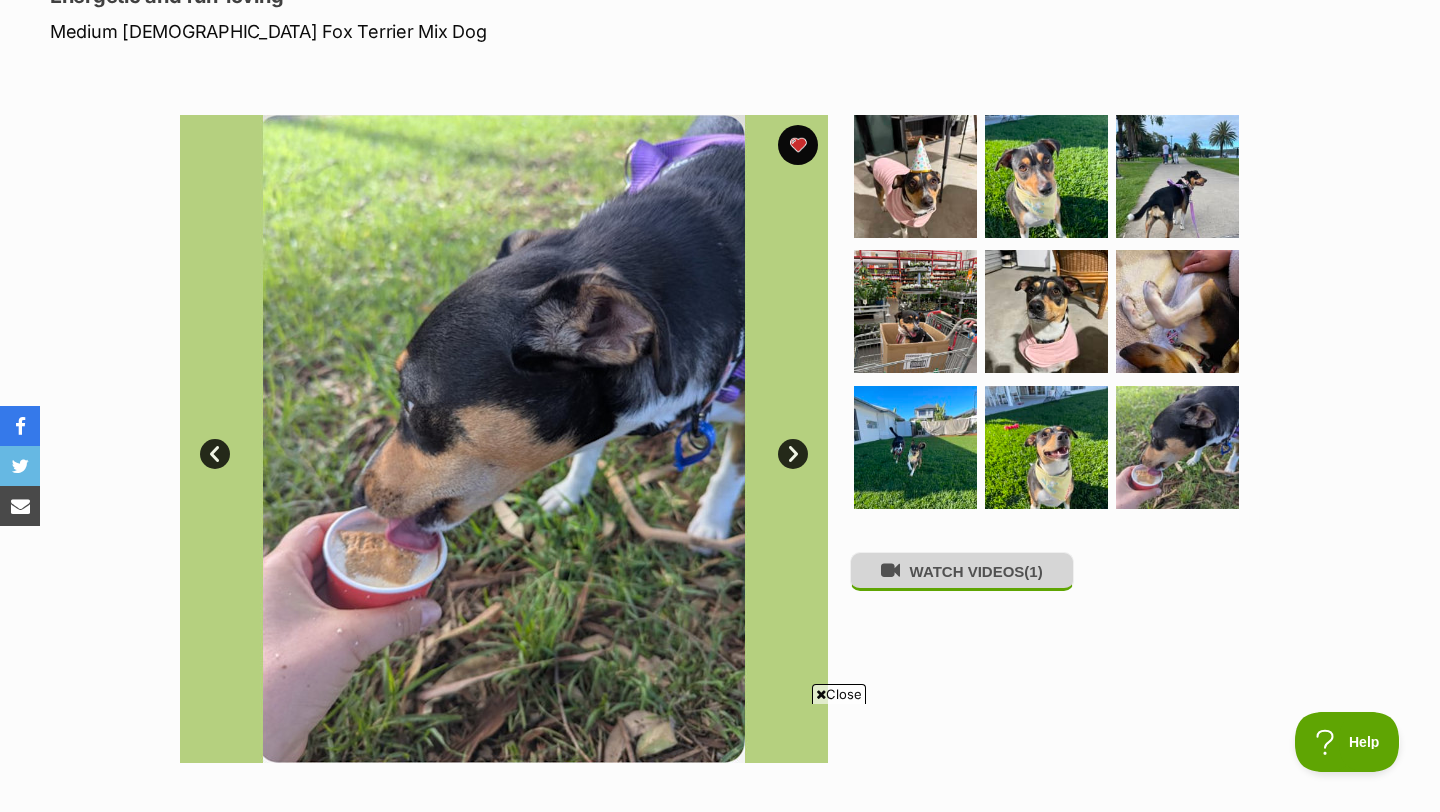 click on "WATCH VIDEOS
(1)" at bounding box center [962, 571] 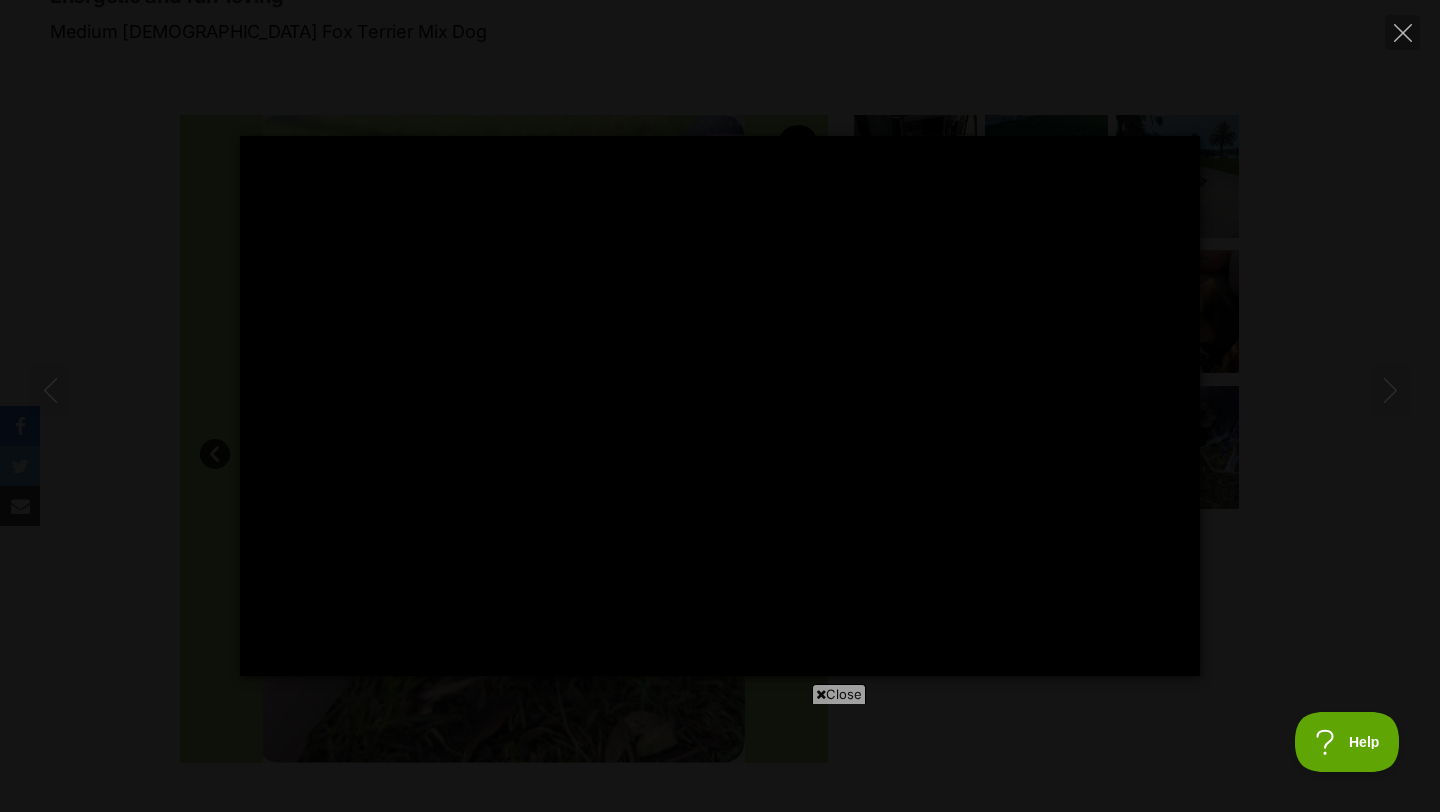 type on "98.41" 